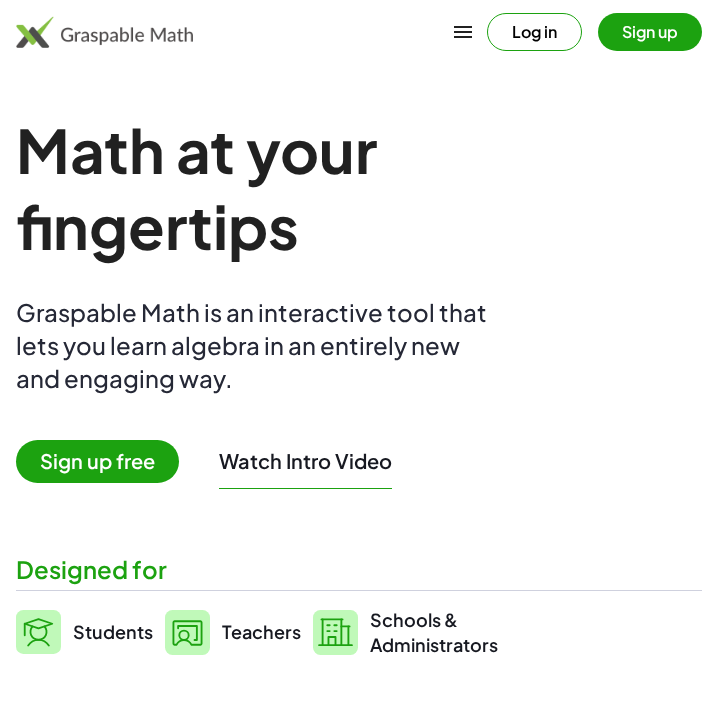 scroll, scrollTop: 0, scrollLeft: 0, axis: both 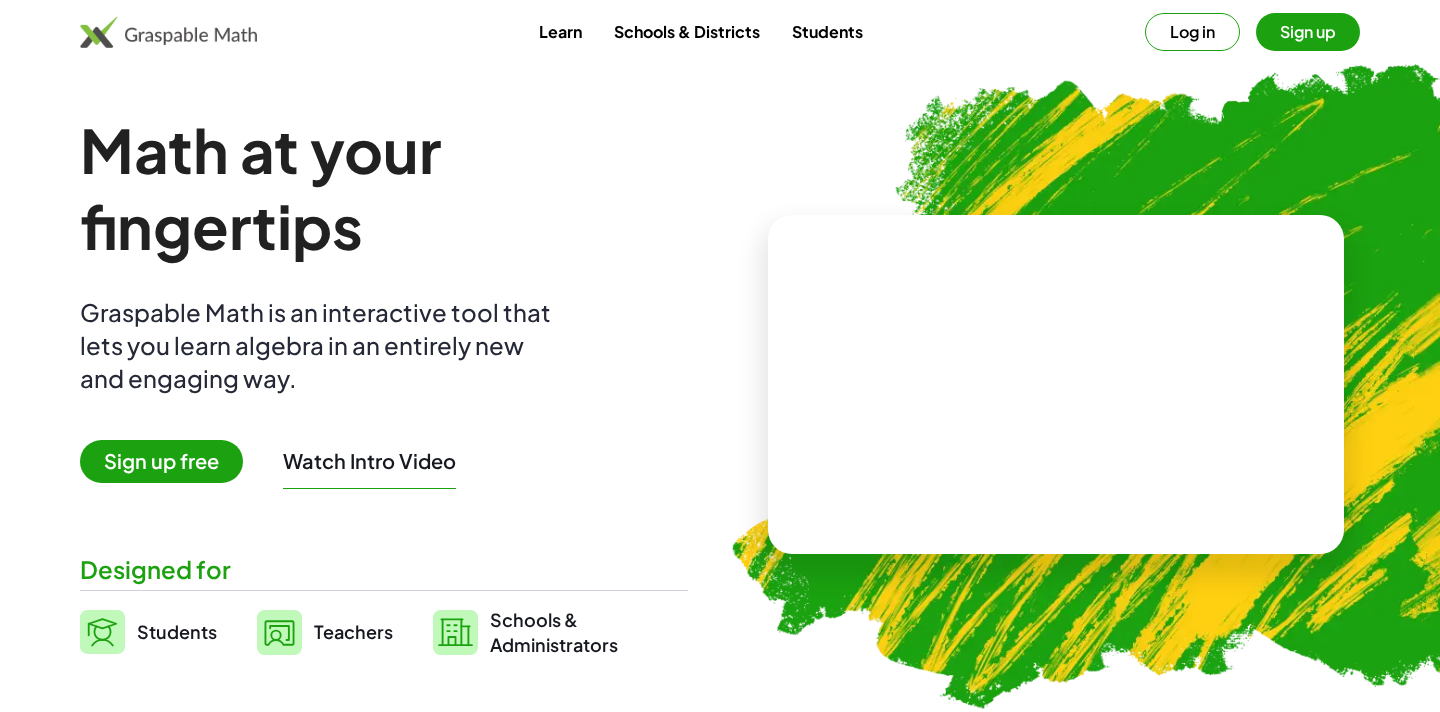 click at bounding box center (1056, 385) 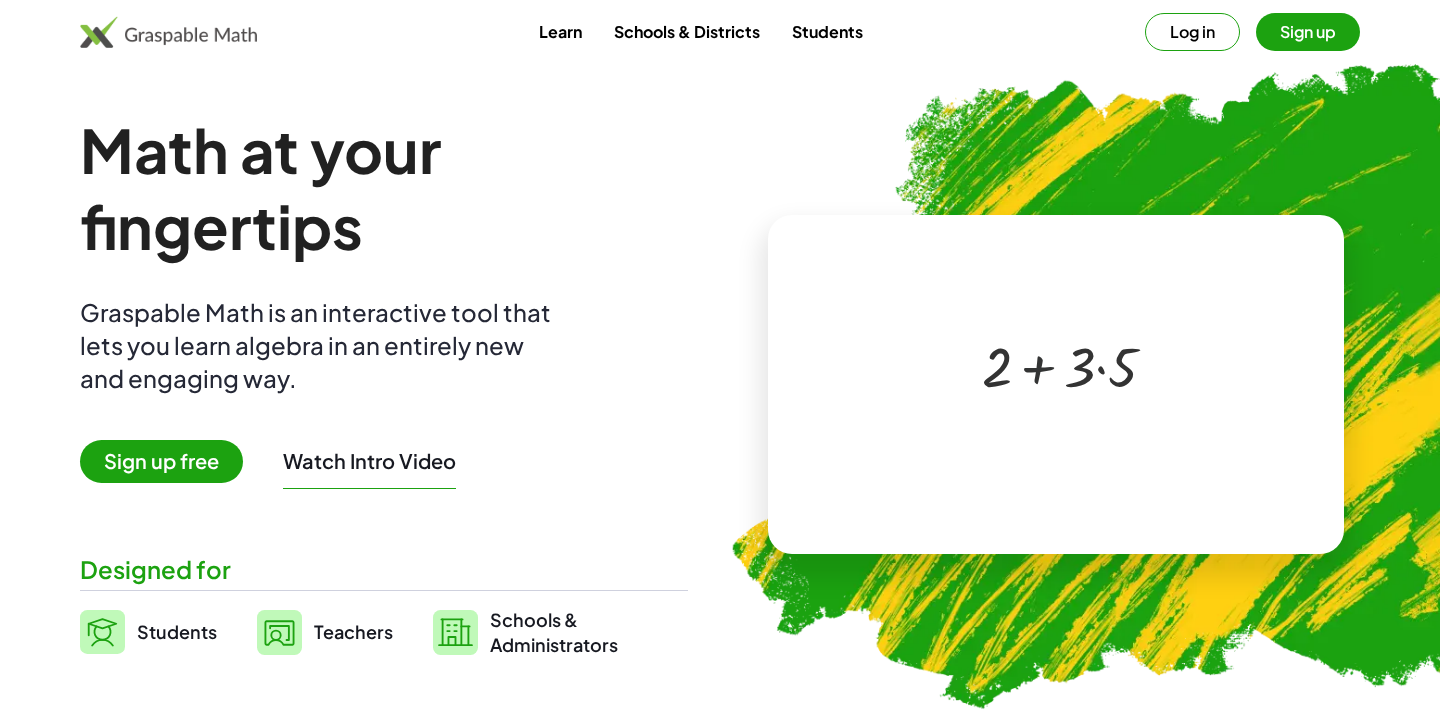 click at bounding box center [1059, 365] 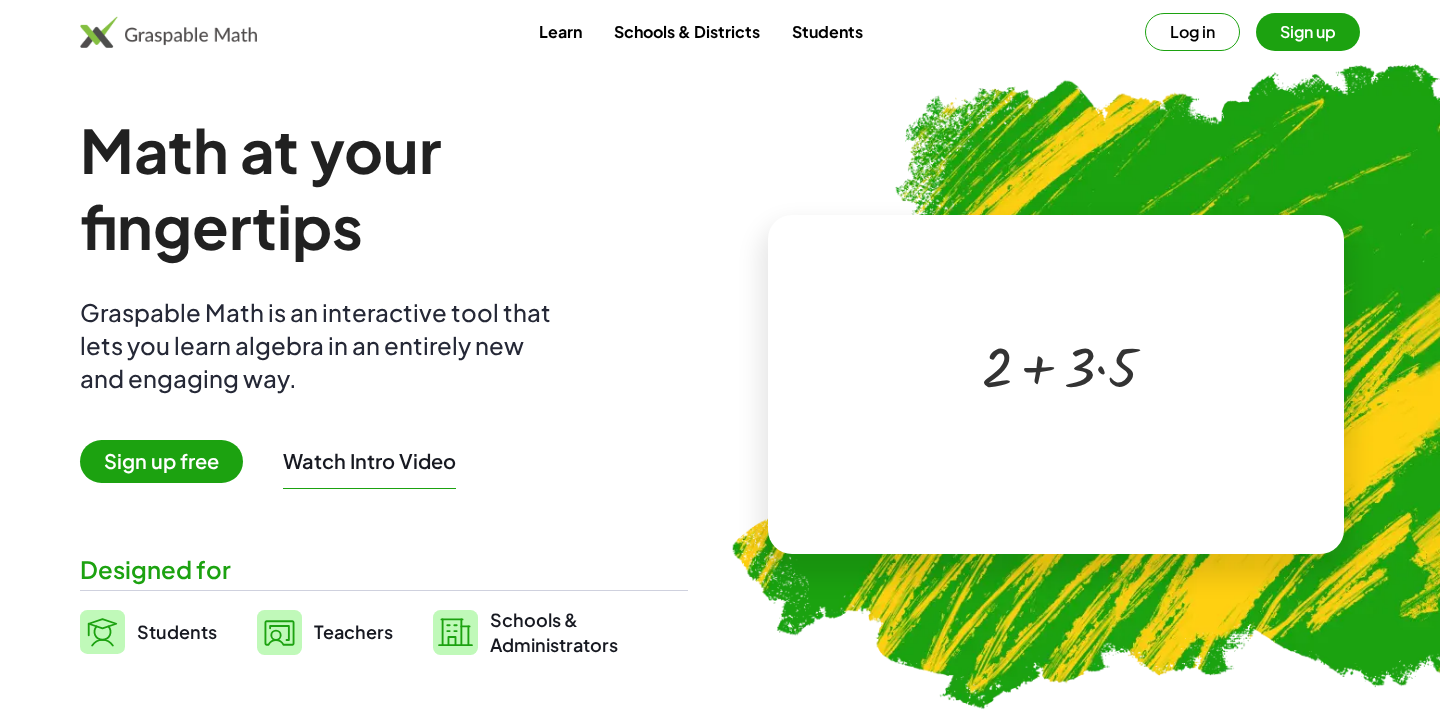 click at bounding box center (1059, 365) 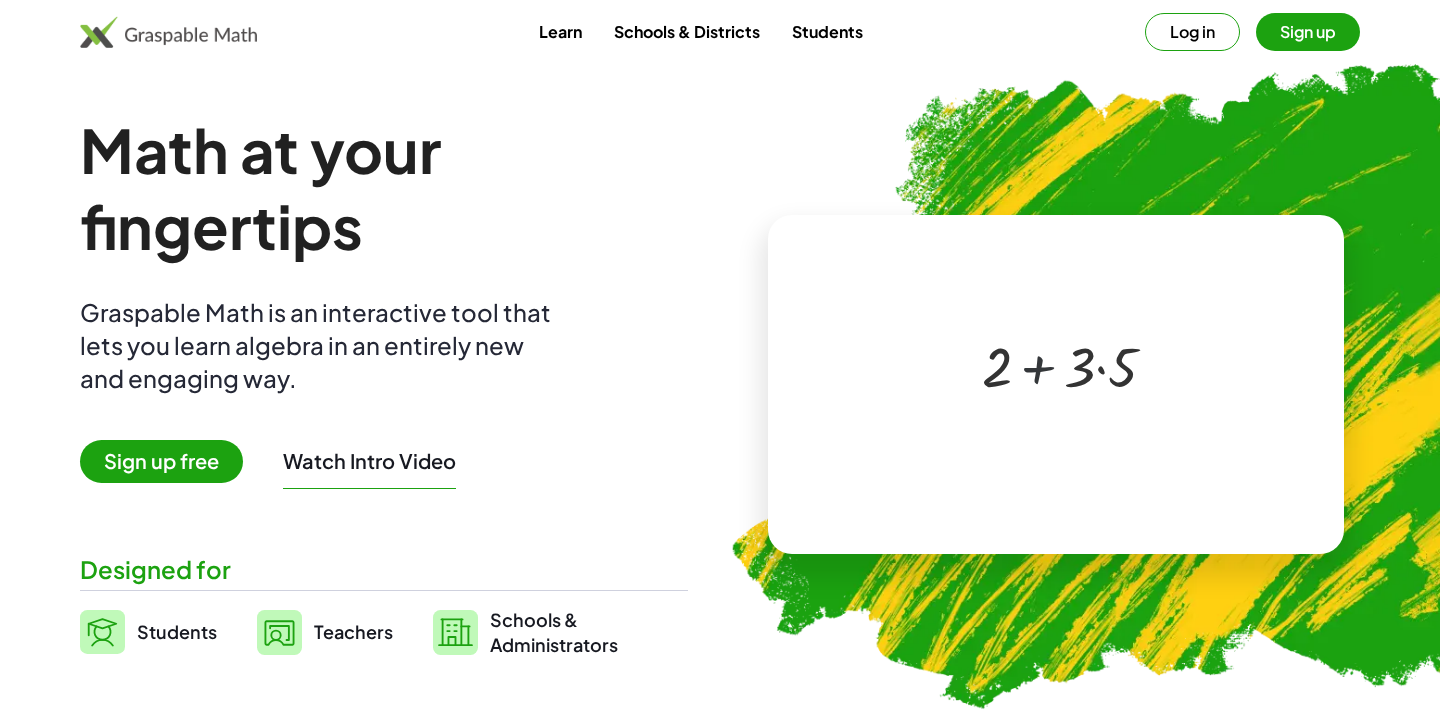 click at bounding box center (1059, 365) 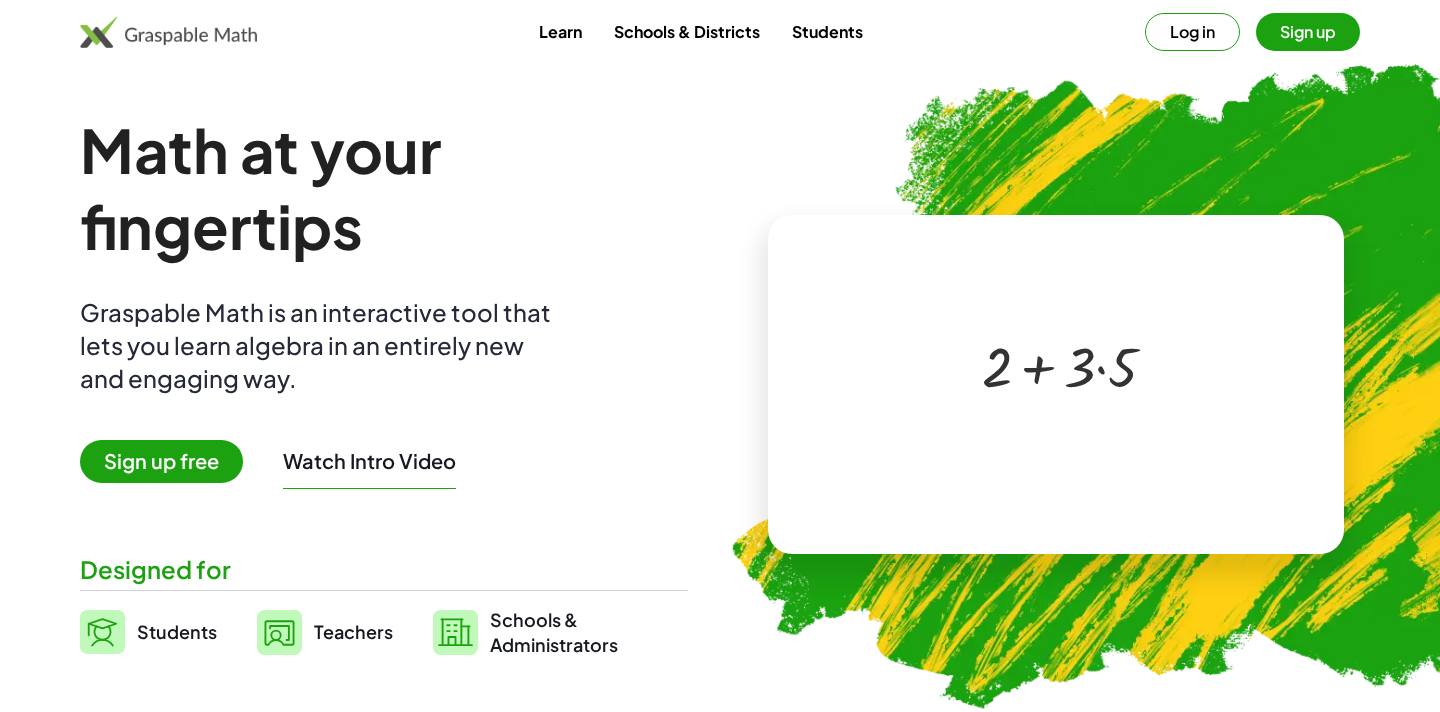 click at bounding box center (1059, 365) 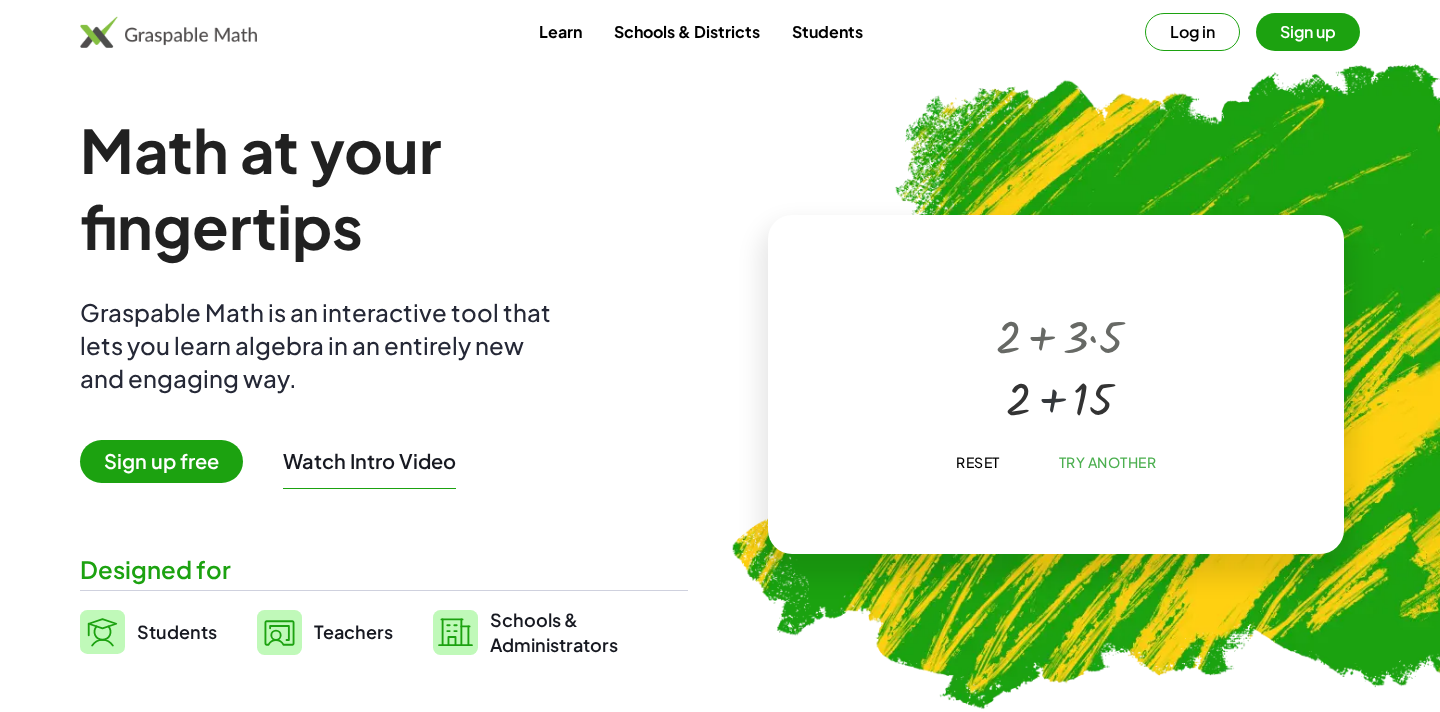 click at bounding box center [1059, 396] 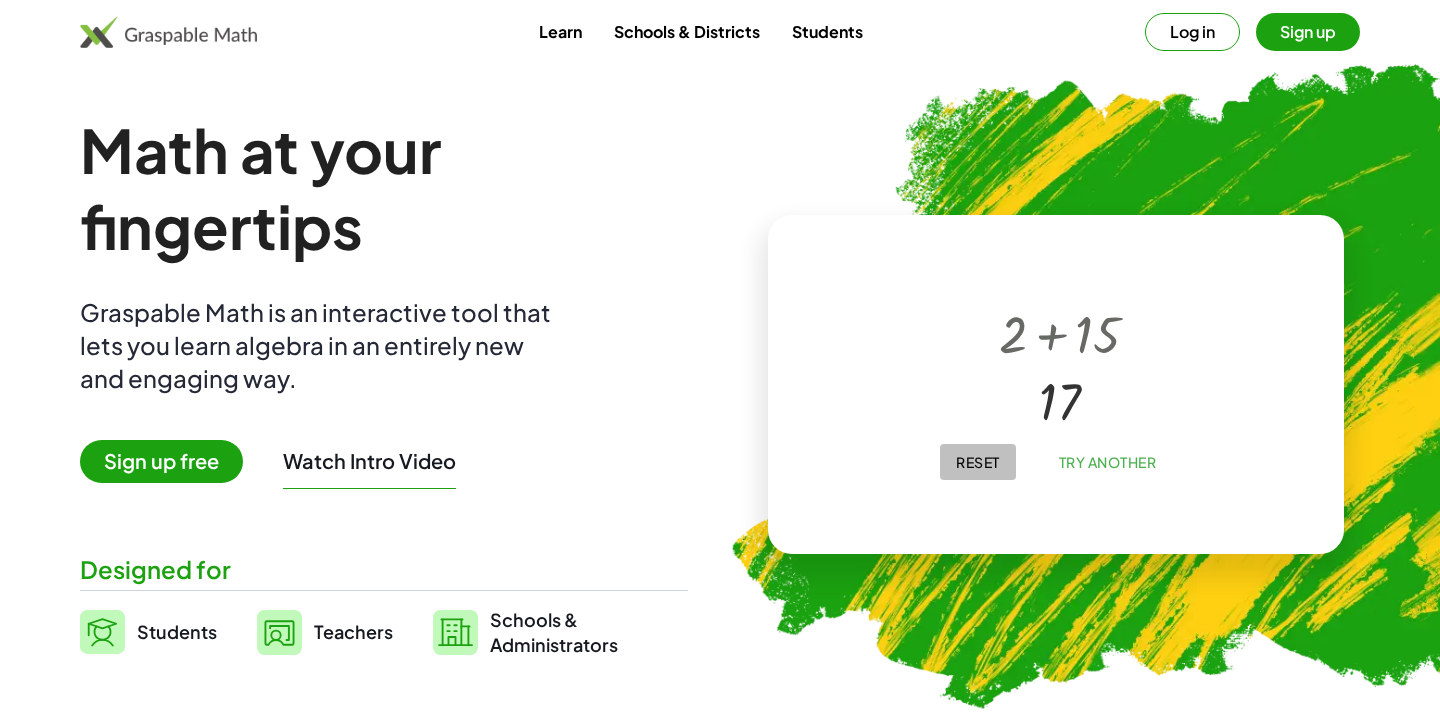 click on "Reset" 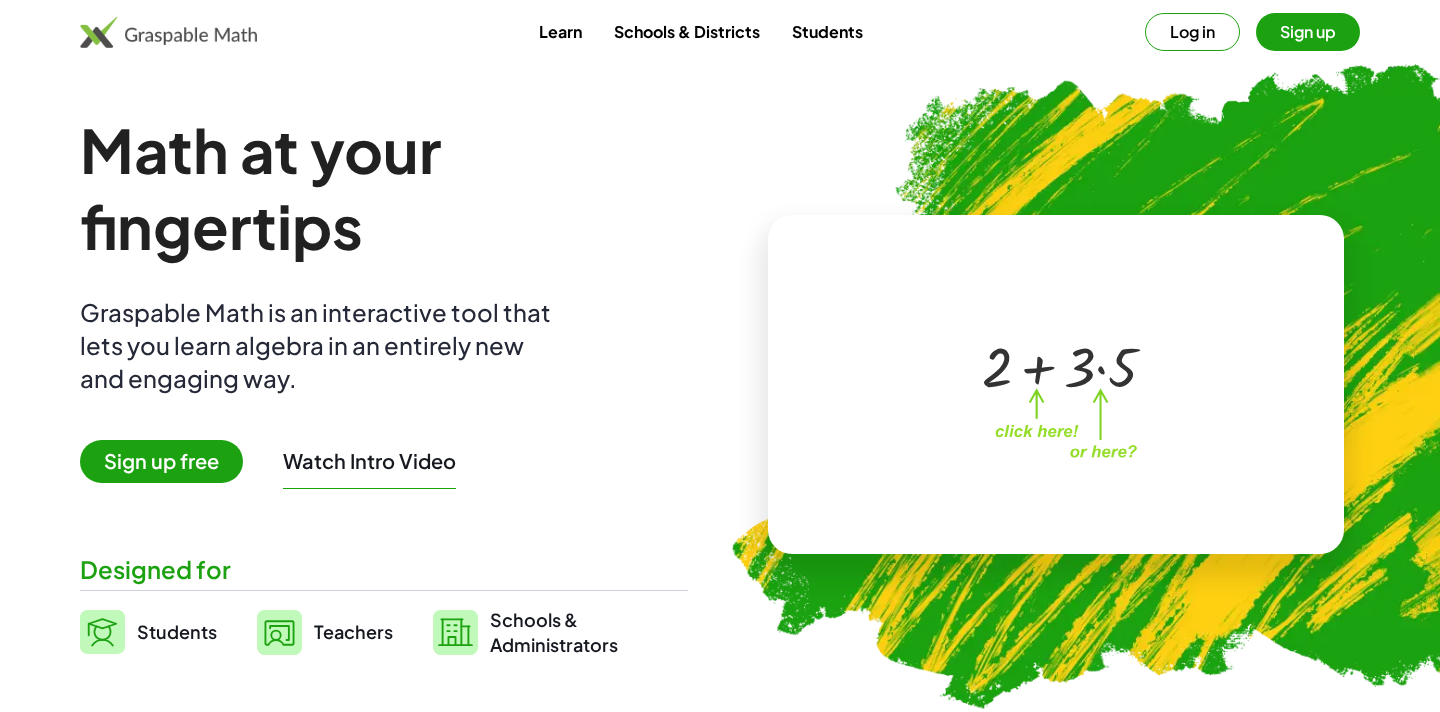 click on "+ 2 + · 3 · 5 ×" at bounding box center (1056, 385) 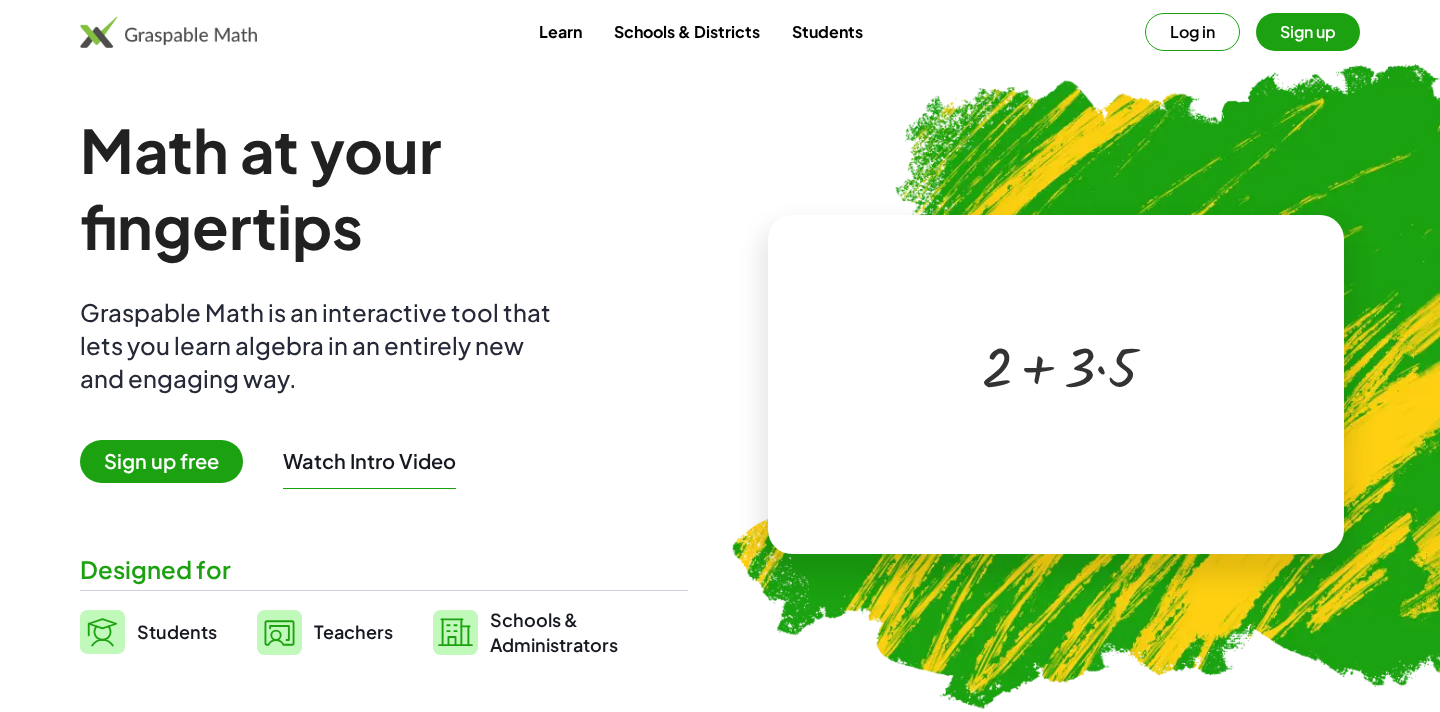 click at bounding box center [1059, 365] 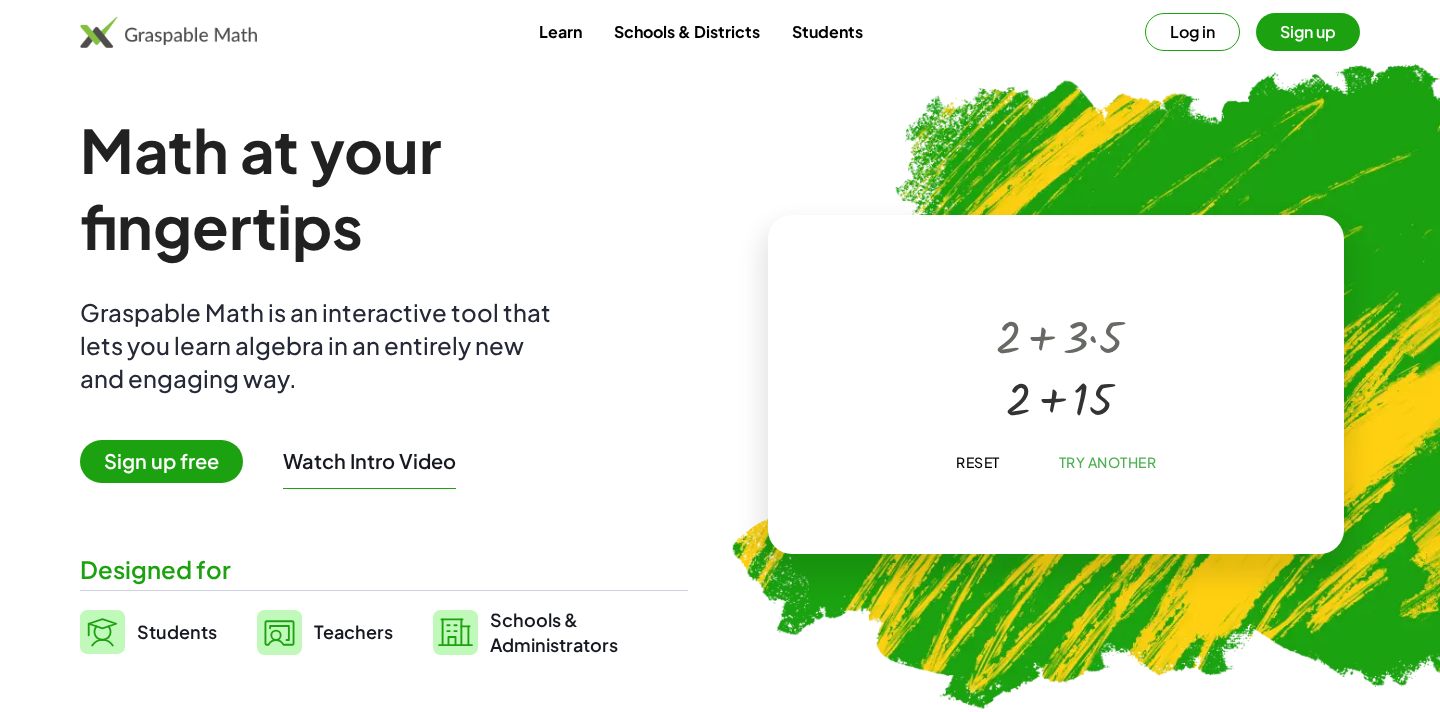 click at bounding box center (1059, 396) 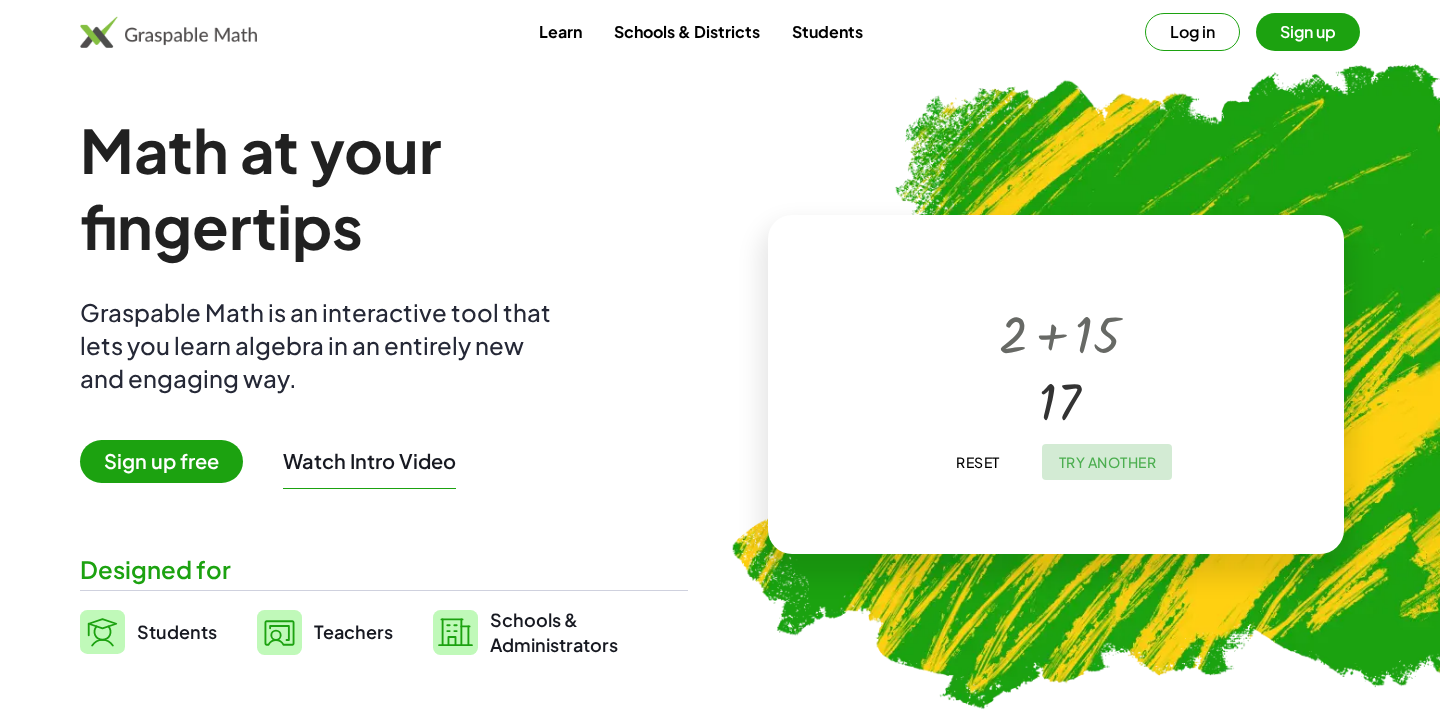 click on "Try Another" 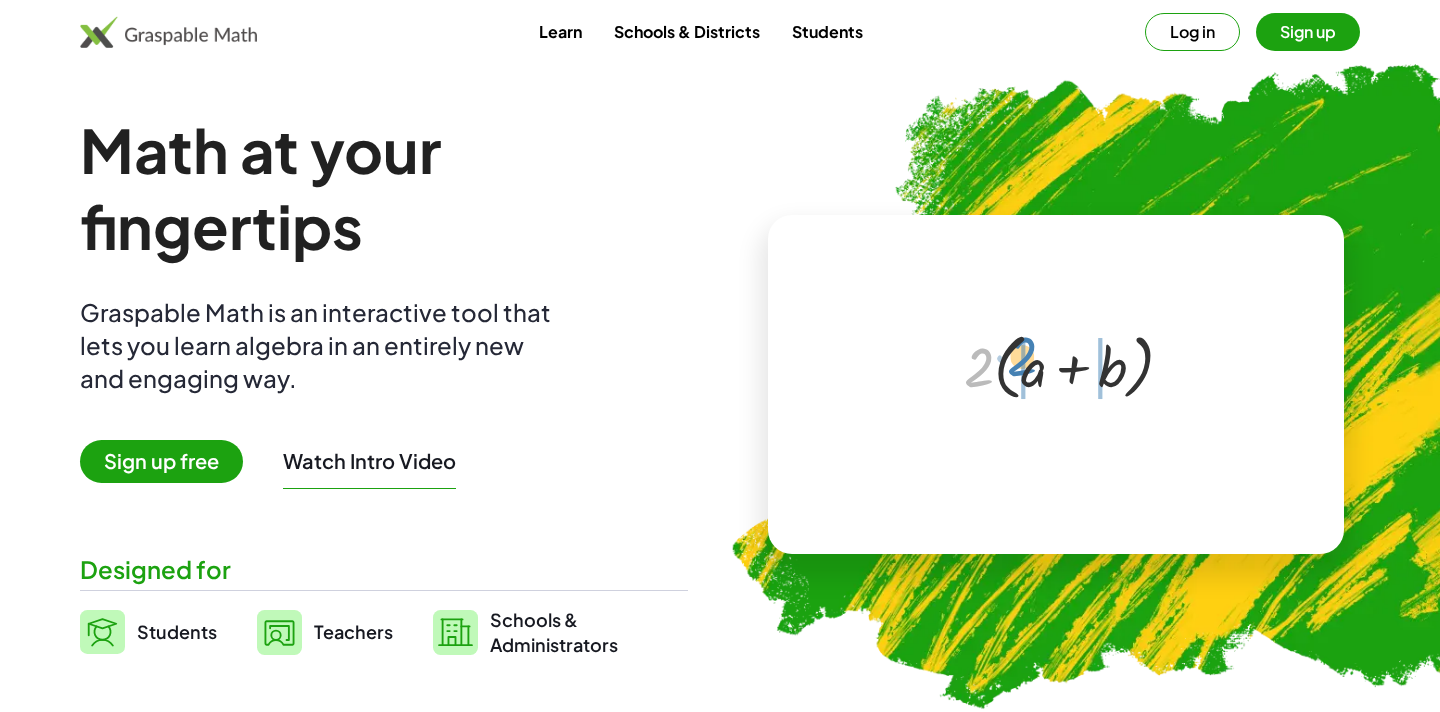drag, startPoint x: 984, startPoint y: 361, endPoint x: 1027, endPoint y: 350, distance: 44.38468 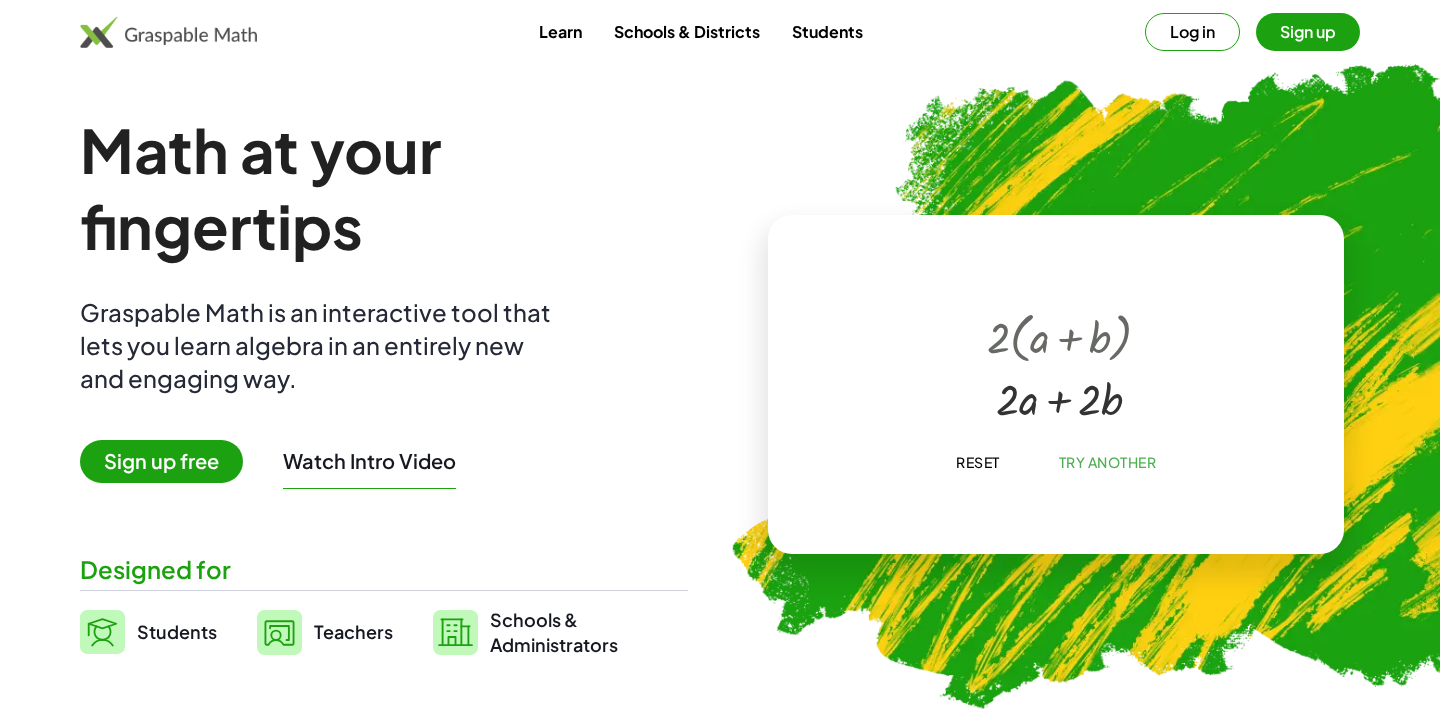 click at bounding box center [1059, 396] 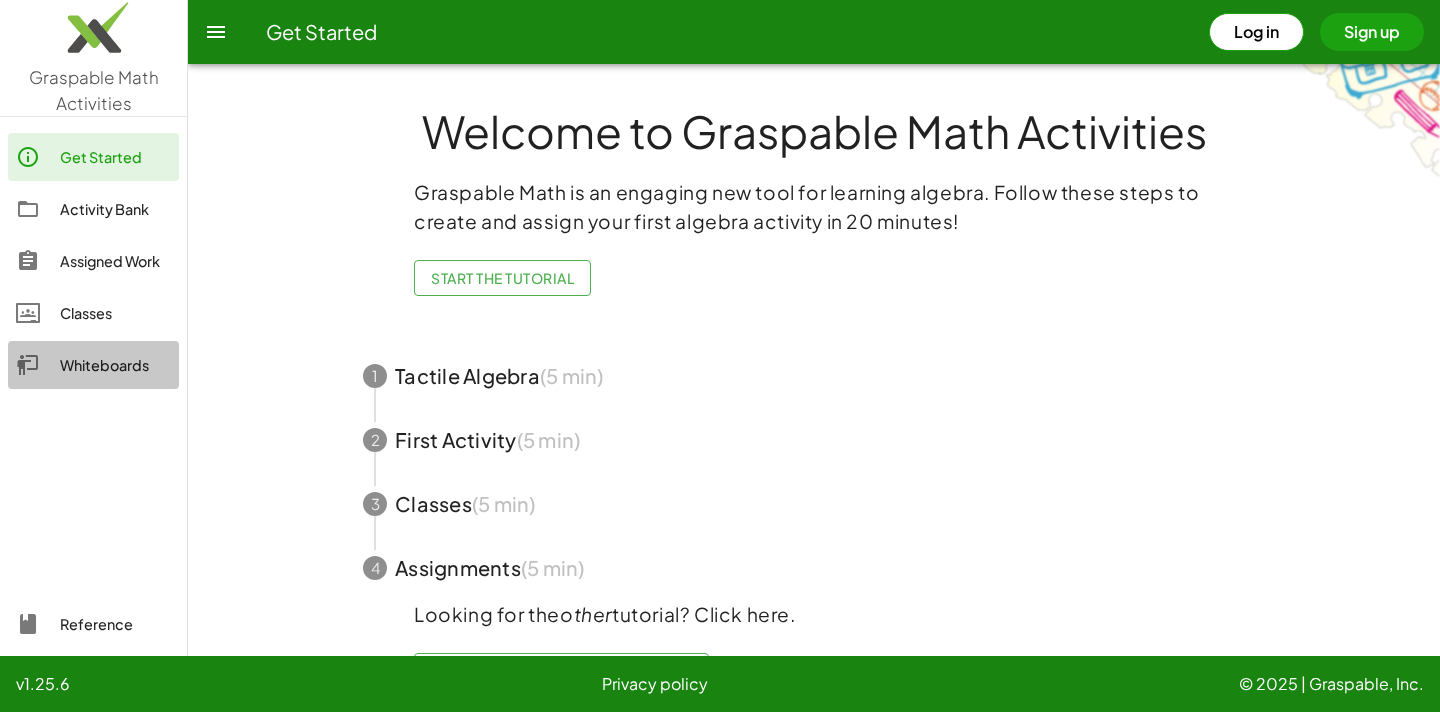 click on "Whiteboards" 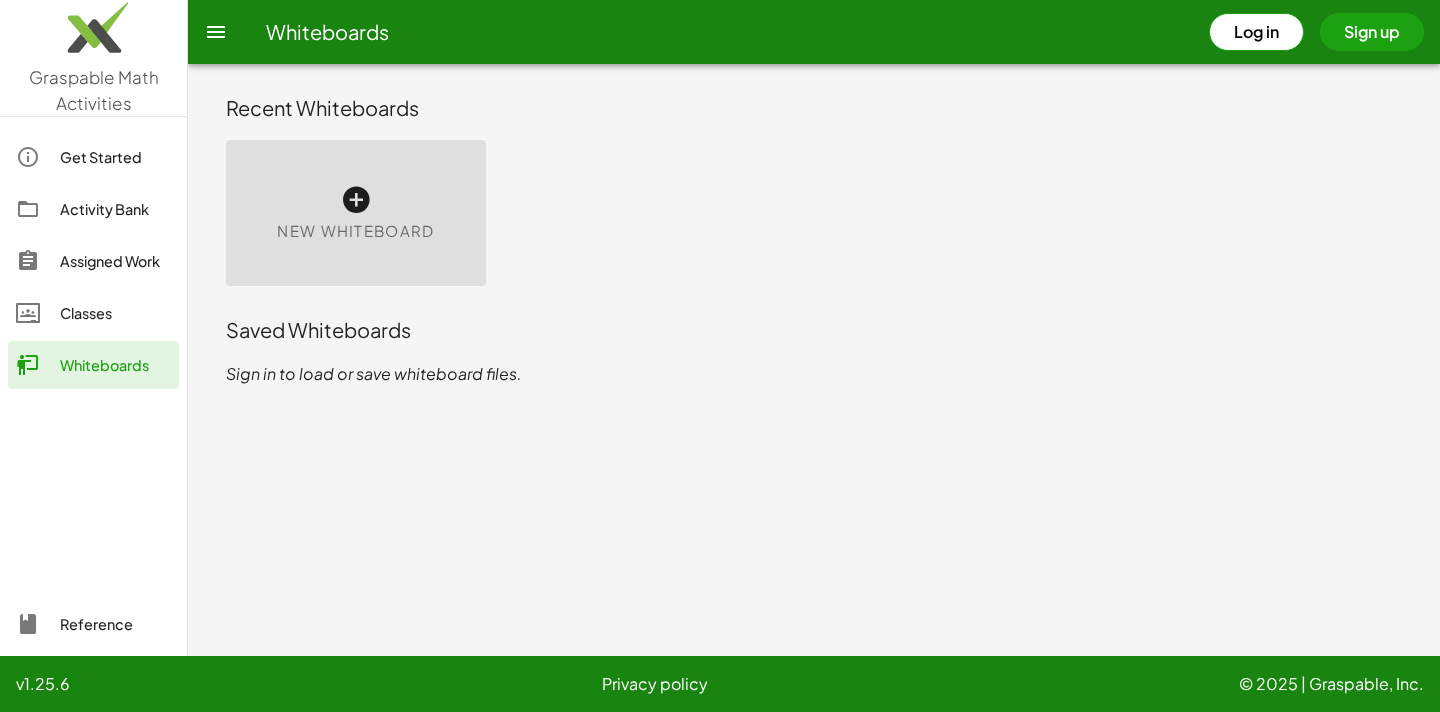 click at bounding box center (356, 200) 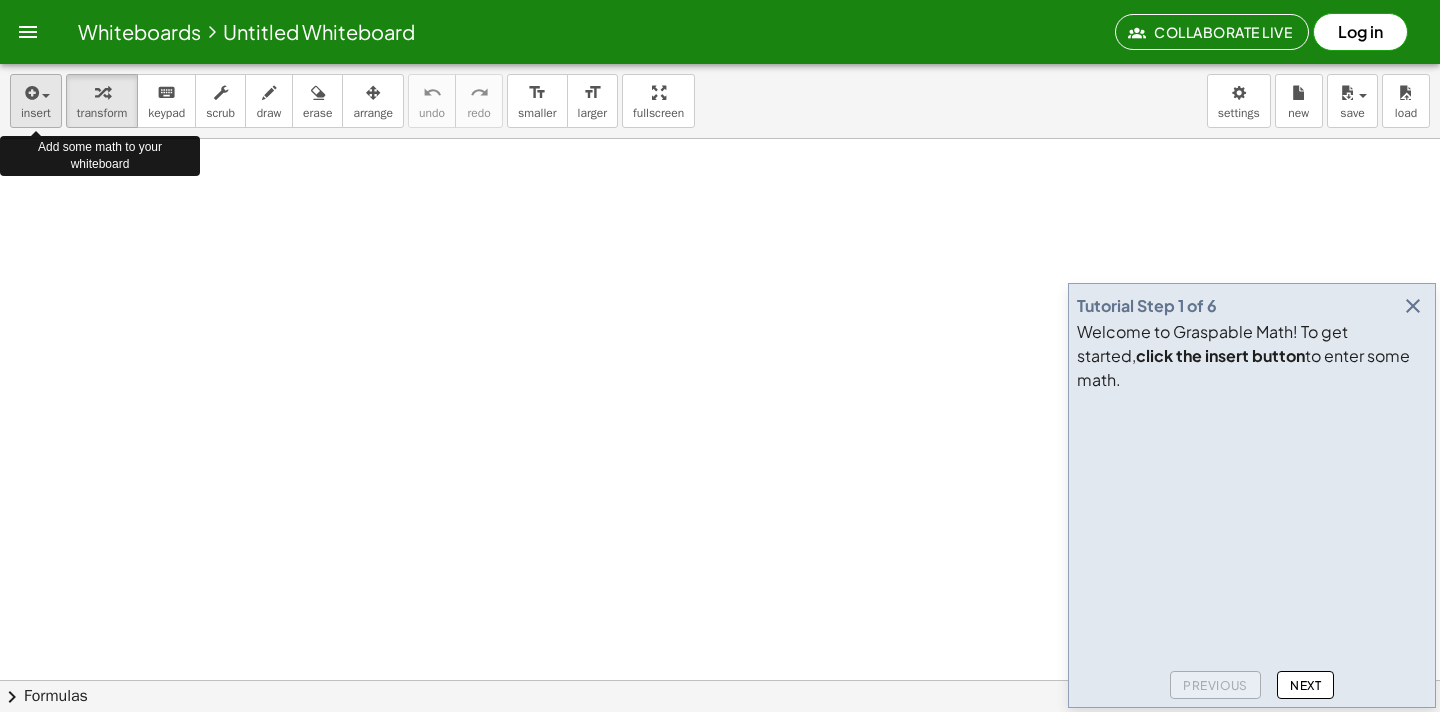 click at bounding box center (41, 95) 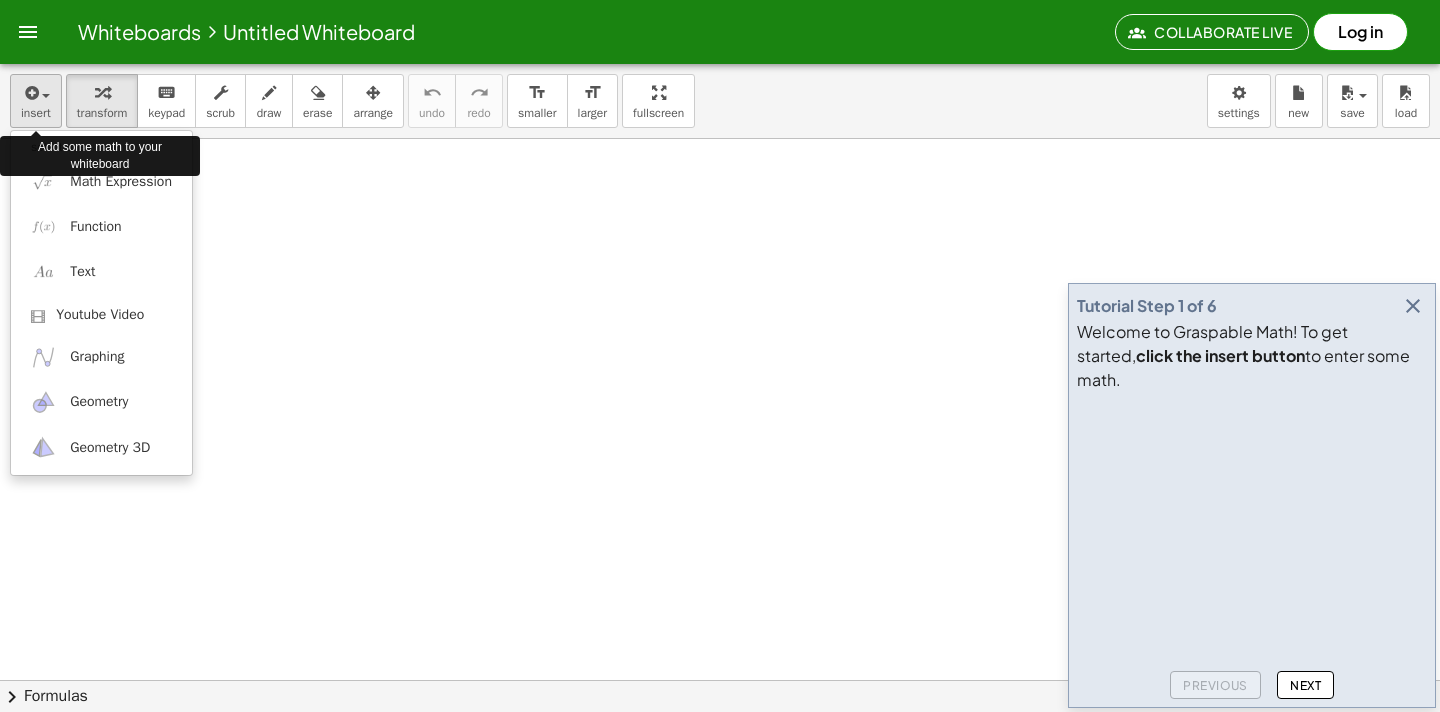click on "insert" at bounding box center [36, 113] 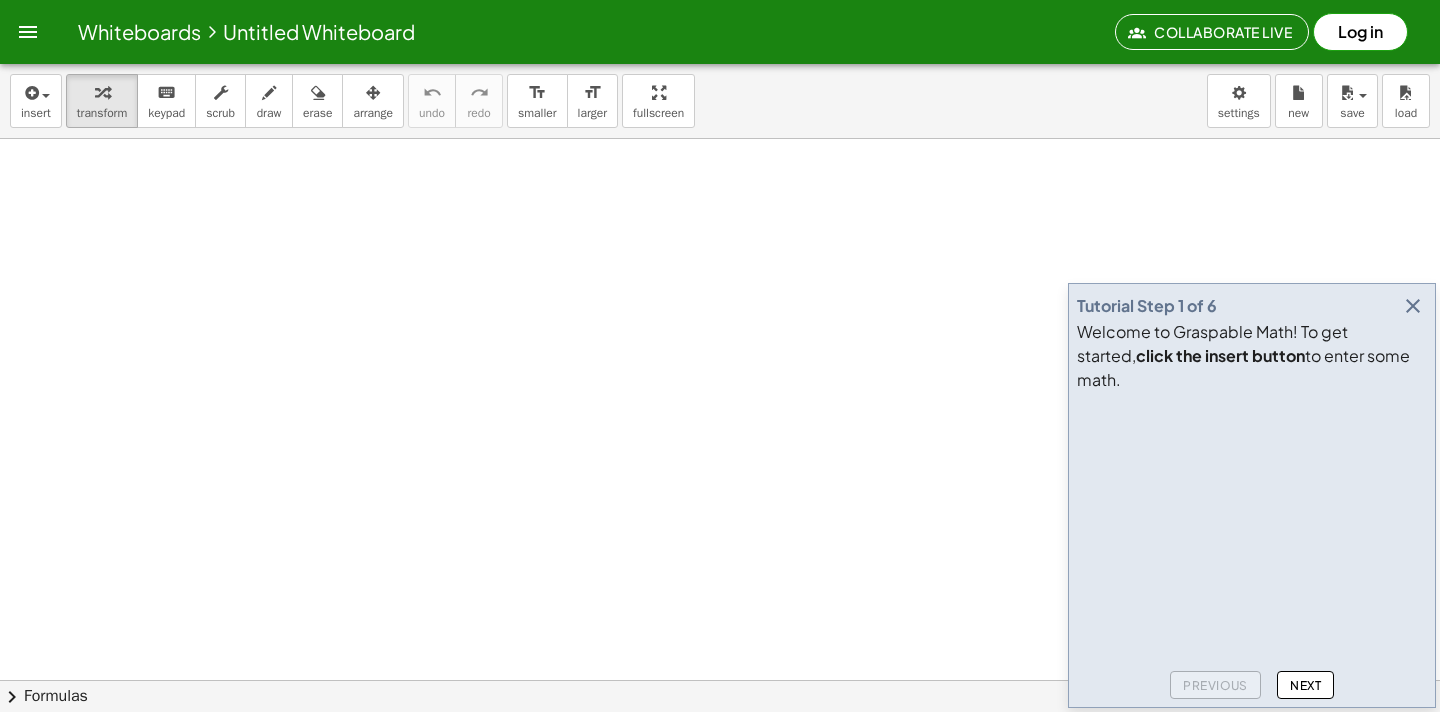 click at bounding box center (1227, 475) 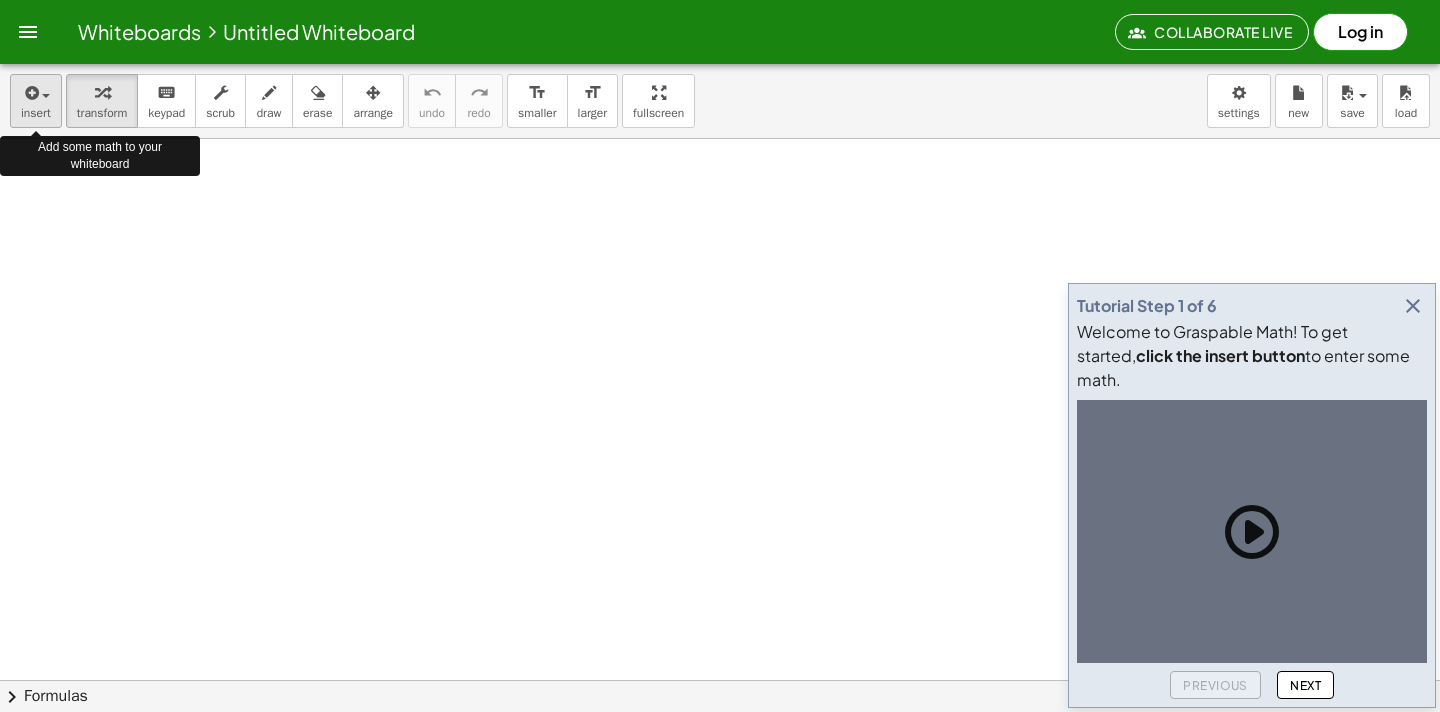 click at bounding box center (41, 95) 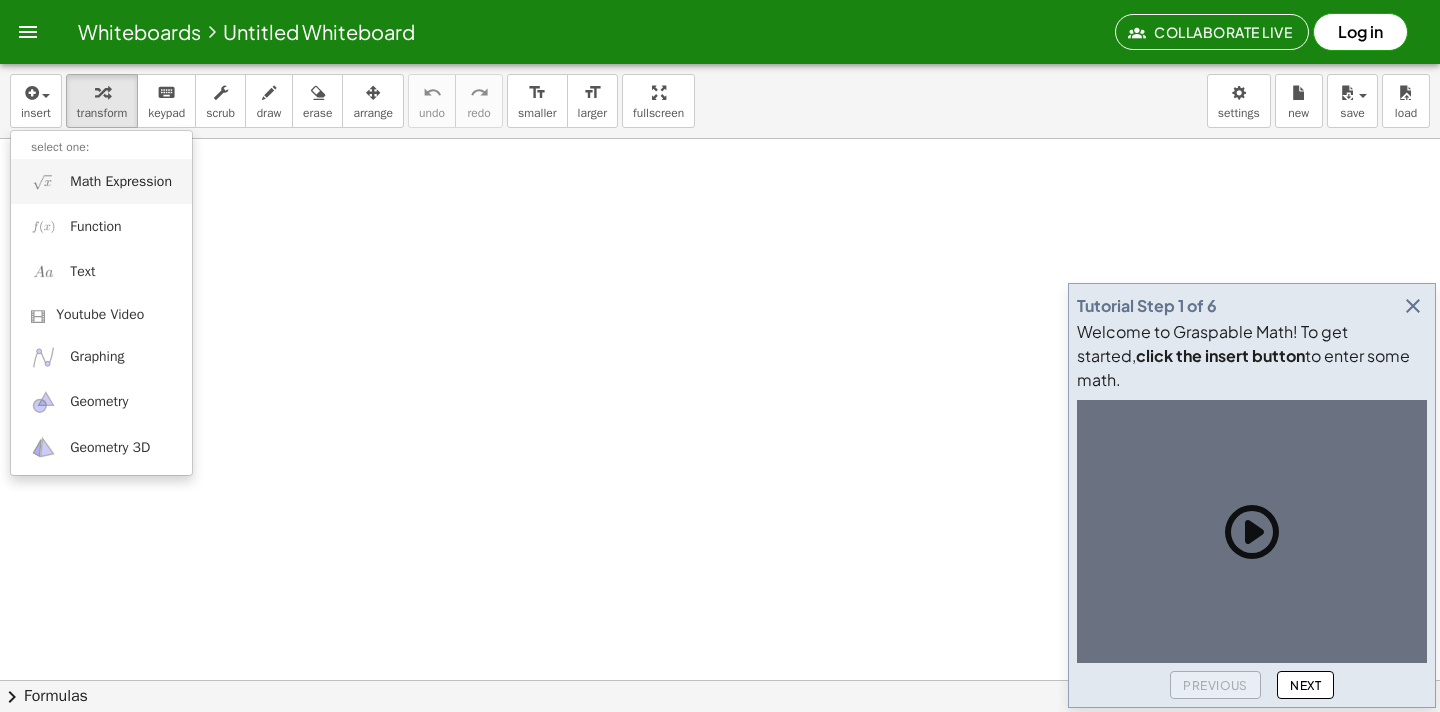 click on "Math Expression" at bounding box center [121, 182] 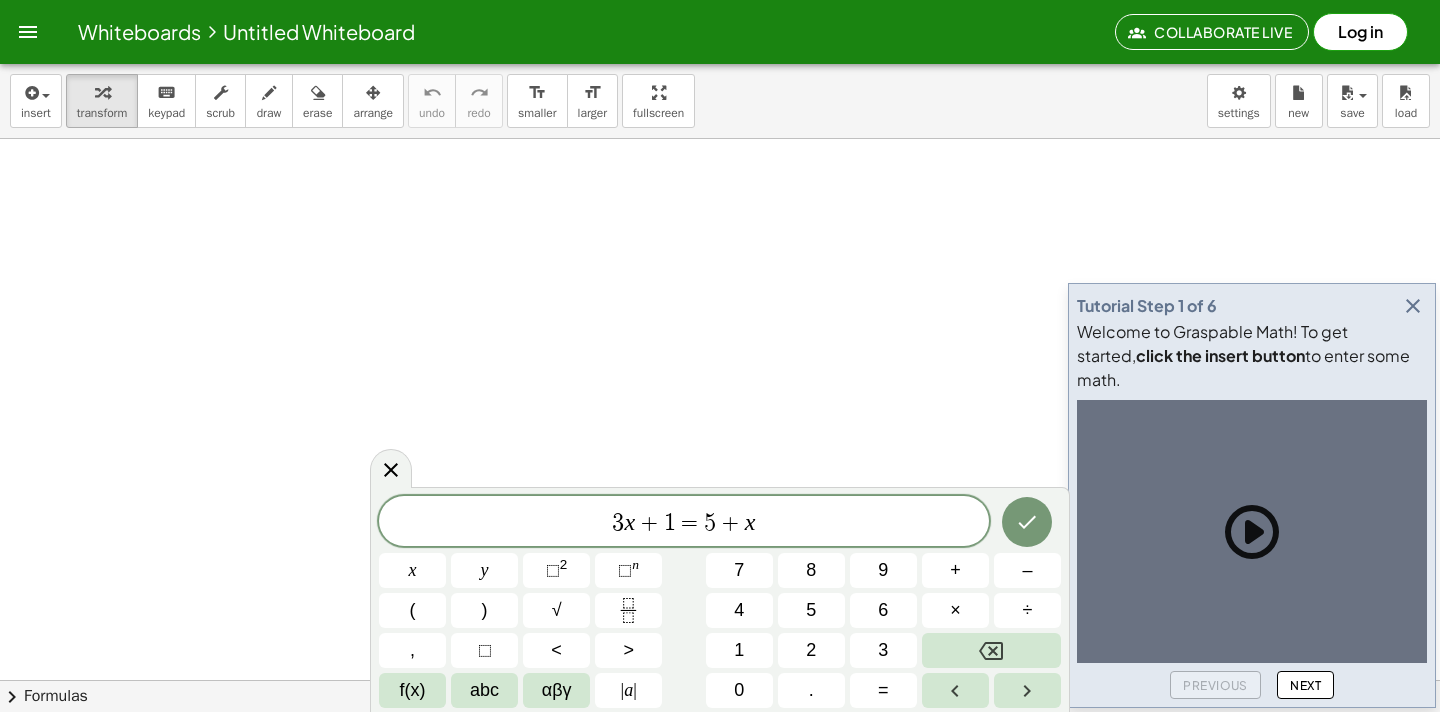 scroll, scrollTop: 19, scrollLeft: 0, axis: vertical 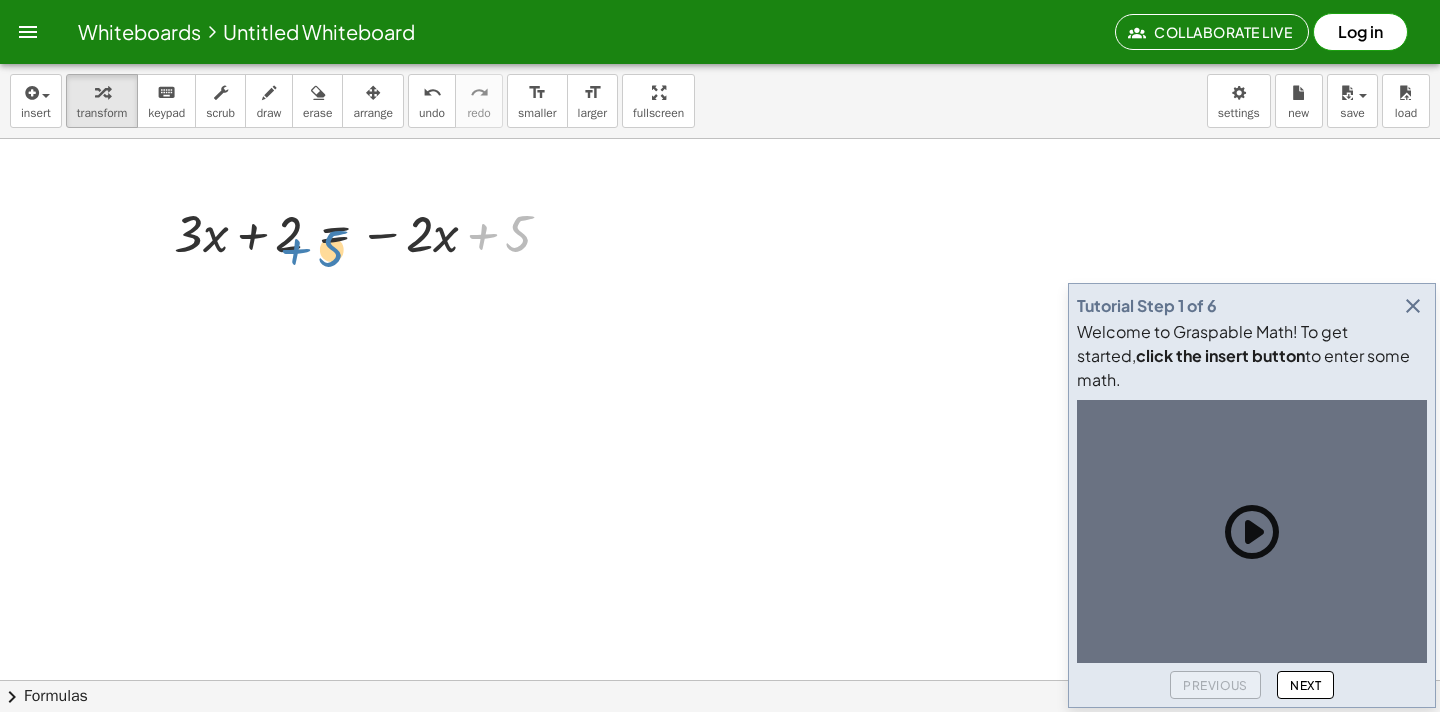 drag, startPoint x: 516, startPoint y: 238, endPoint x: 332, endPoint y: 253, distance: 184.6104 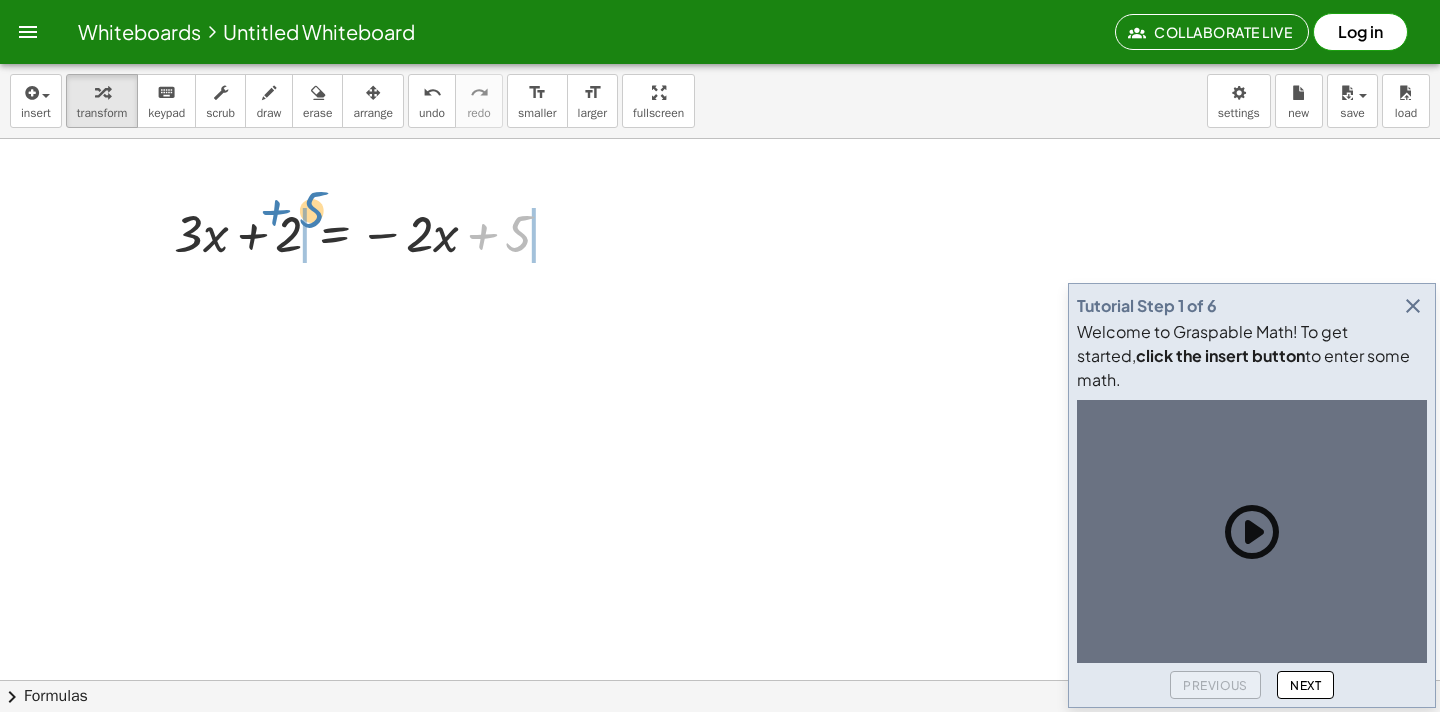 drag, startPoint x: 521, startPoint y: 238, endPoint x: 314, endPoint y: 214, distance: 208.38666 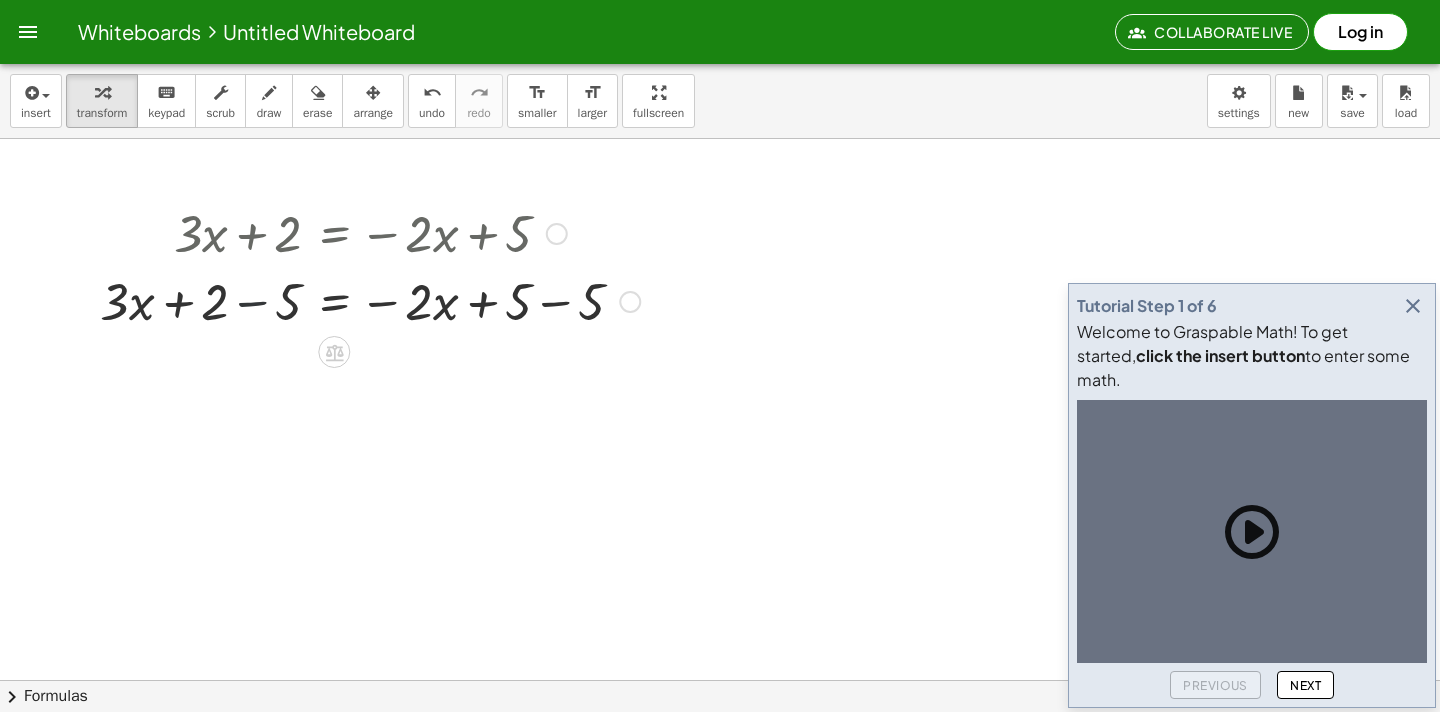 click at bounding box center [370, 300] 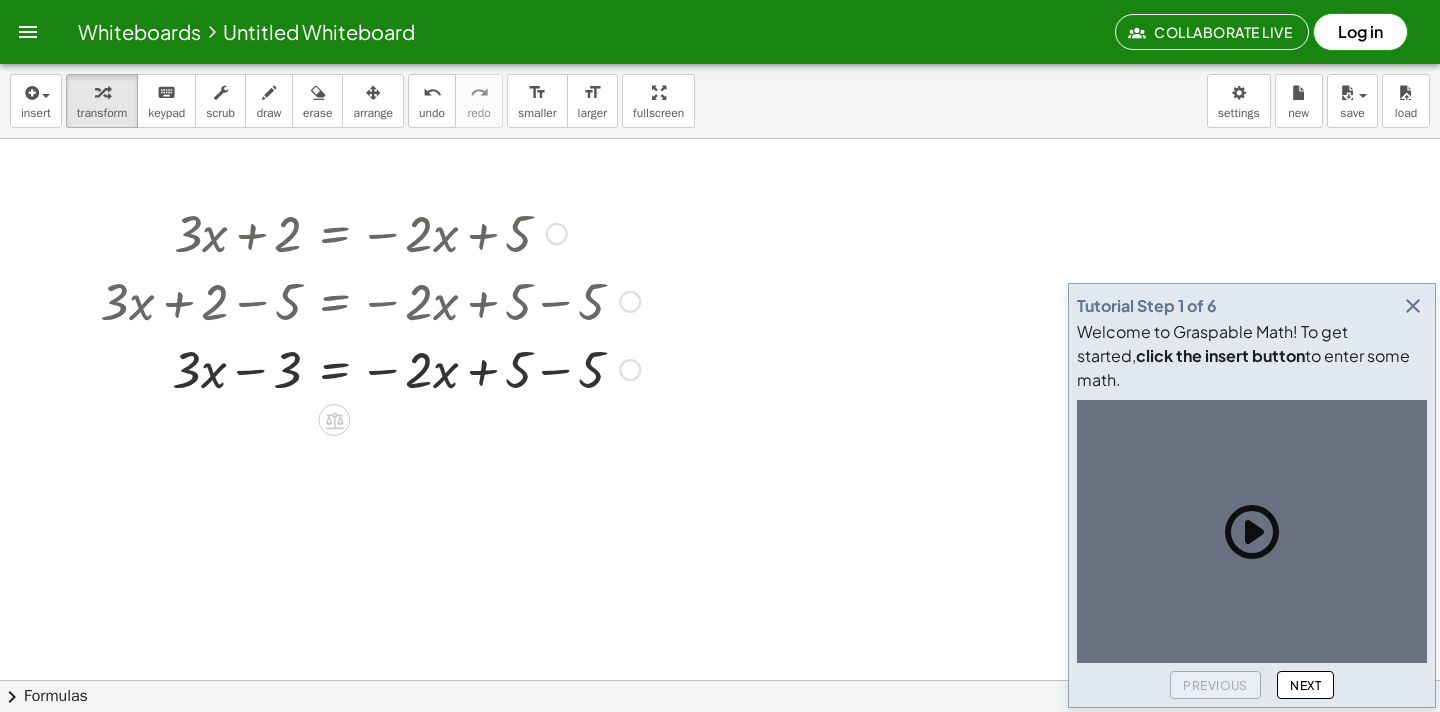 click at bounding box center [370, 368] 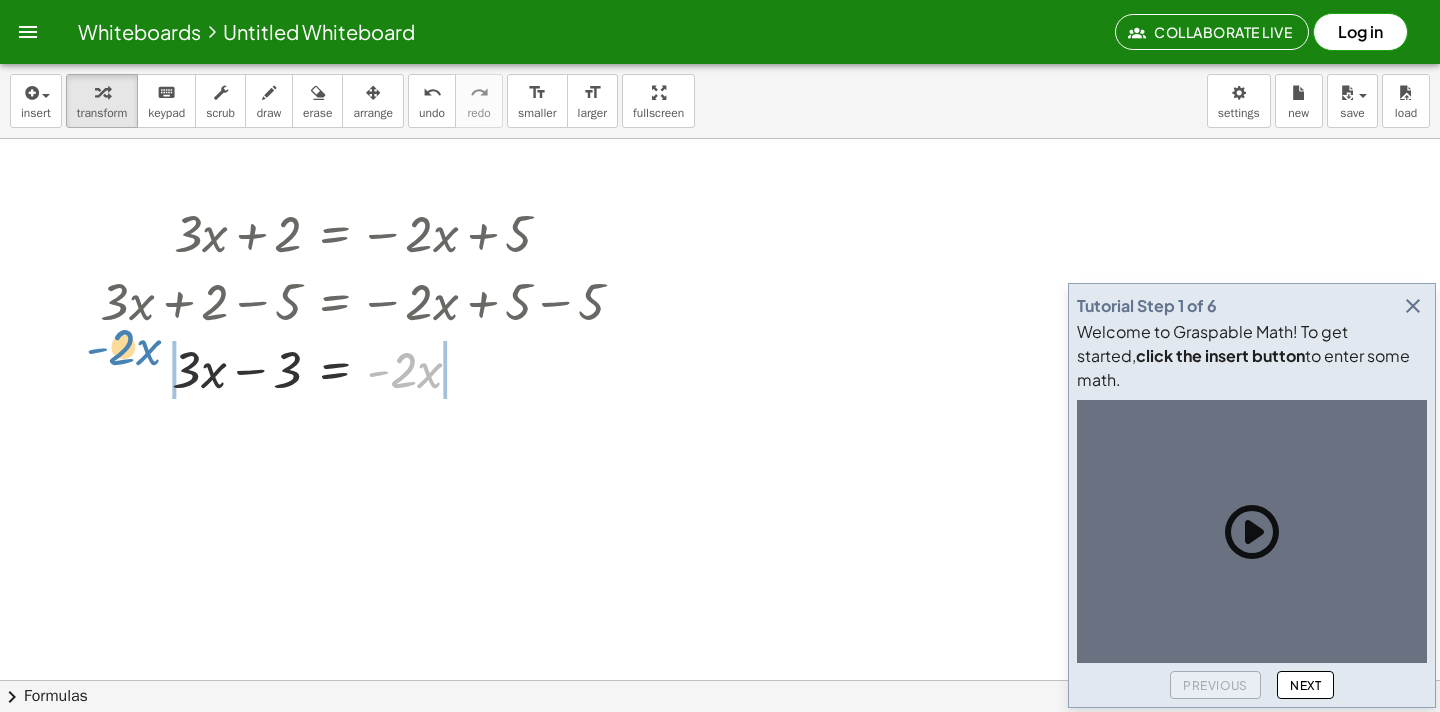drag, startPoint x: 402, startPoint y: 374, endPoint x: 125, endPoint y: 359, distance: 277.40585 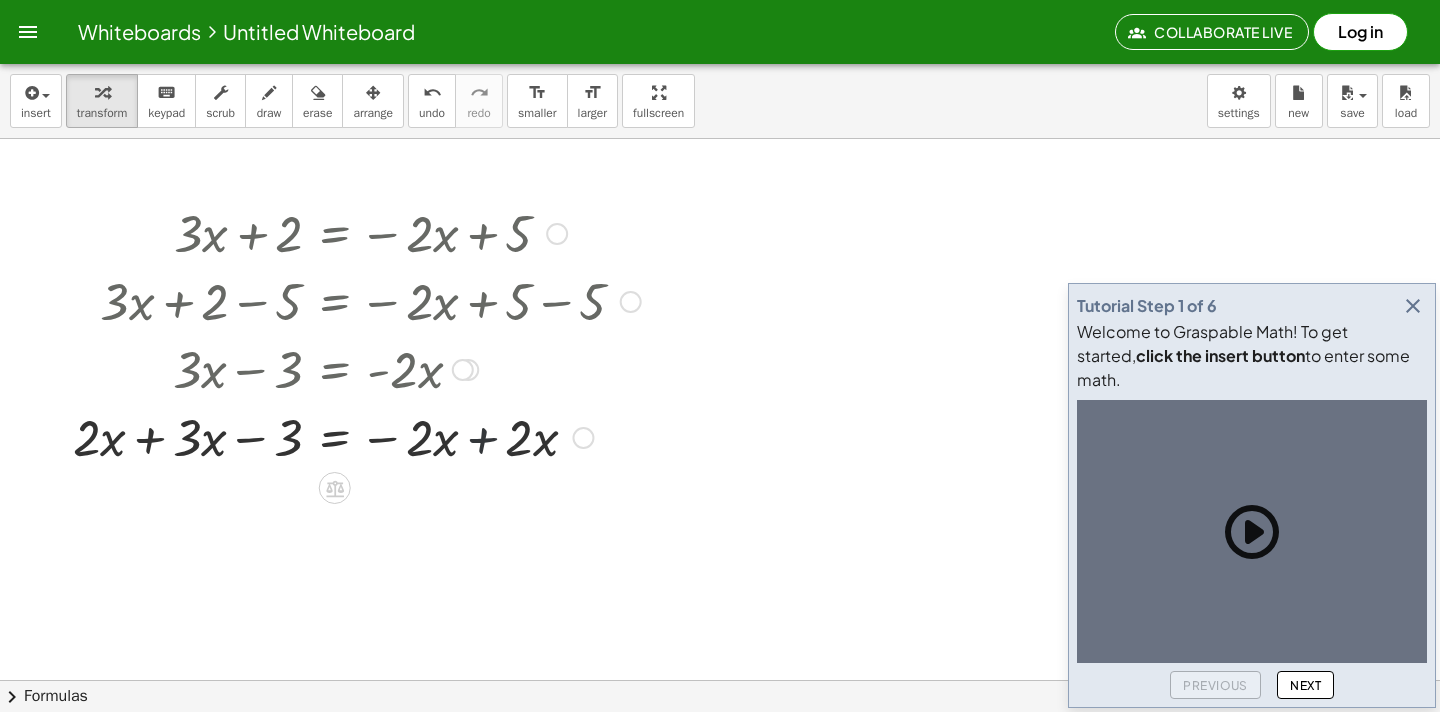 click at bounding box center [357, 436] 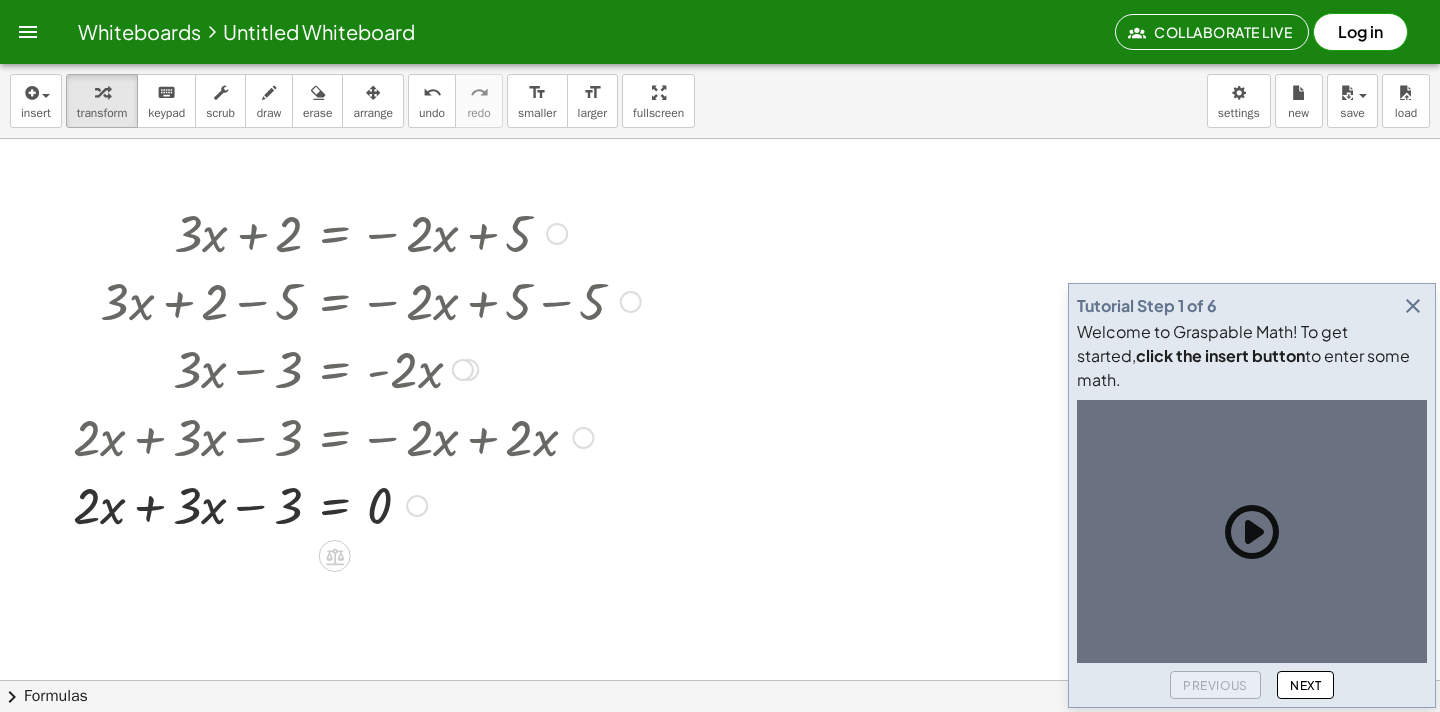click at bounding box center (357, 504) 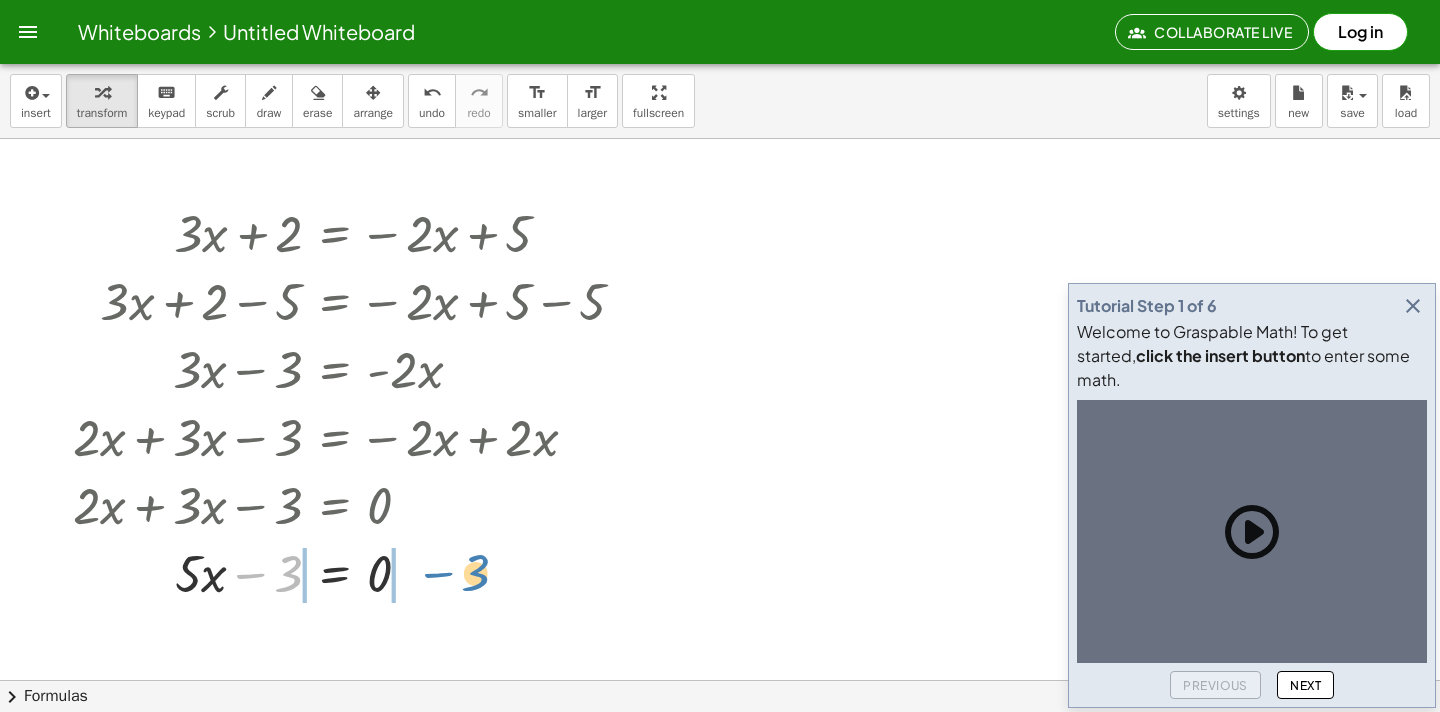 drag, startPoint x: 257, startPoint y: 576, endPoint x: 443, endPoint y: 575, distance: 186.00269 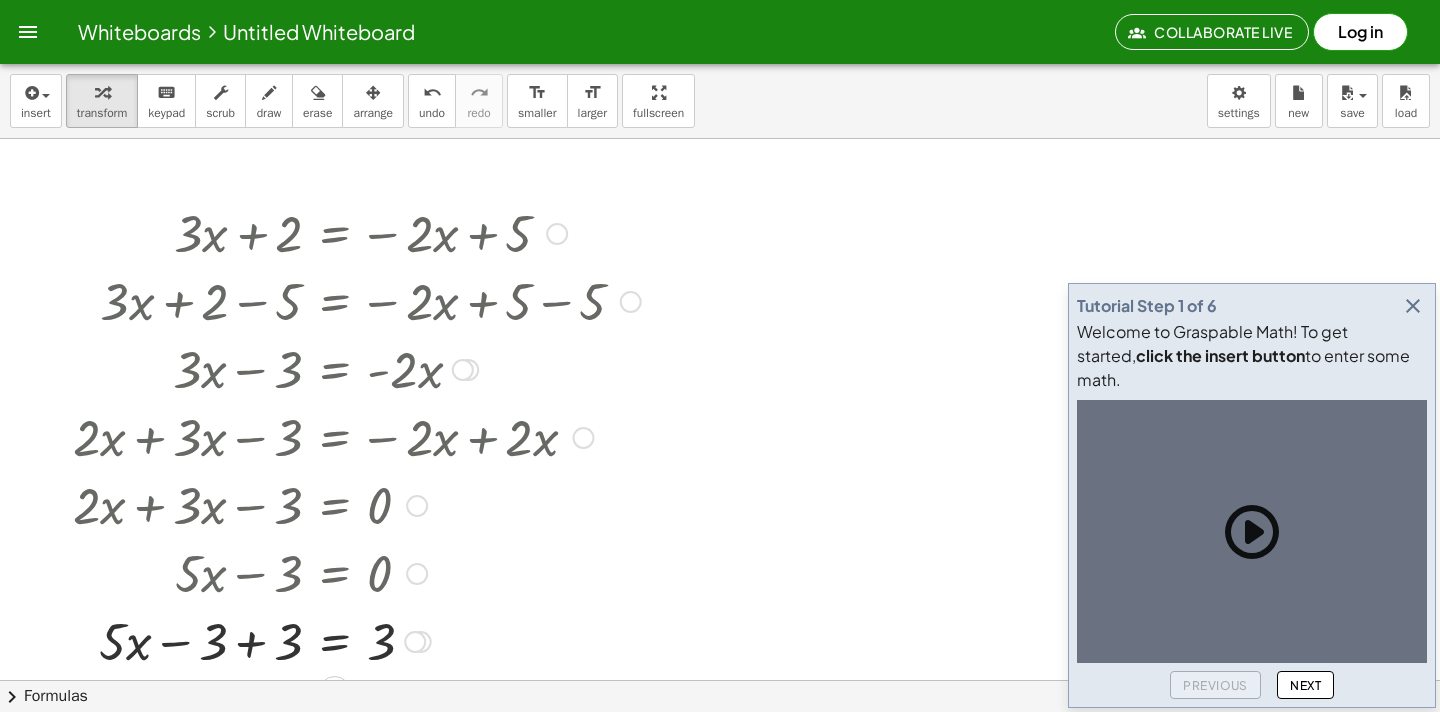 click at bounding box center (357, 640) 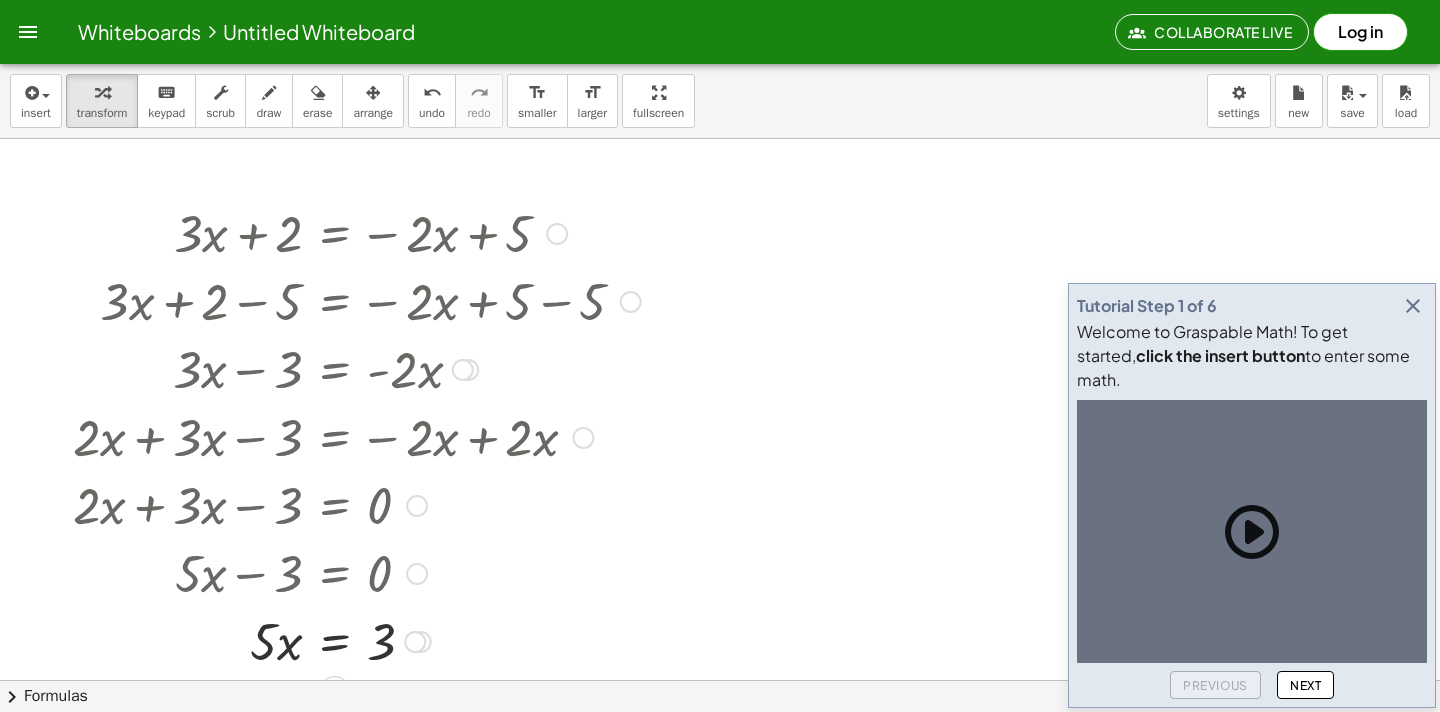 click at bounding box center (417, 574) 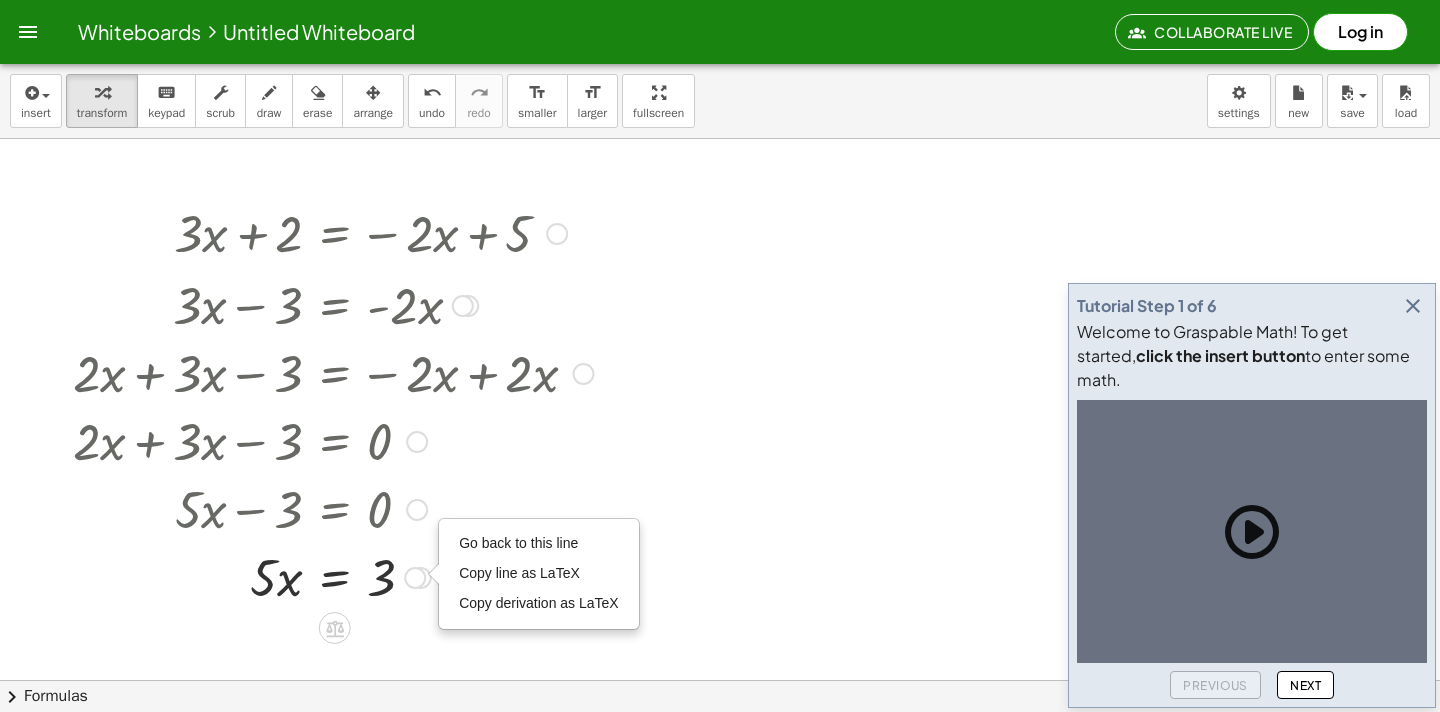 drag, startPoint x: 462, startPoint y: 366, endPoint x: 502, endPoint y: 294, distance: 82.36504 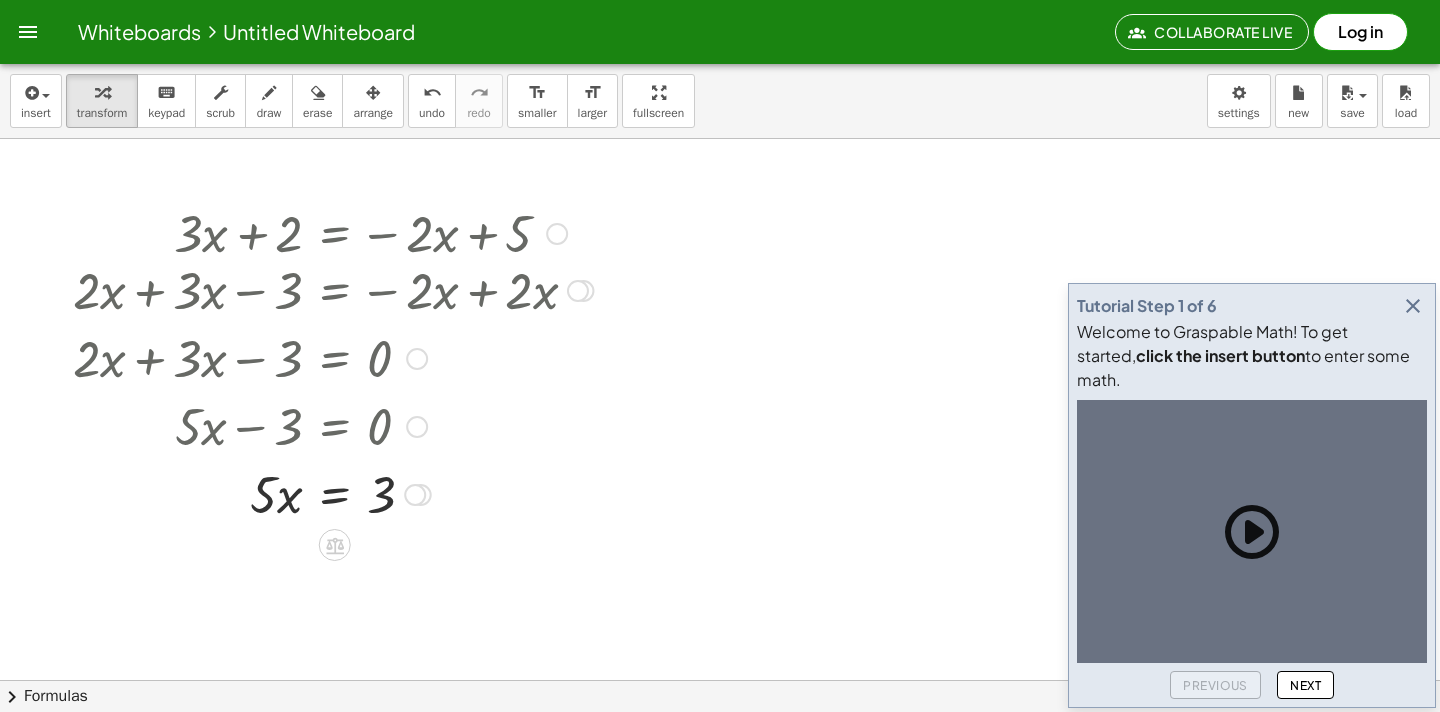 drag, startPoint x: 585, startPoint y: 372, endPoint x: 585, endPoint y: 291, distance: 81 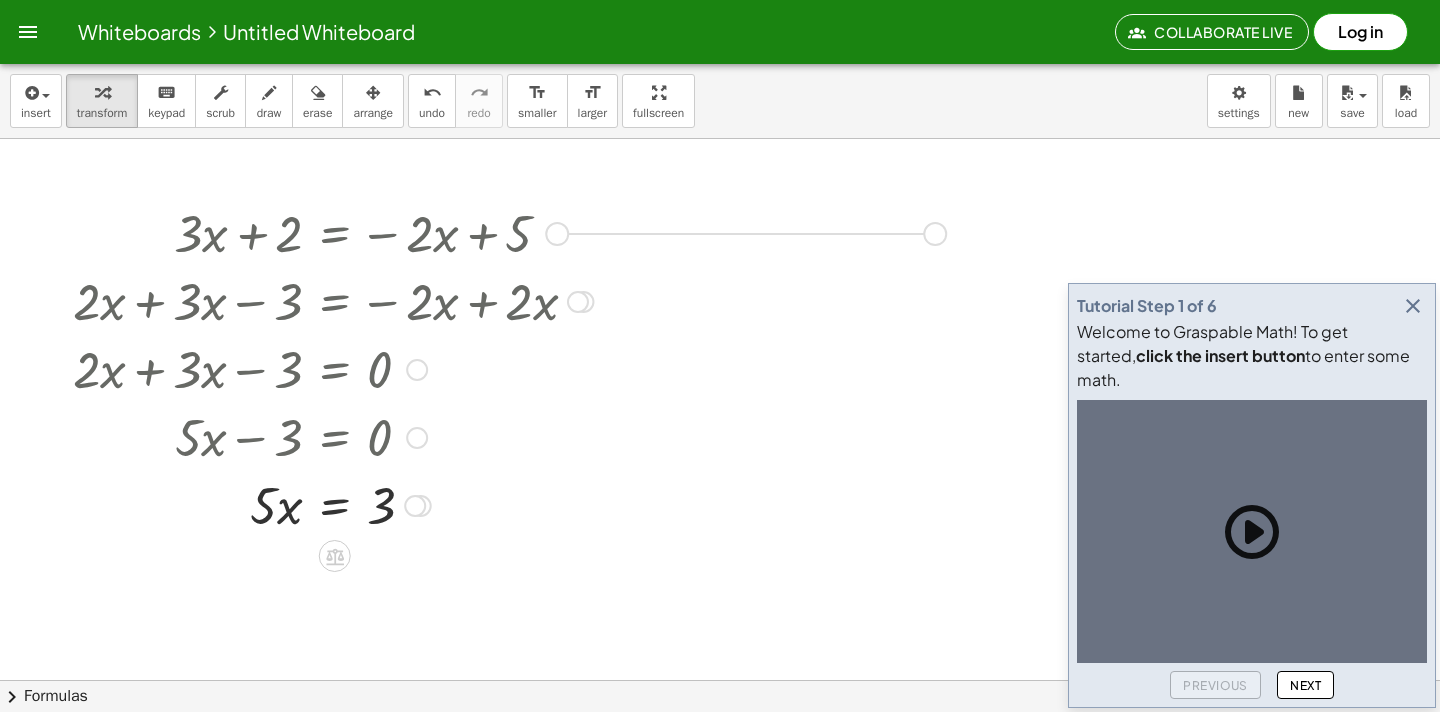 drag, startPoint x: 562, startPoint y: 229, endPoint x: 941, endPoint y: 232, distance: 379.01187 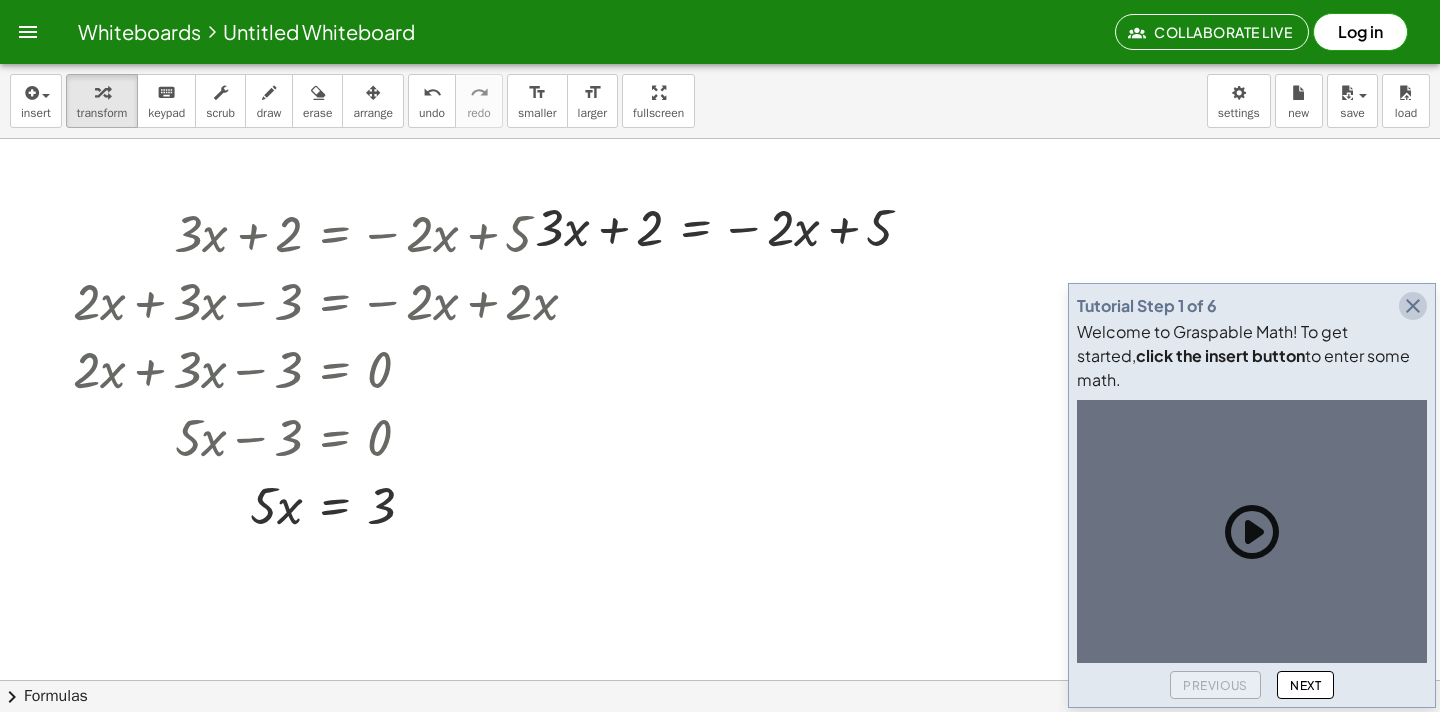 click at bounding box center (1413, 306) 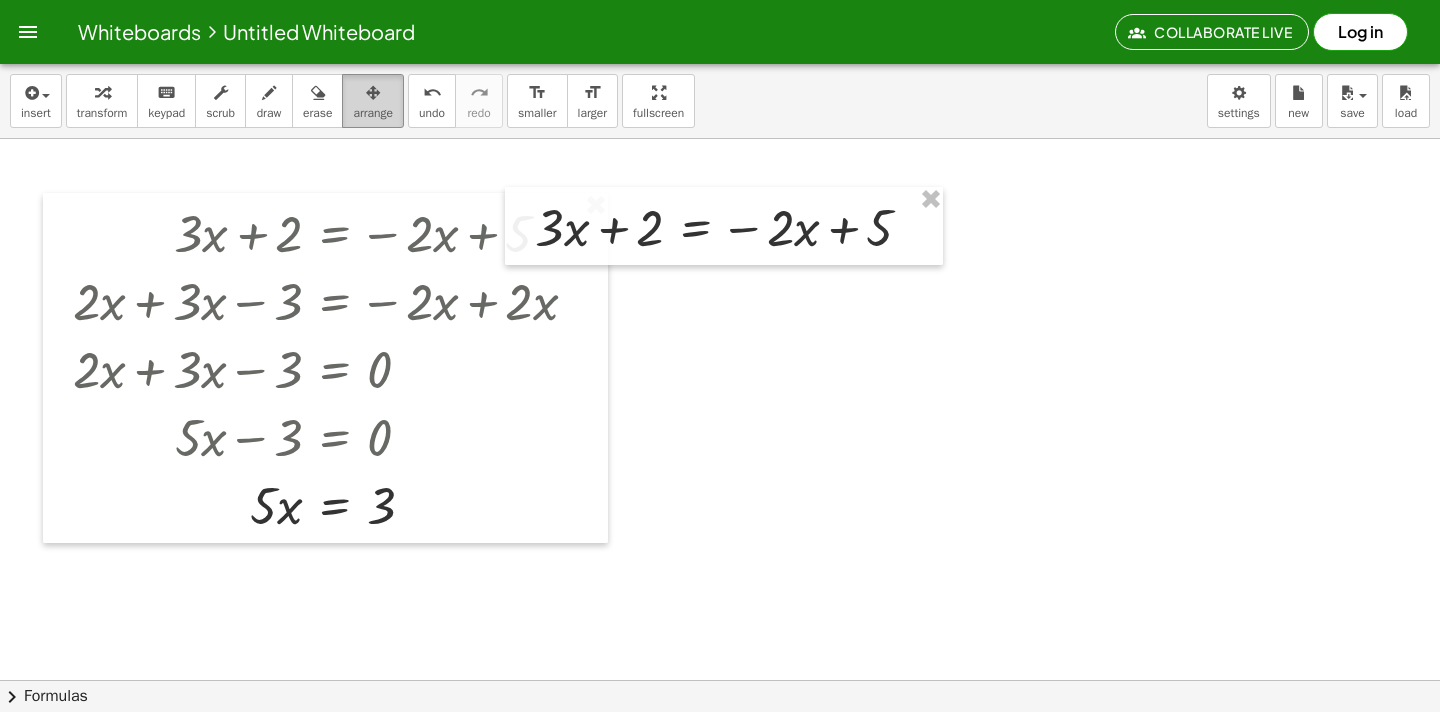 click at bounding box center [373, 93] 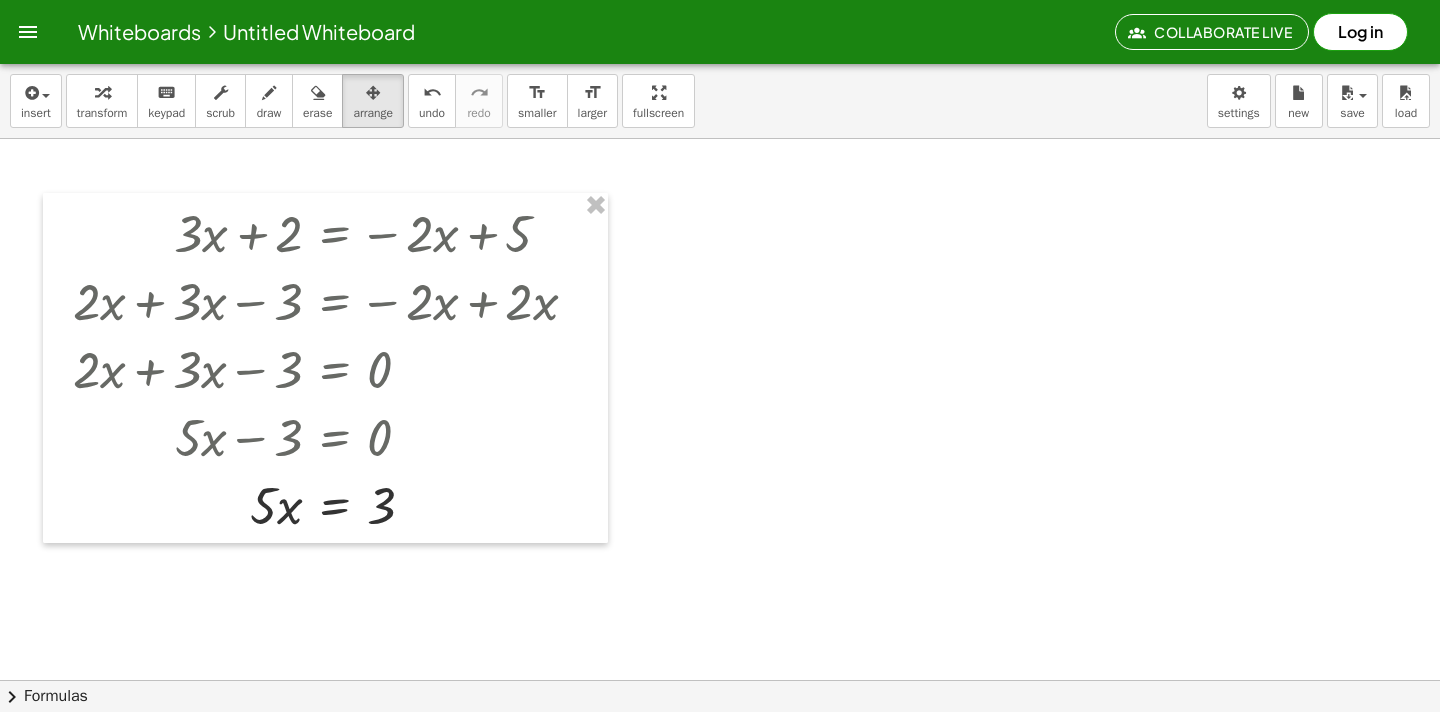 click at bounding box center [720, 743] 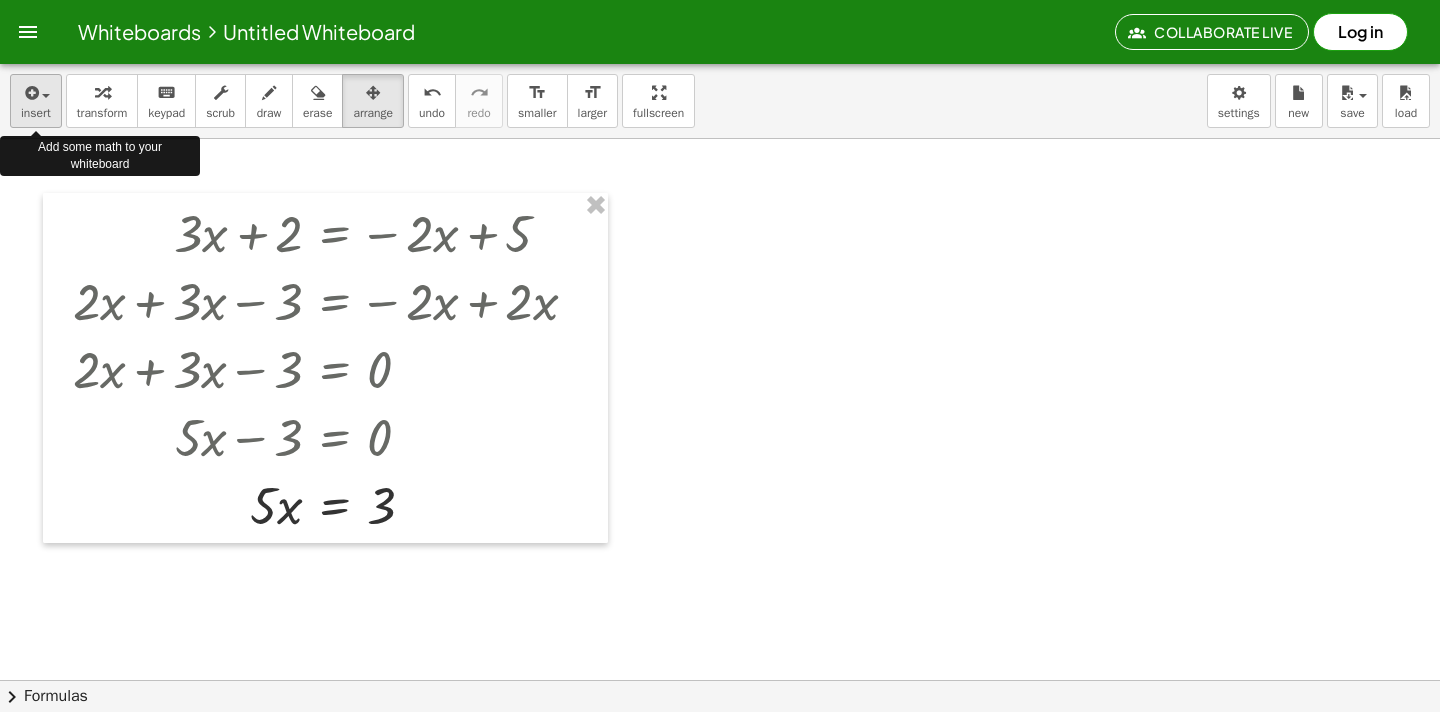 click at bounding box center [30, 93] 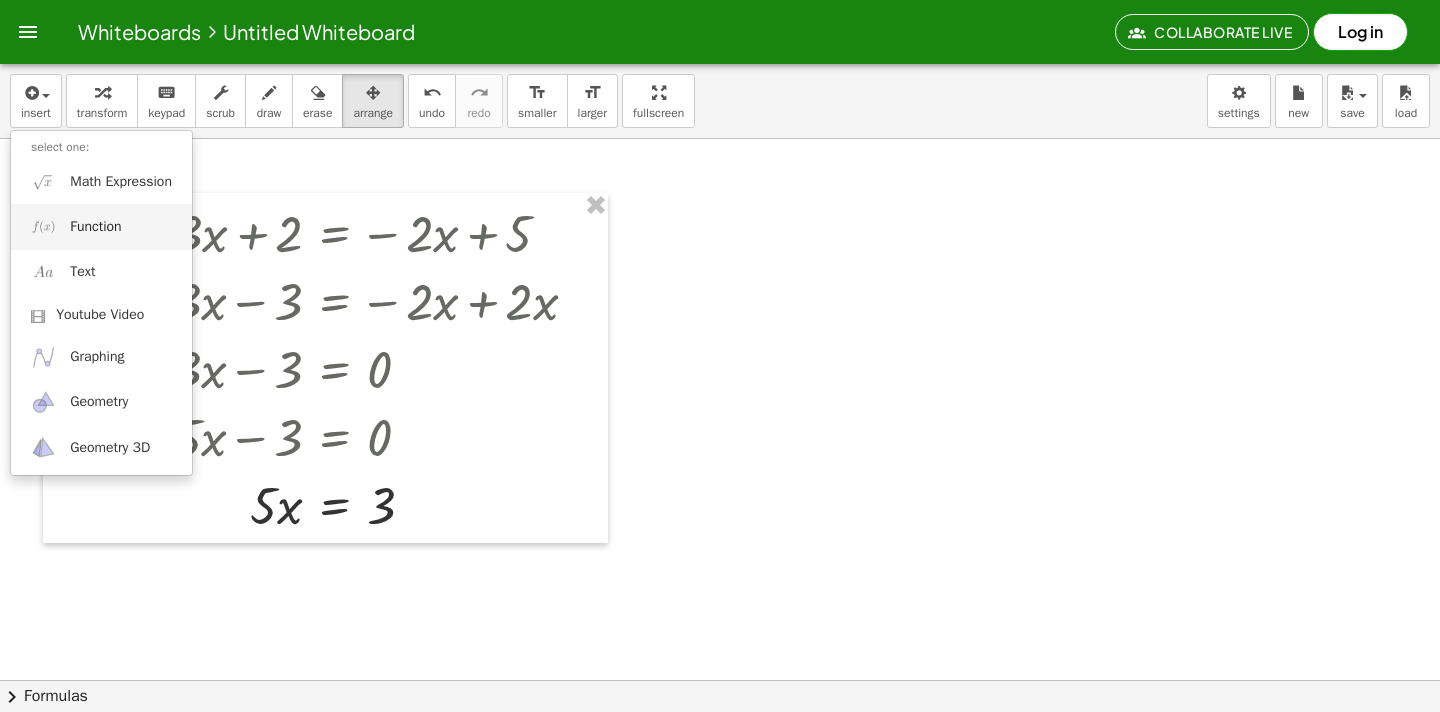 click on "Function" at bounding box center (101, 226) 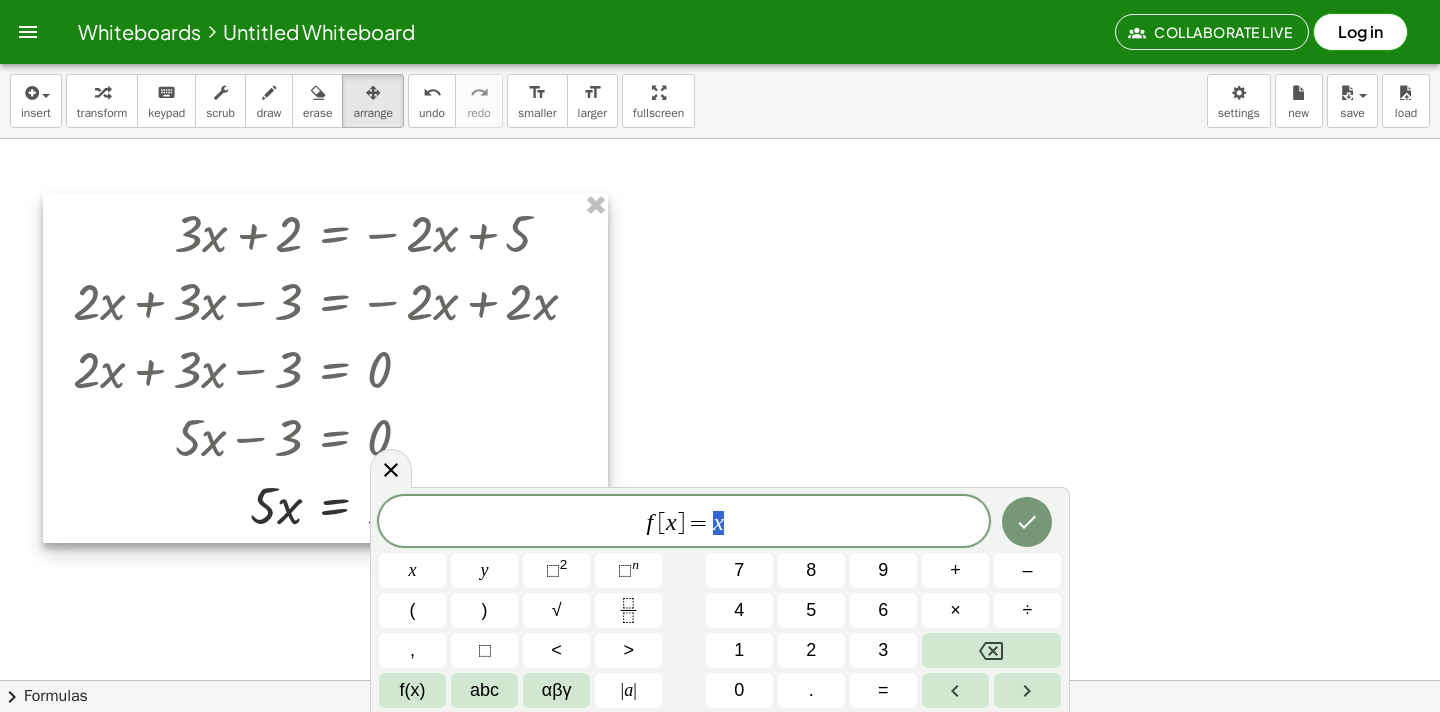 scroll, scrollTop: 18, scrollLeft: 0, axis: vertical 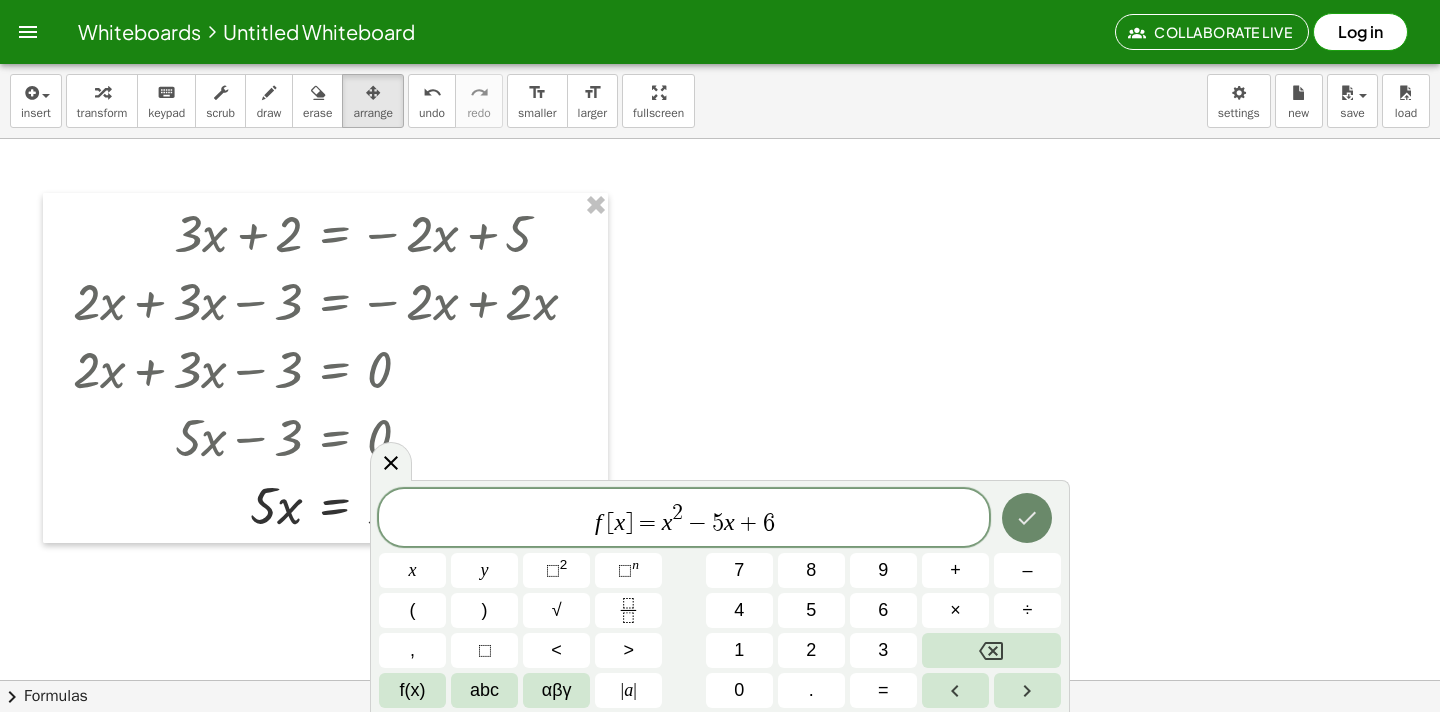 click at bounding box center [1027, 518] 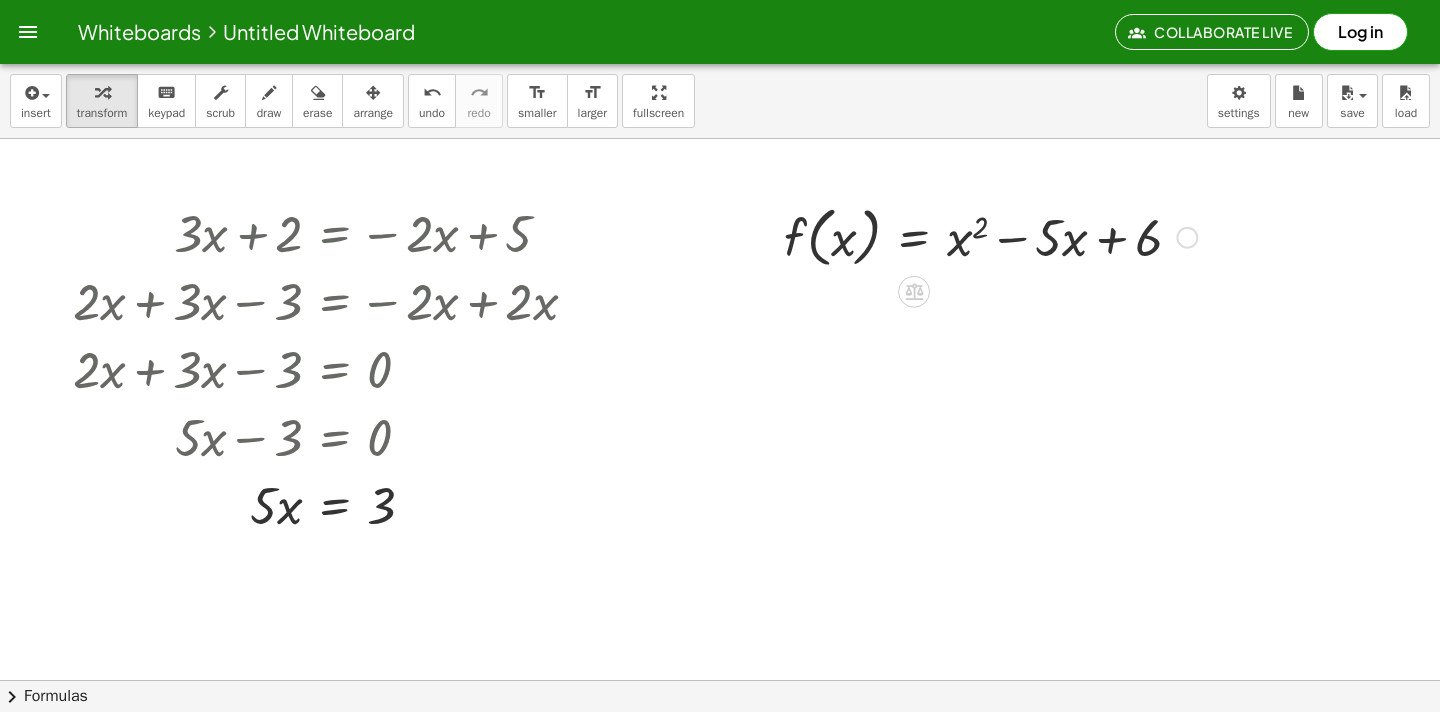 click at bounding box center (990, 236) 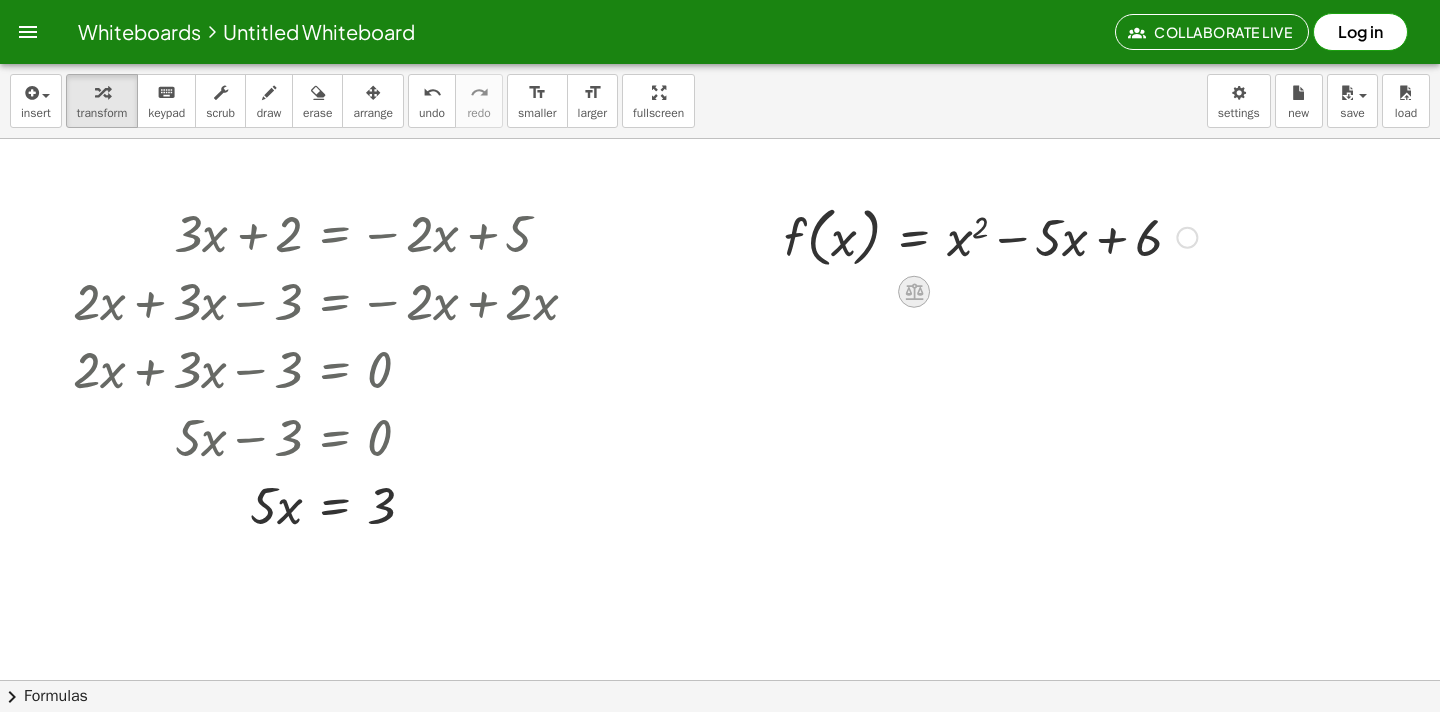 click 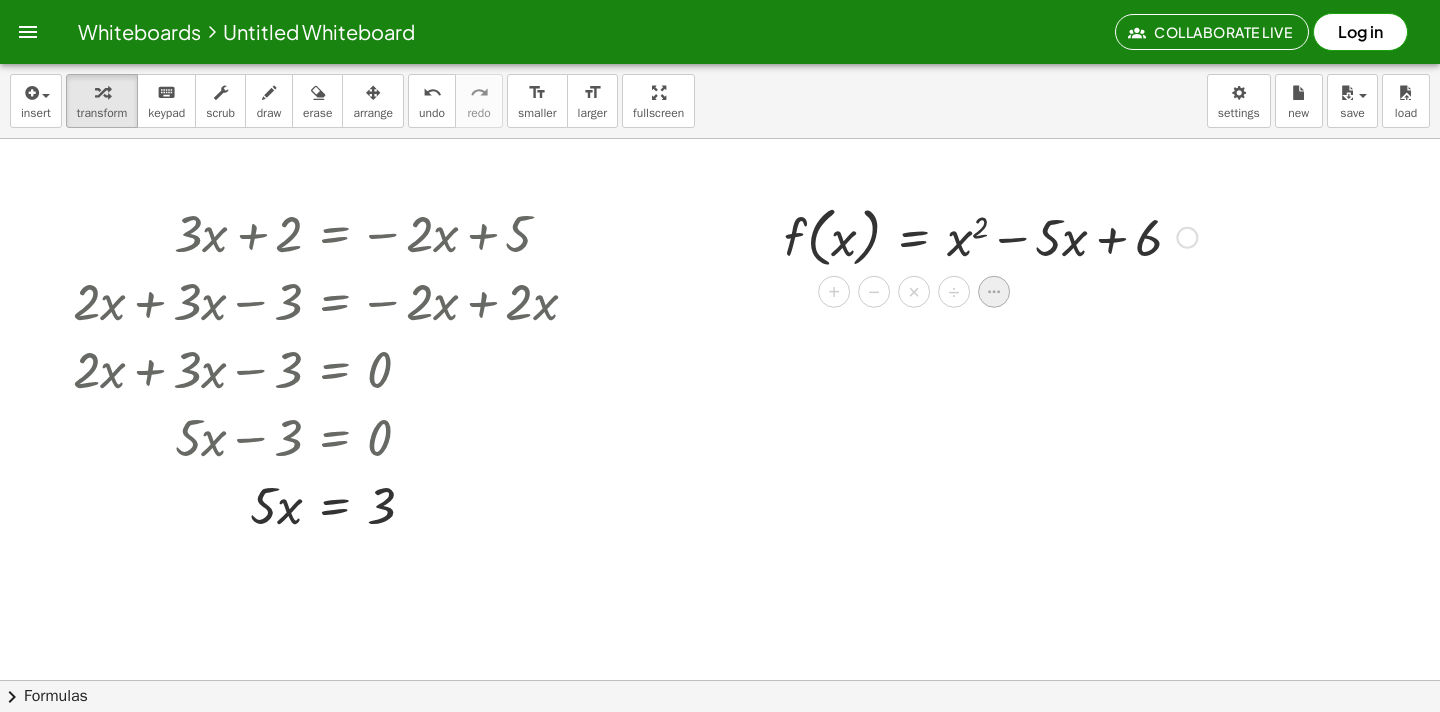 click at bounding box center (994, 292) 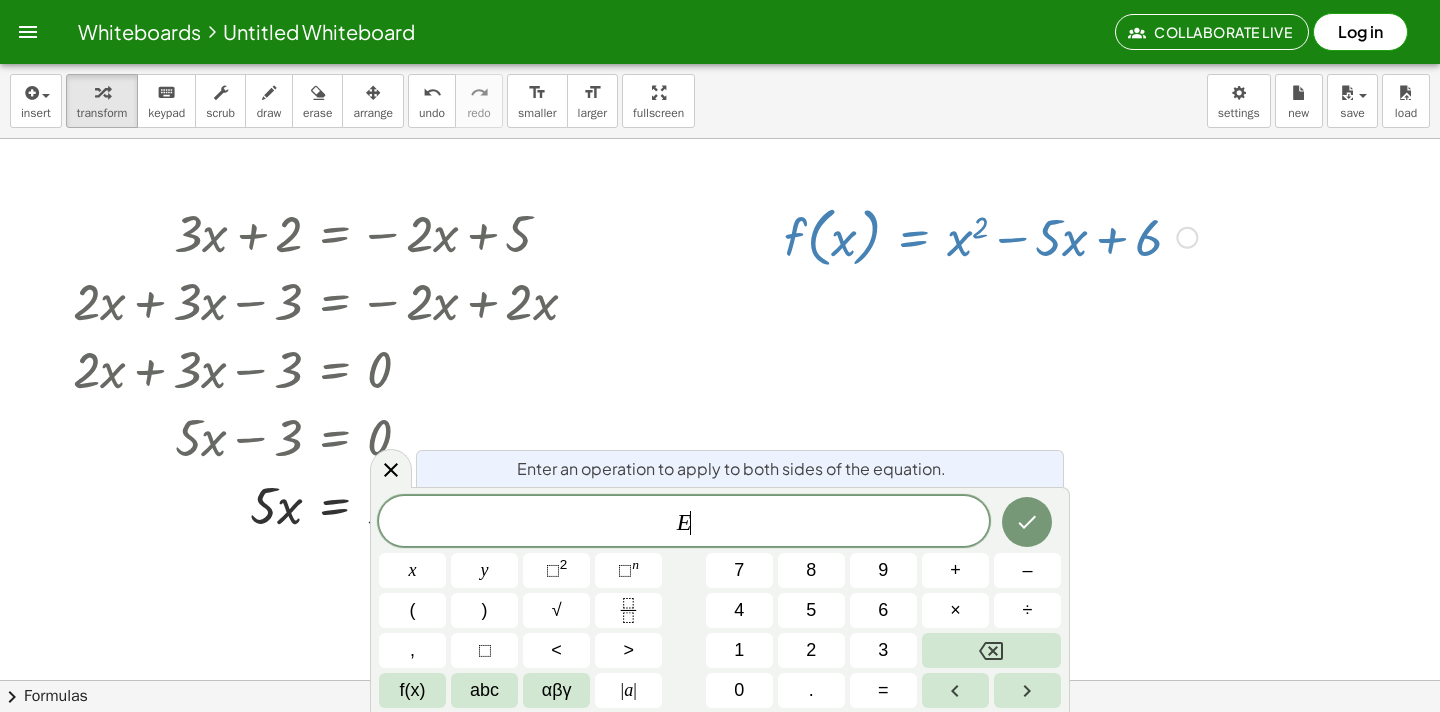 scroll, scrollTop: 18, scrollLeft: 0, axis: vertical 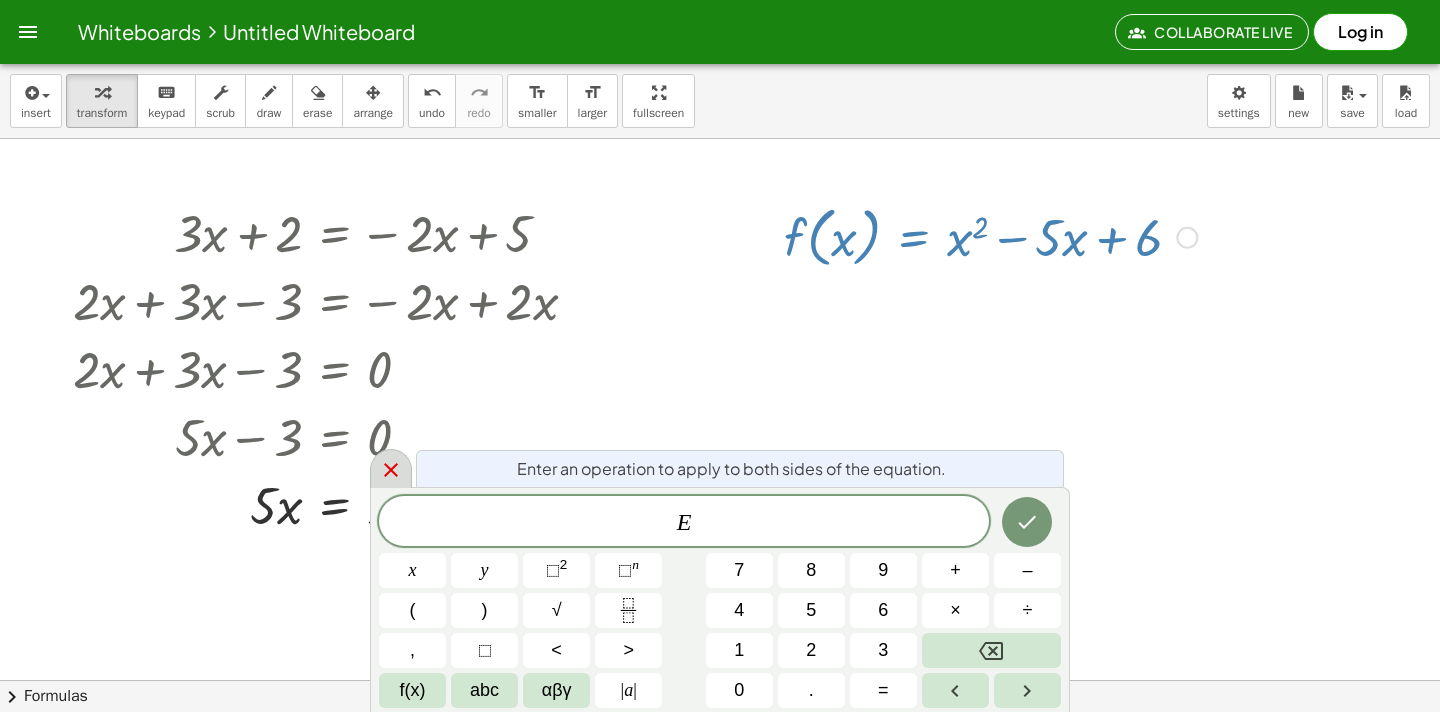 click at bounding box center [391, 468] 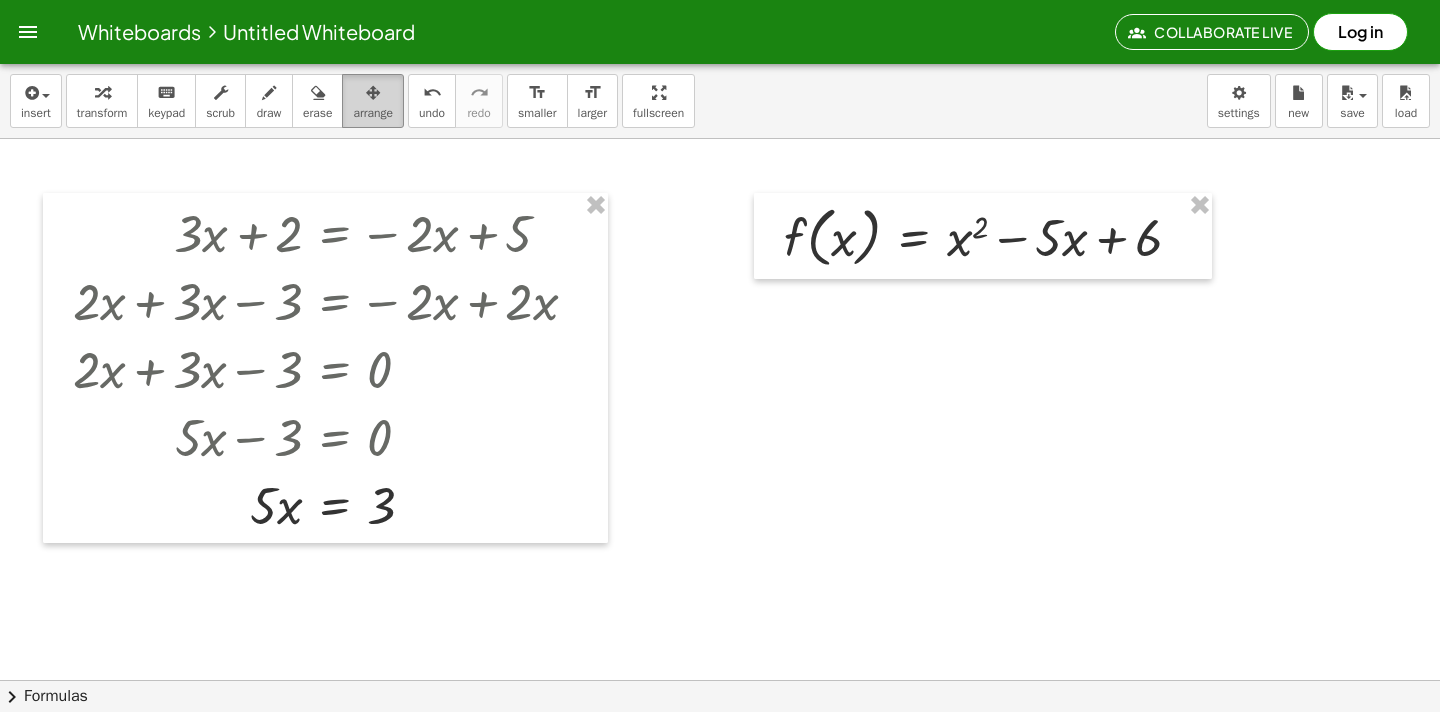 click on "arrange" at bounding box center (373, 113) 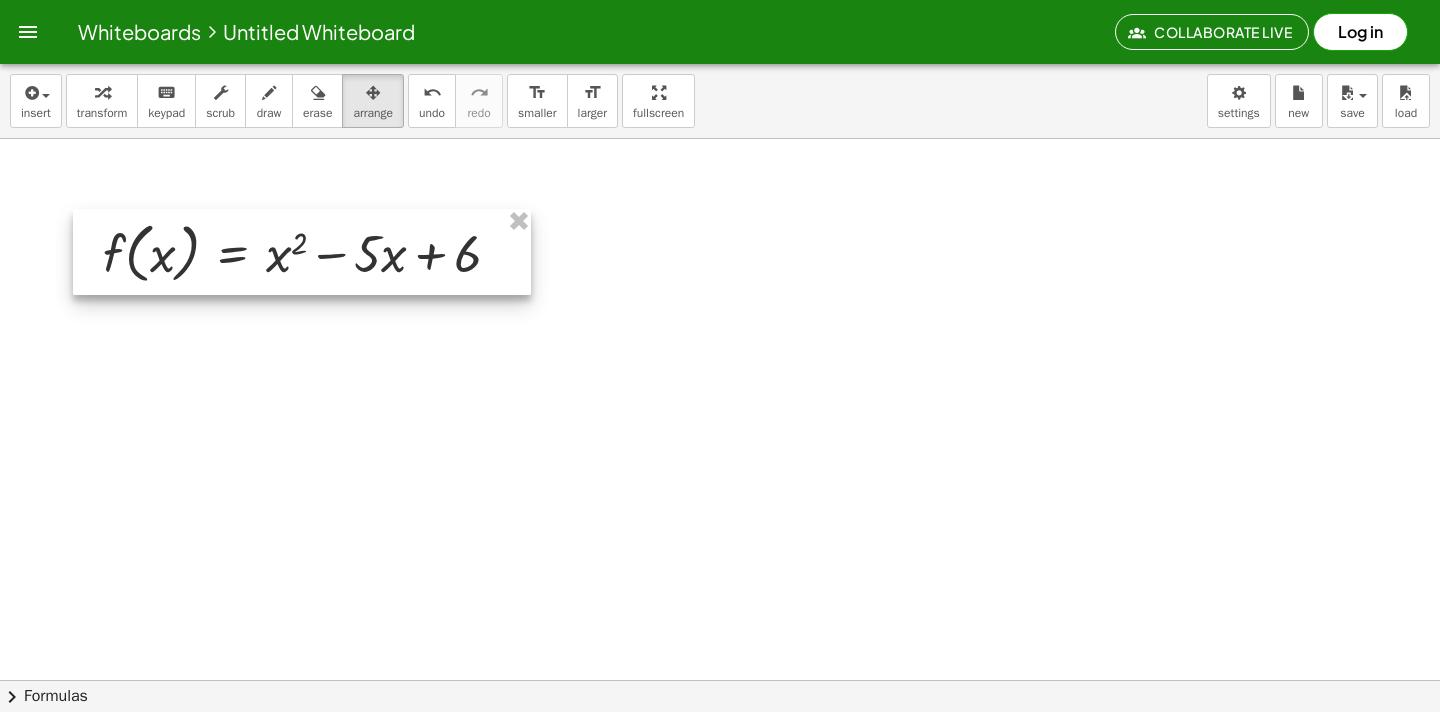 drag, startPoint x: 784, startPoint y: 193, endPoint x: 103, endPoint y: 208, distance: 681.16516 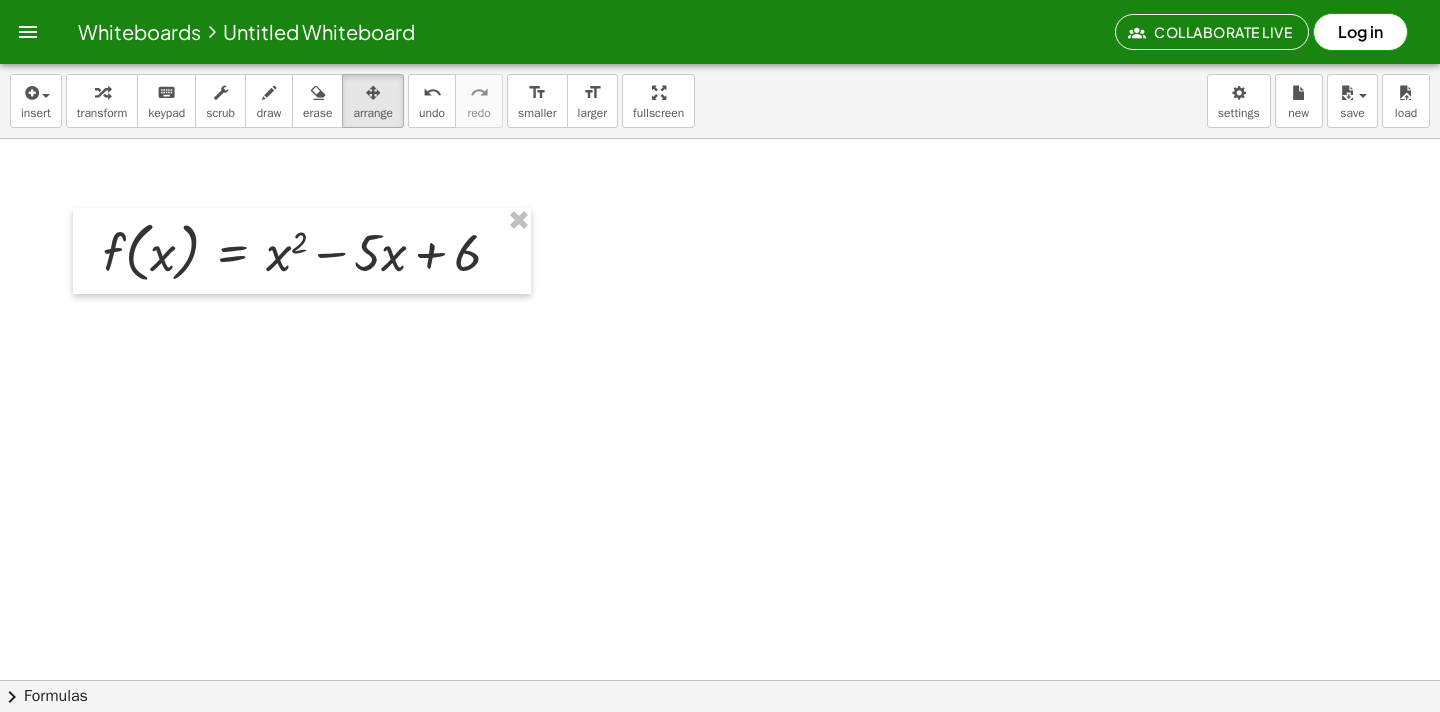click at bounding box center (720, 743) 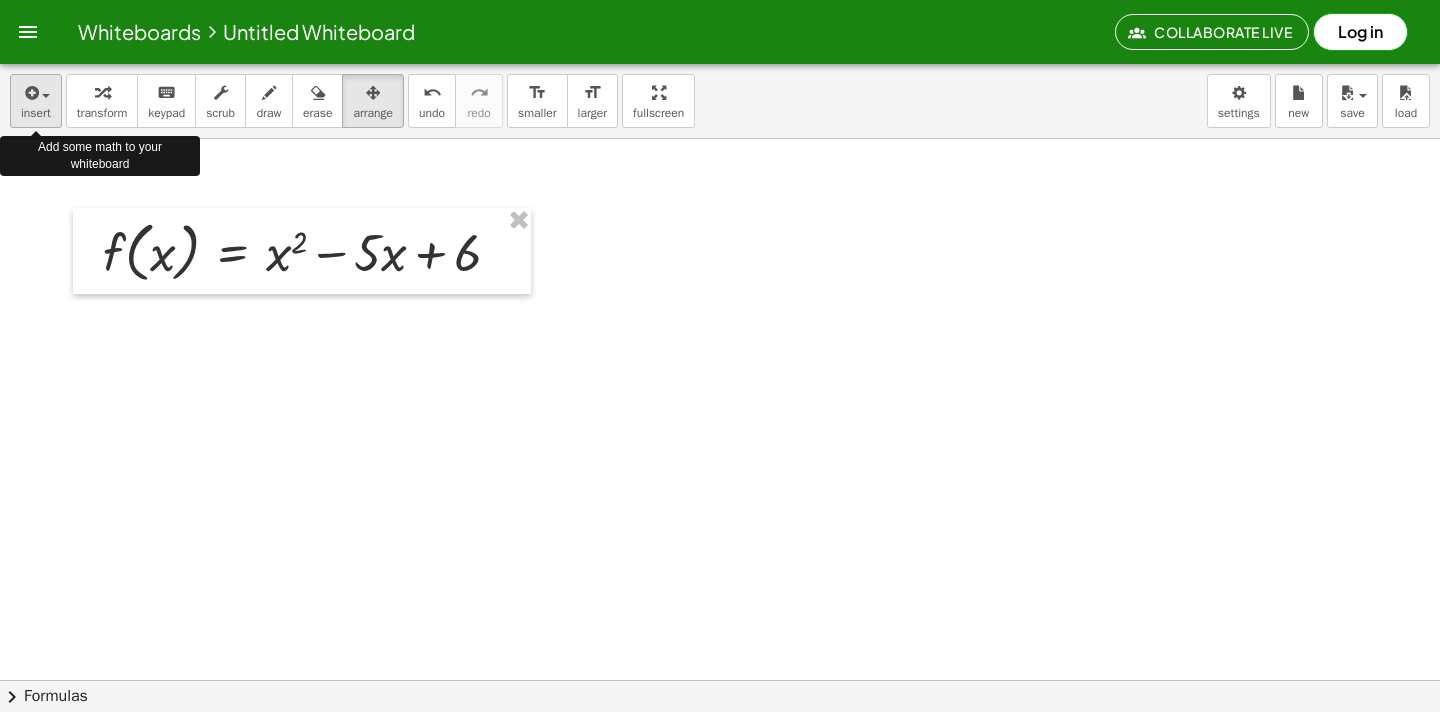 click at bounding box center (30, 93) 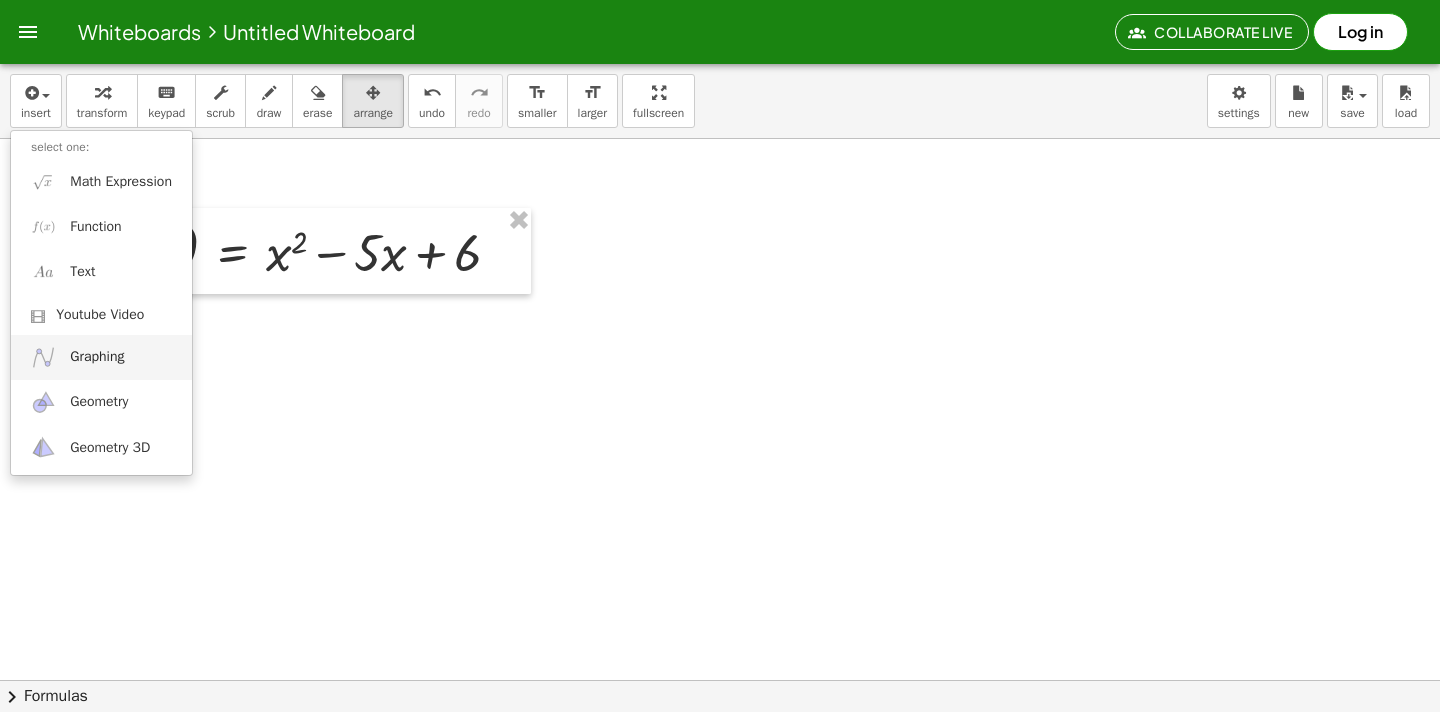 click on "Graphing" at bounding box center (97, 357) 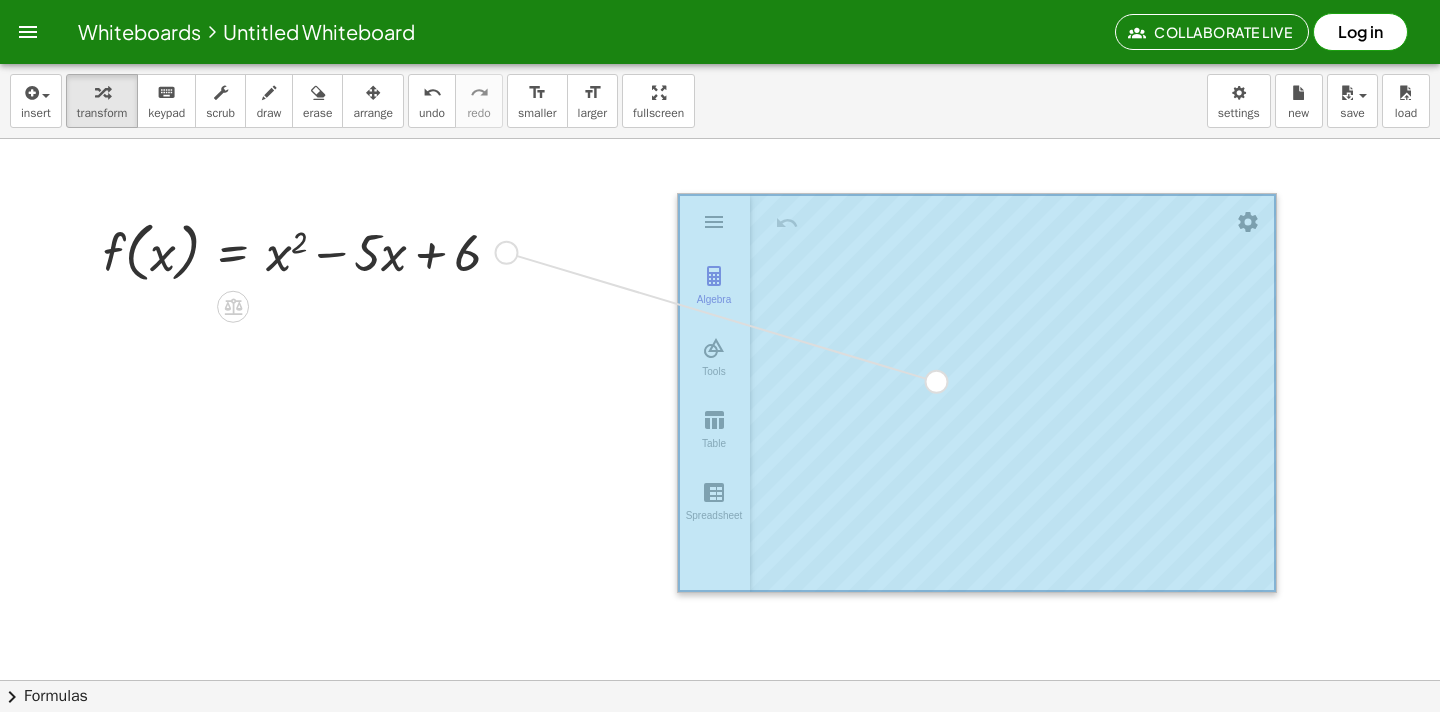 drag, startPoint x: 507, startPoint y: 256, endPoint x: 951, endPoint y: 383, distance: 461.80624 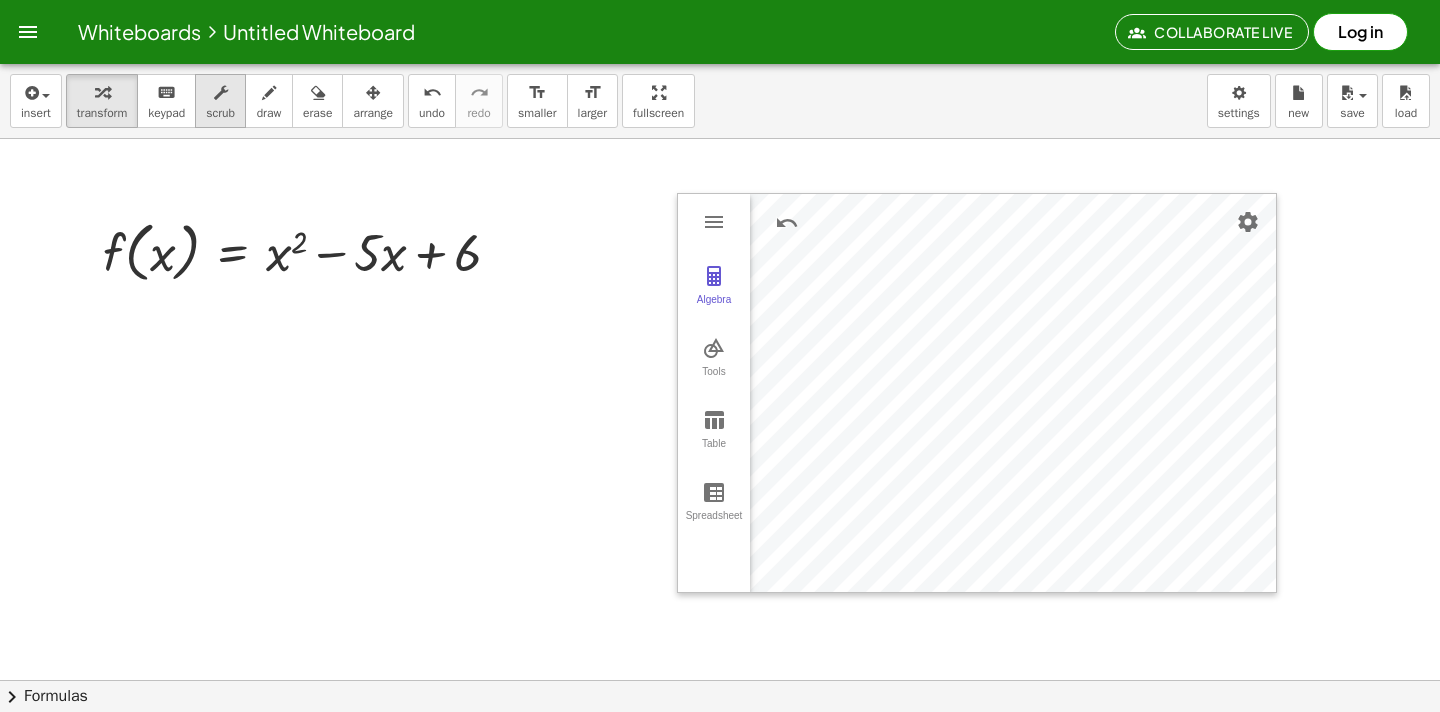 click on "scrub" at bounding box center (220, 113) 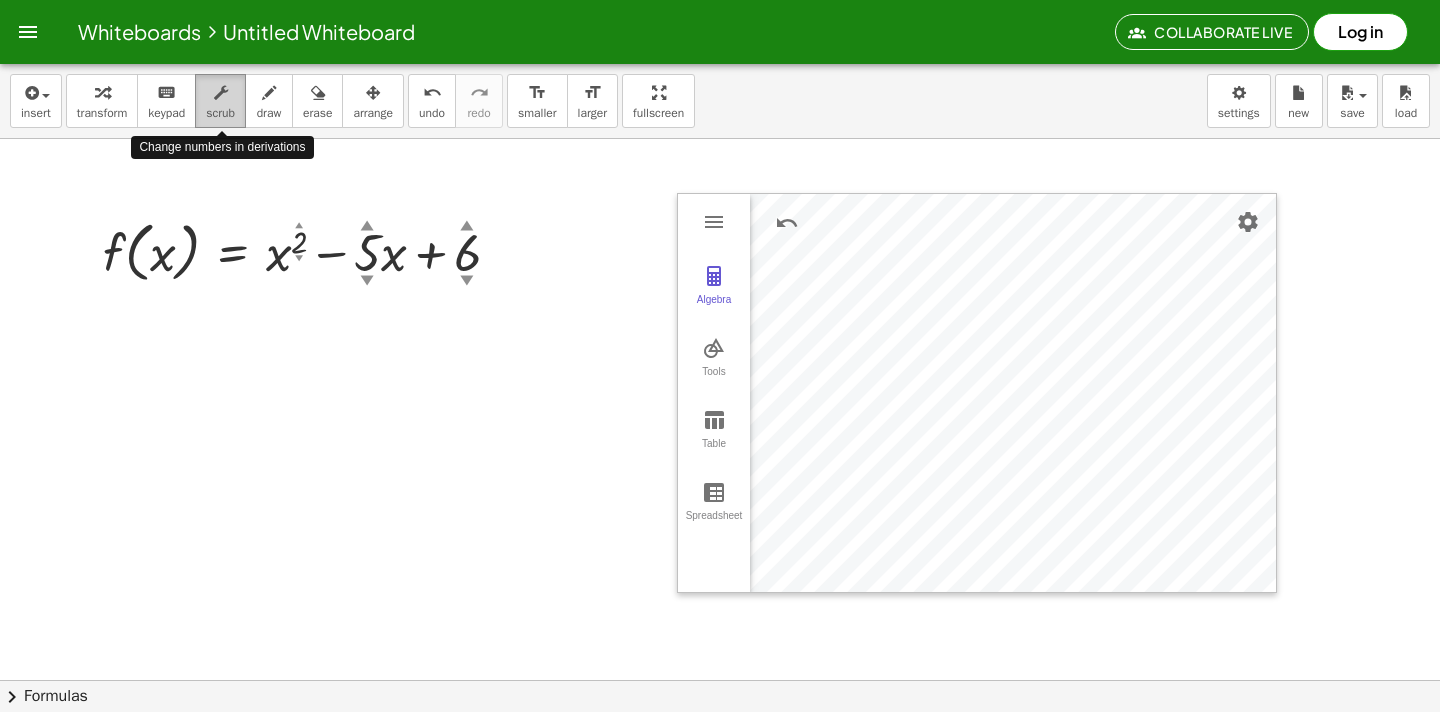 click at bounding box center [221, 93] 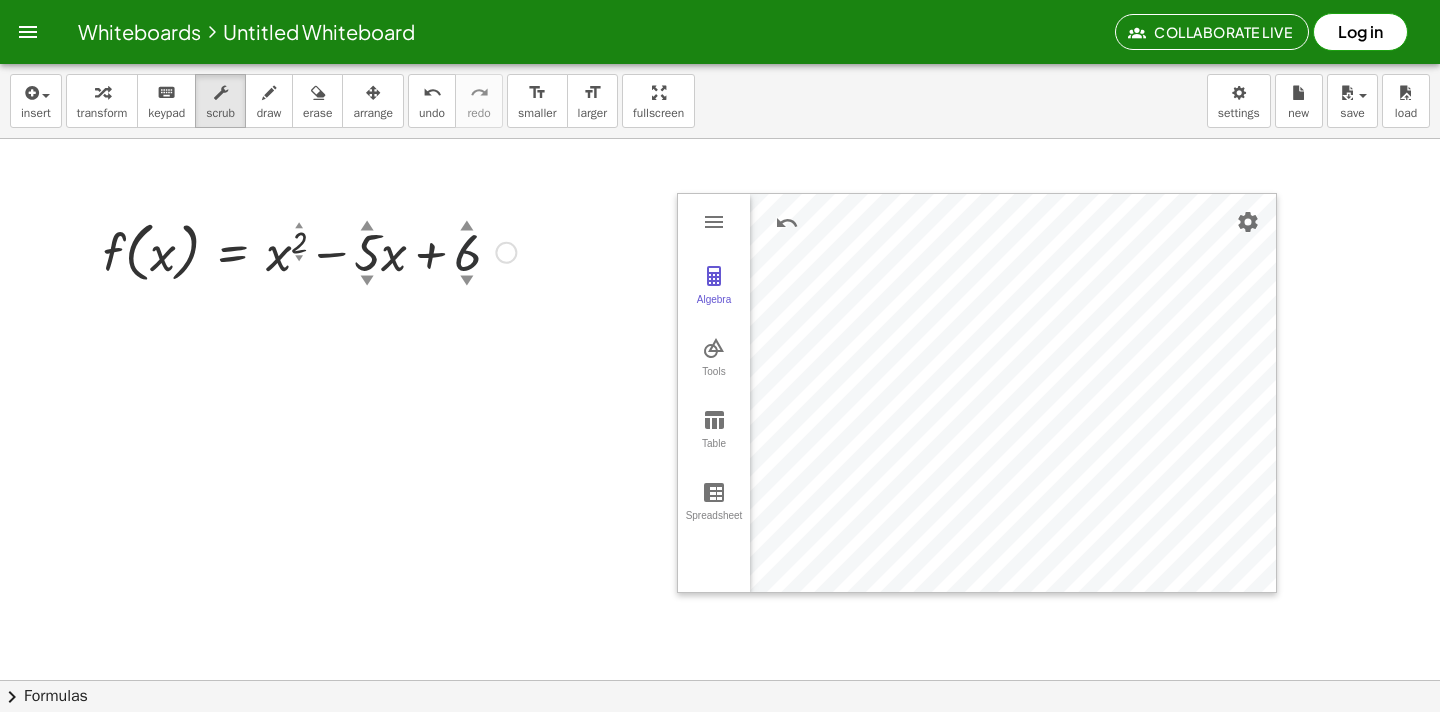 click on "▲" at bounding box center (467, 227) 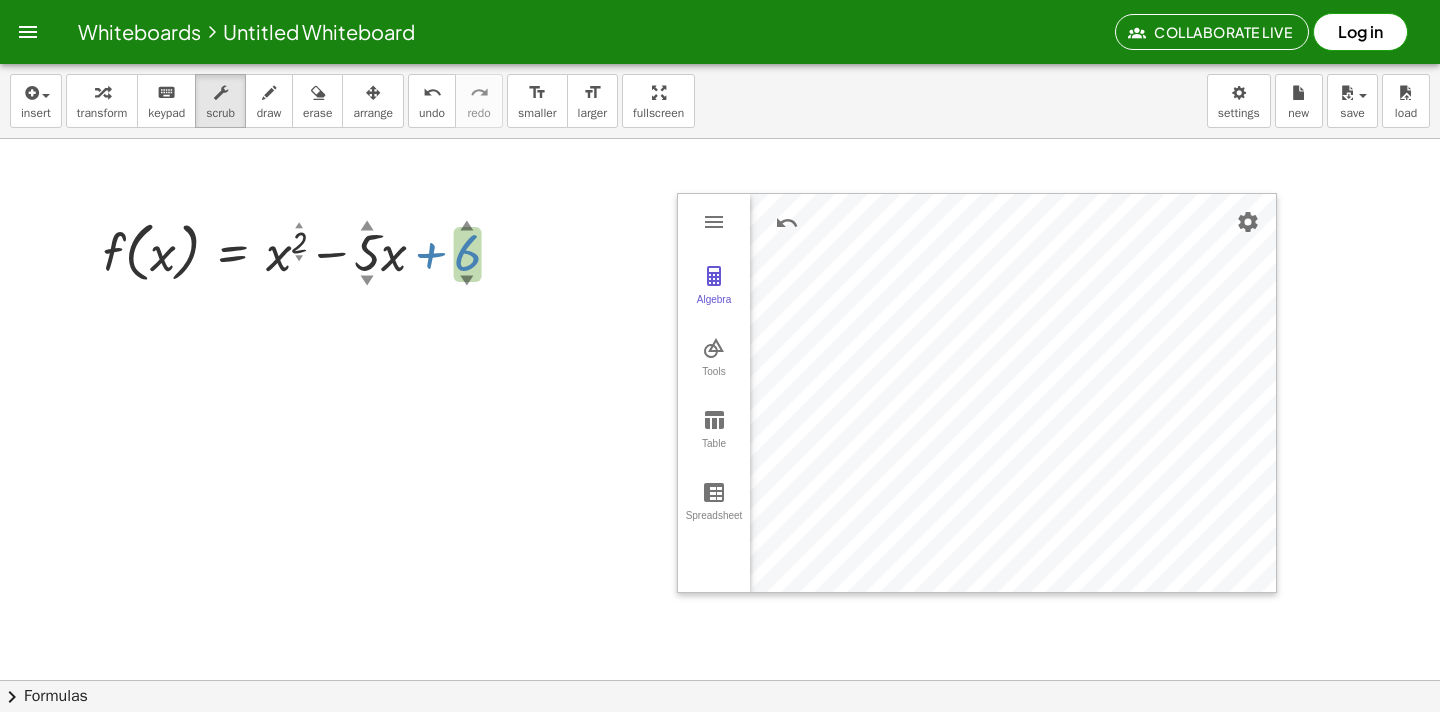 drag, startPoint x: 469, startPoint y: 232, endPoint x: 483, endPoint y: 235, distance: 14.3178215 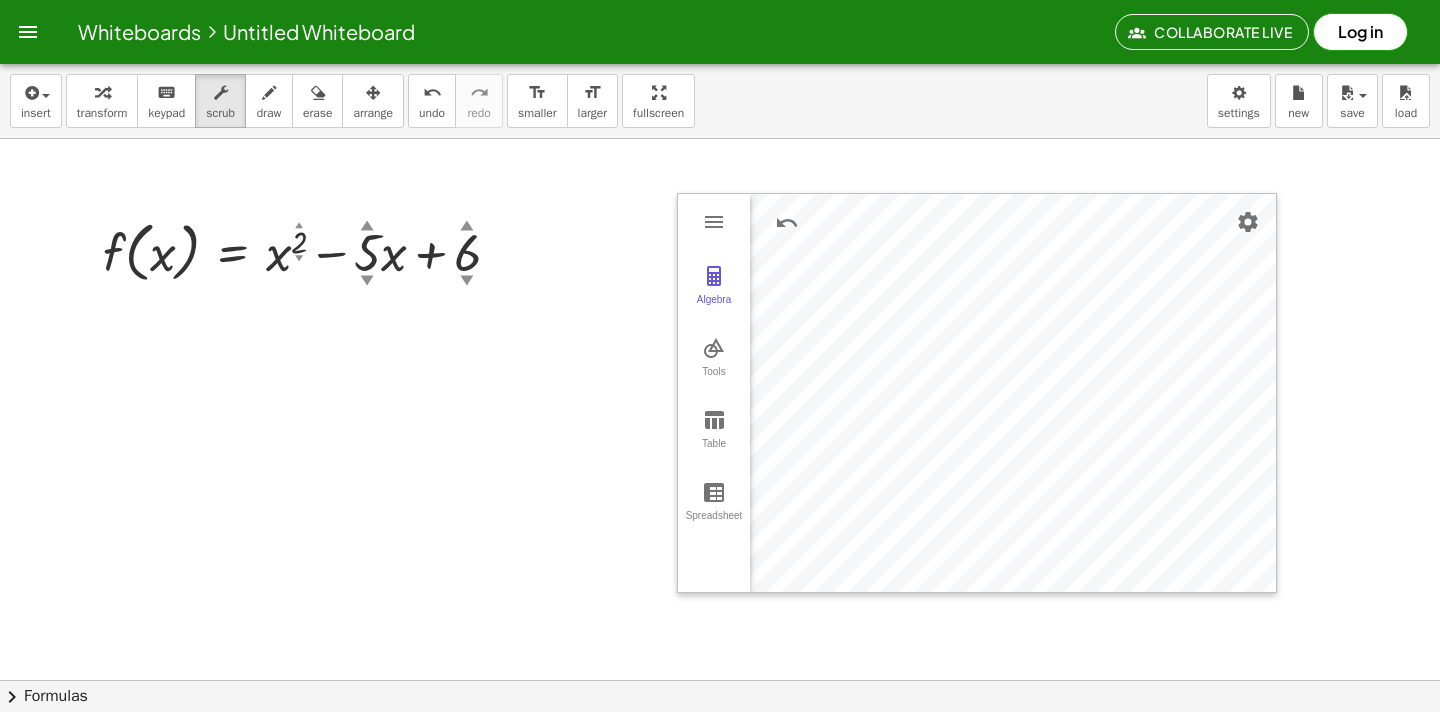 click at bounding box center (720, 743) 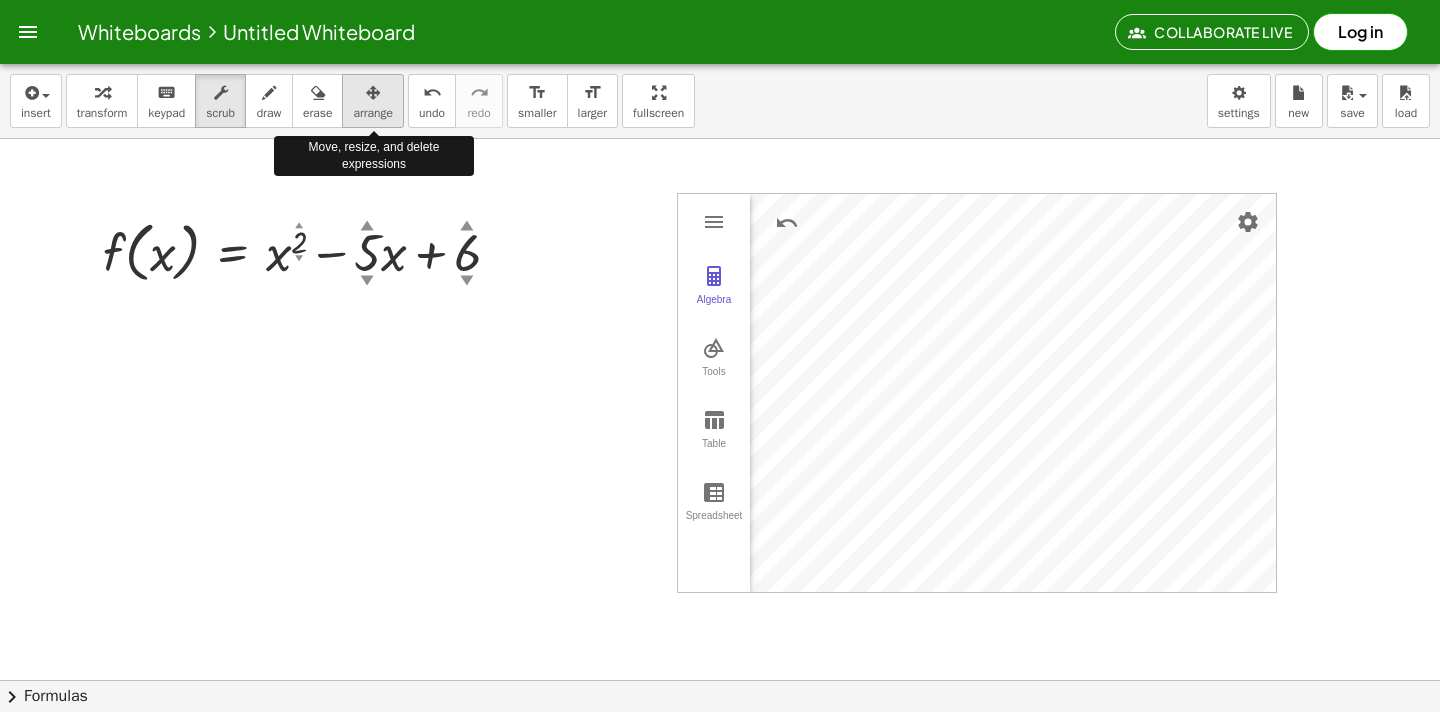 click at bounding box center (373, 92) 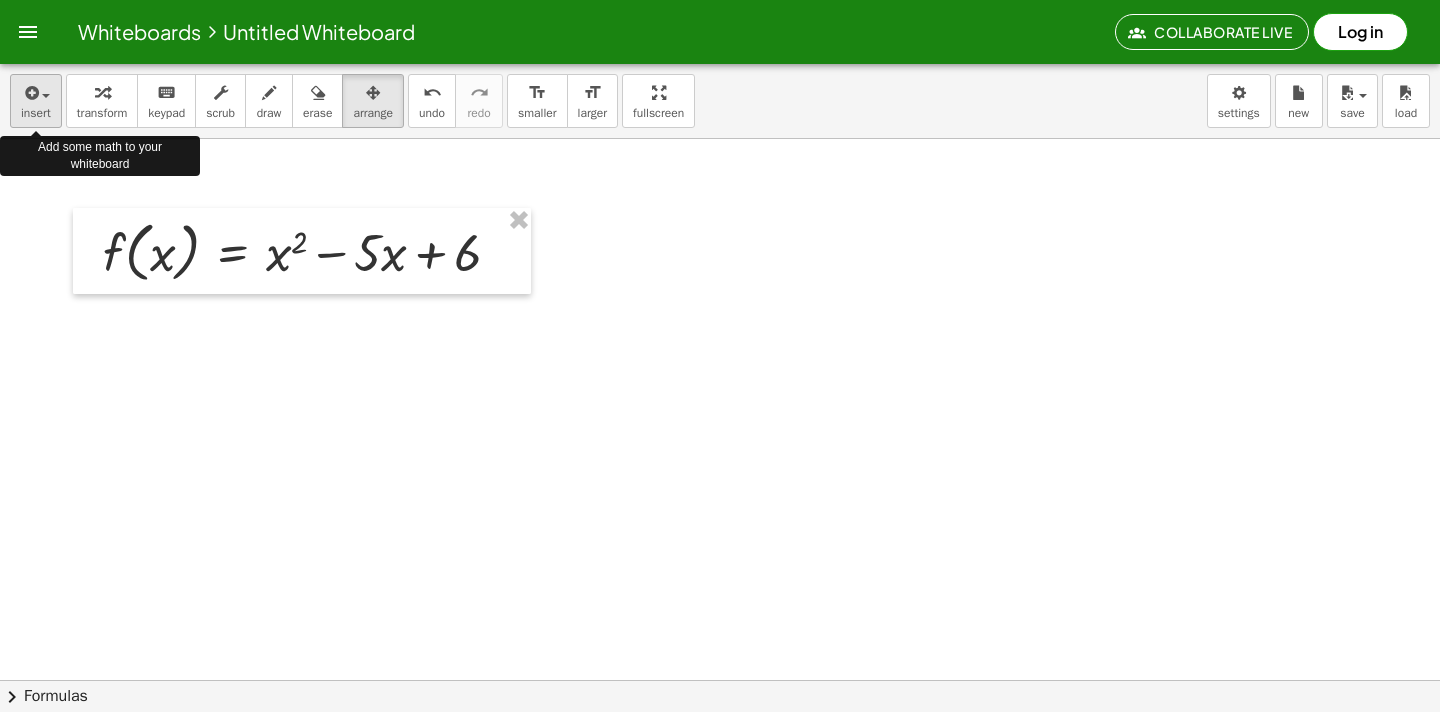 click at bounding box center [41, 95] 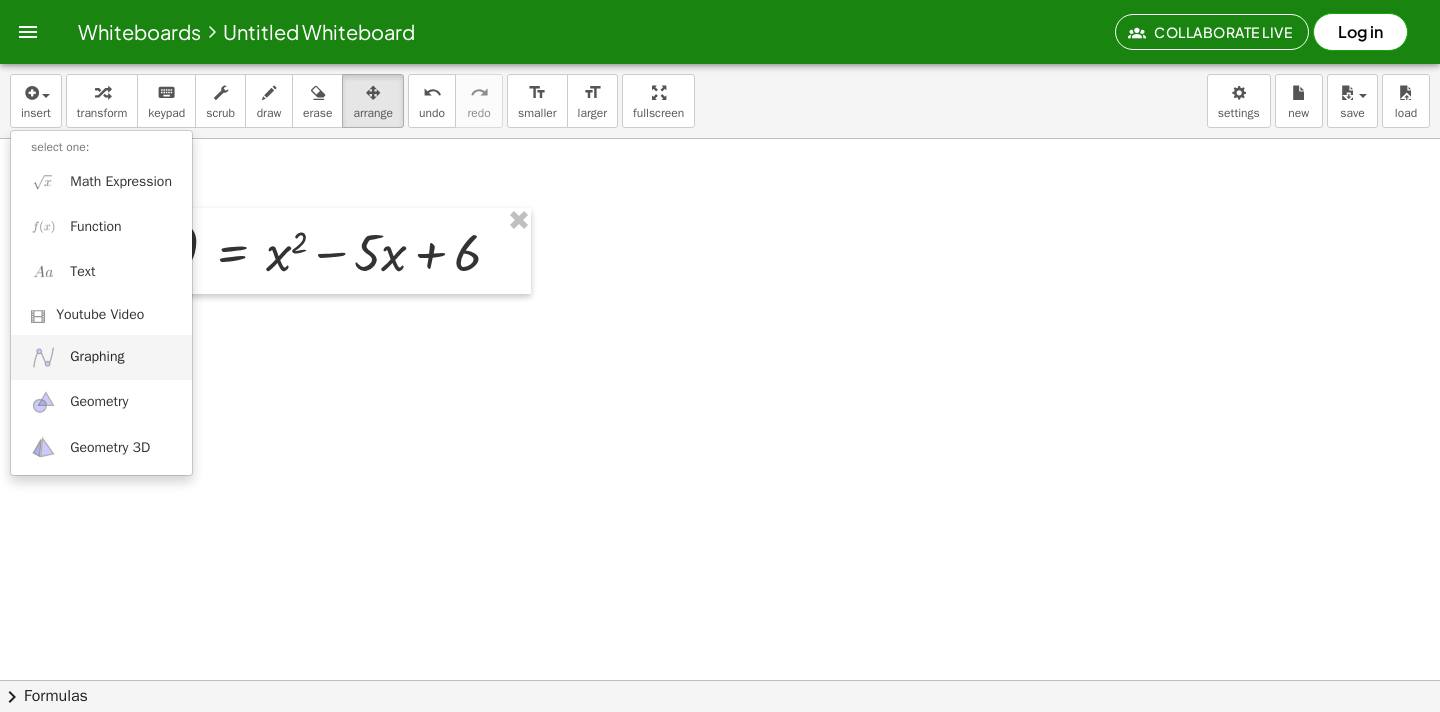 click on "Graphing" at bounding box center [97, 357] 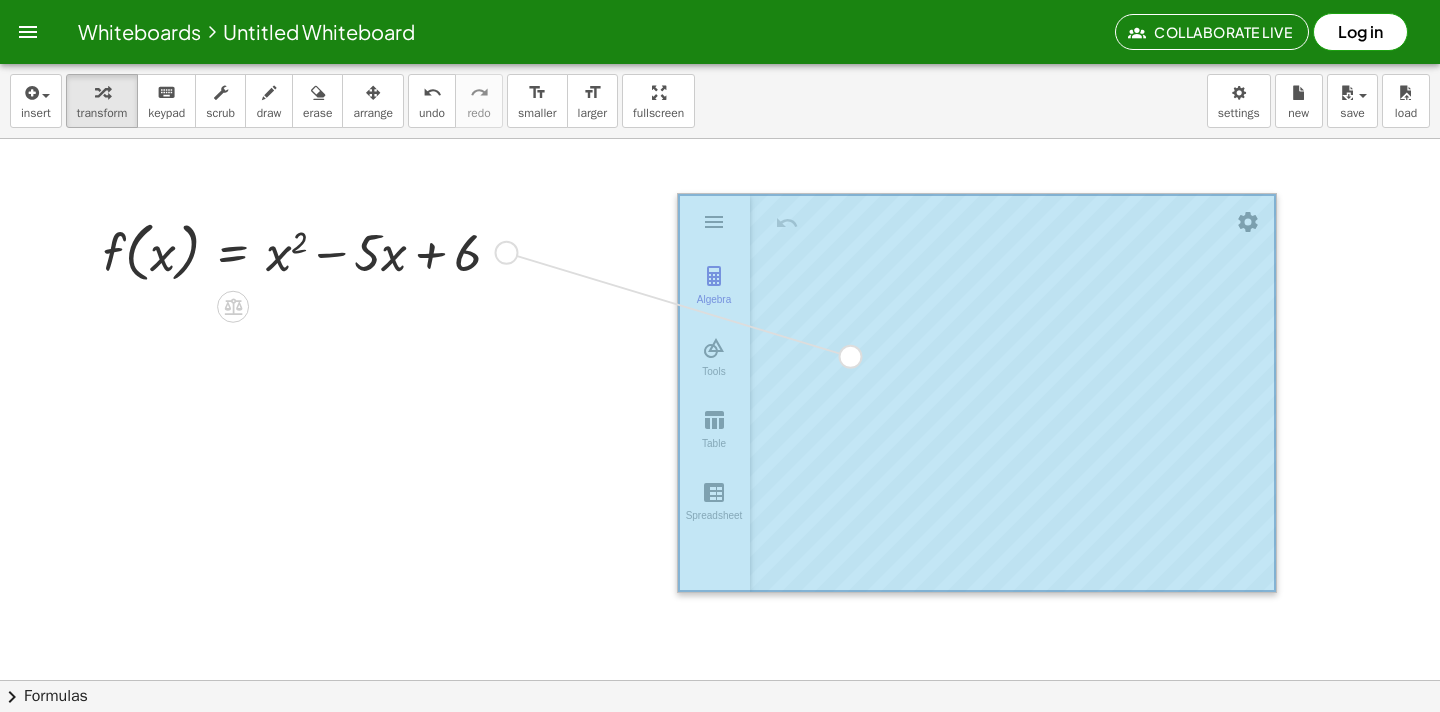 drag, startPoint x: 506, startPoint y: 258, endPoint x: 856, endPoint y: 361, distance: 364.84106 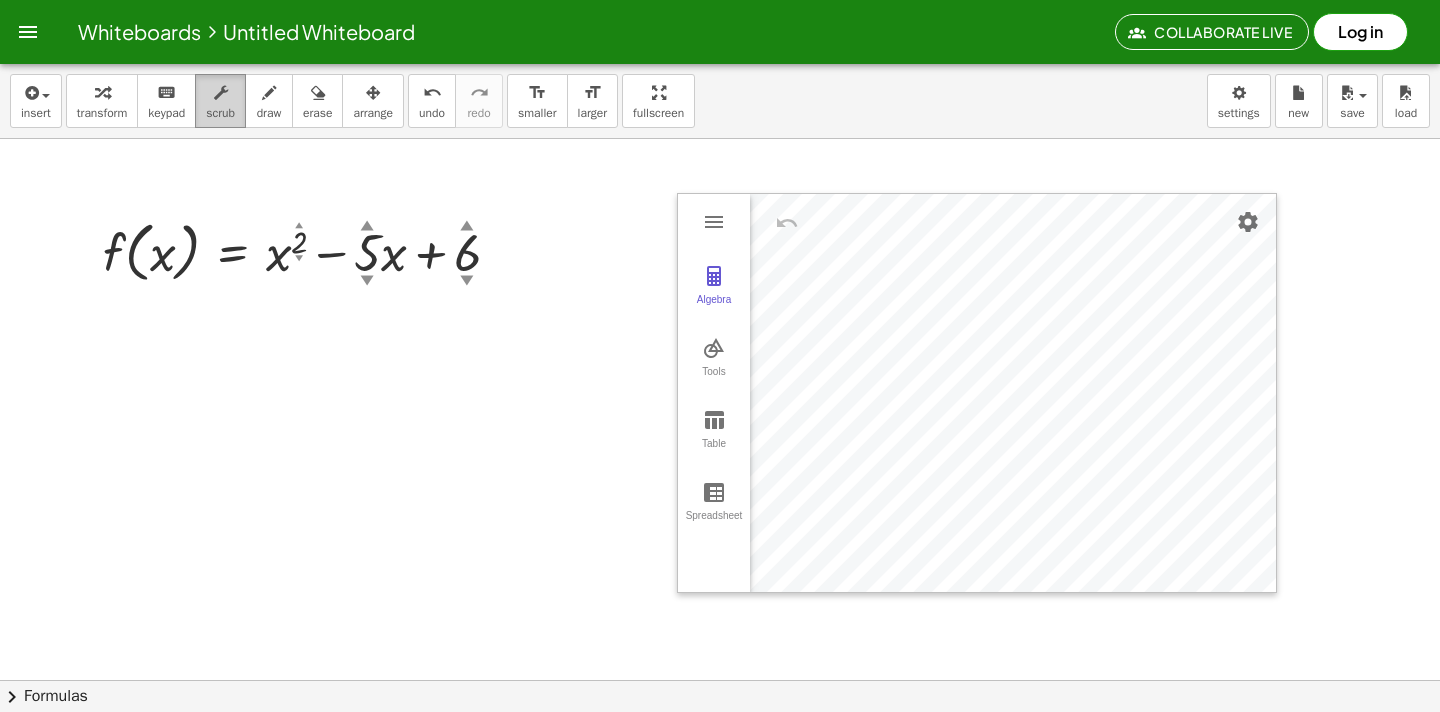 click at bounding box center [221, 93] 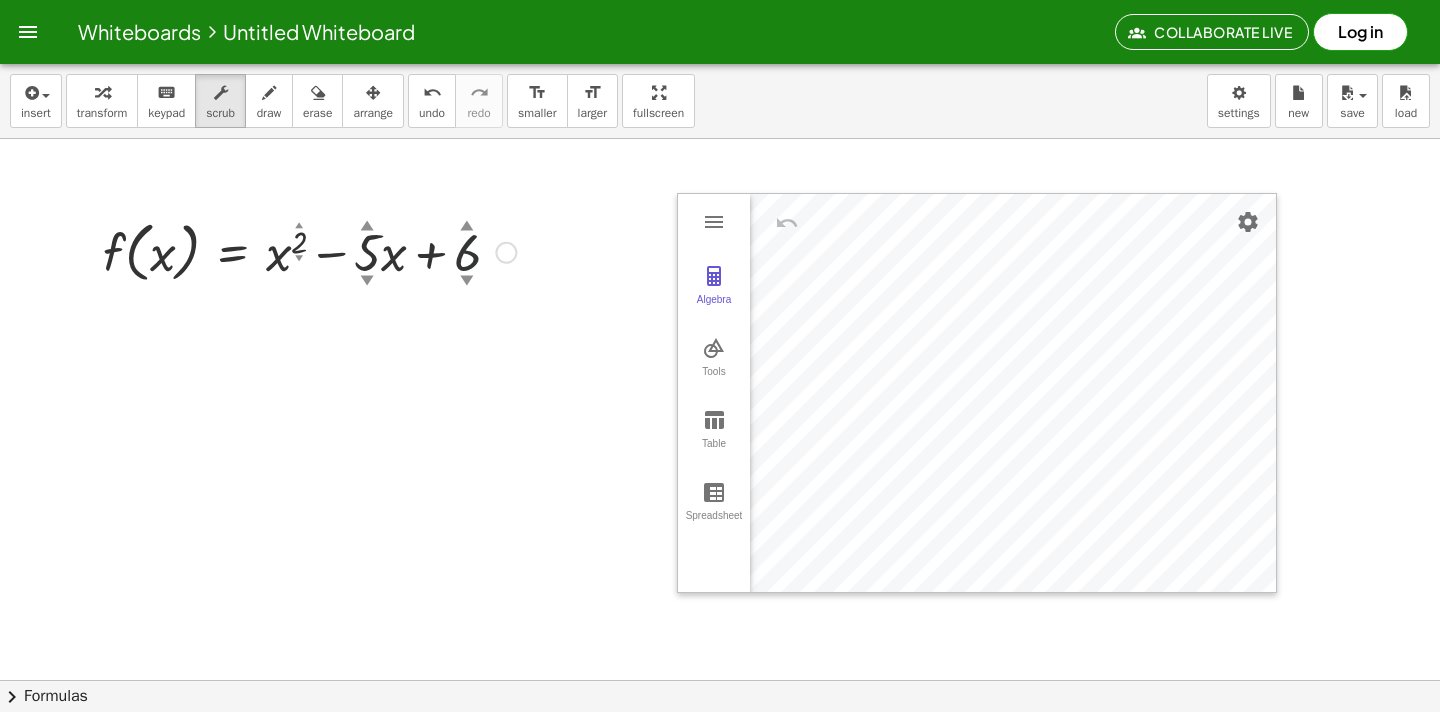click on "▲" at bounding box center (467, 227) 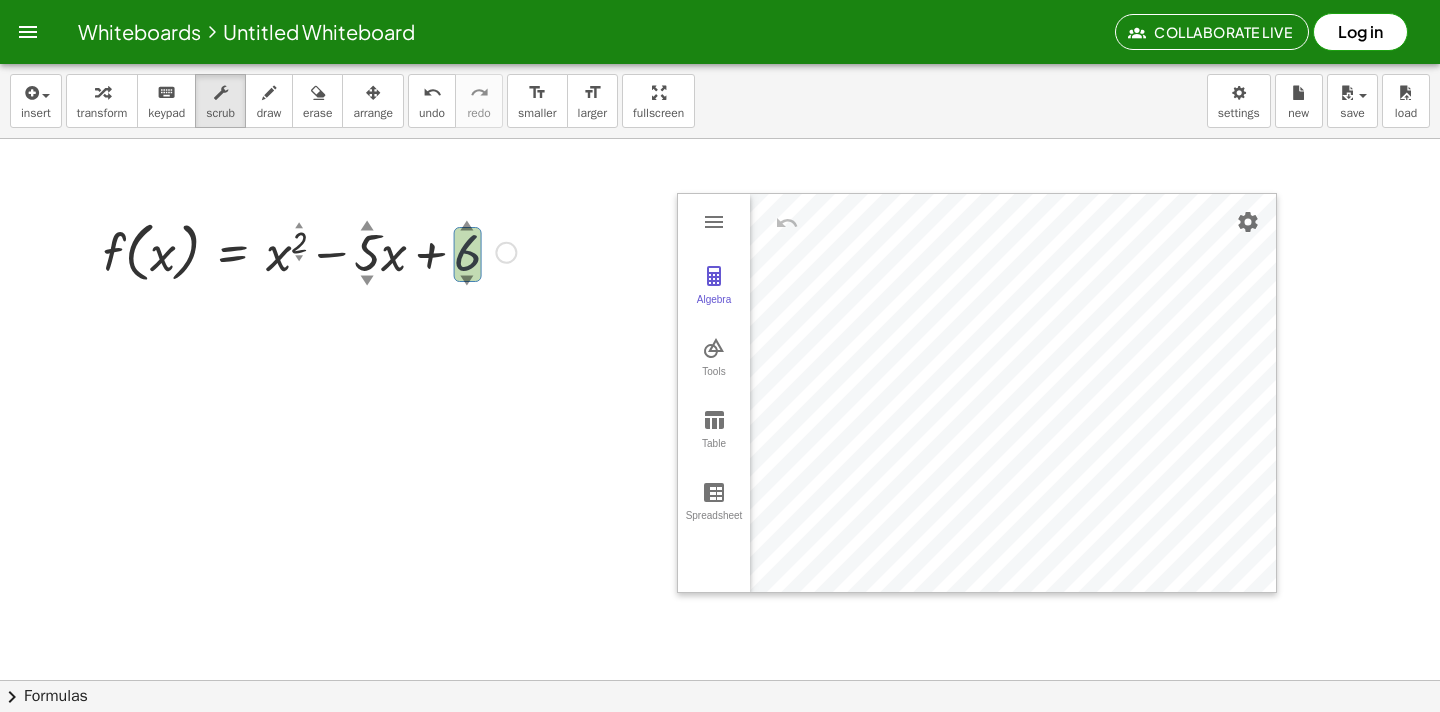 click on "▲" at bounding box center [467, 227] 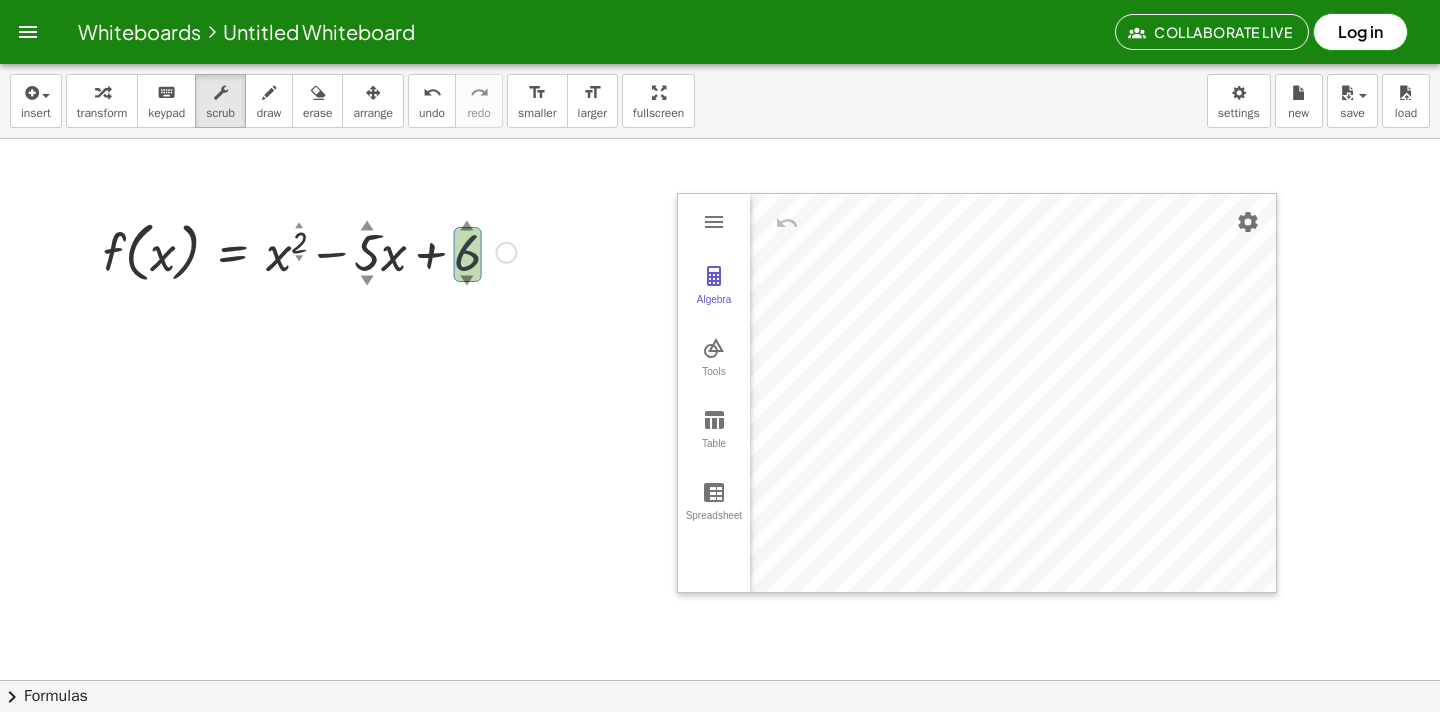 click on "▲" at bounding box center [467, 227] 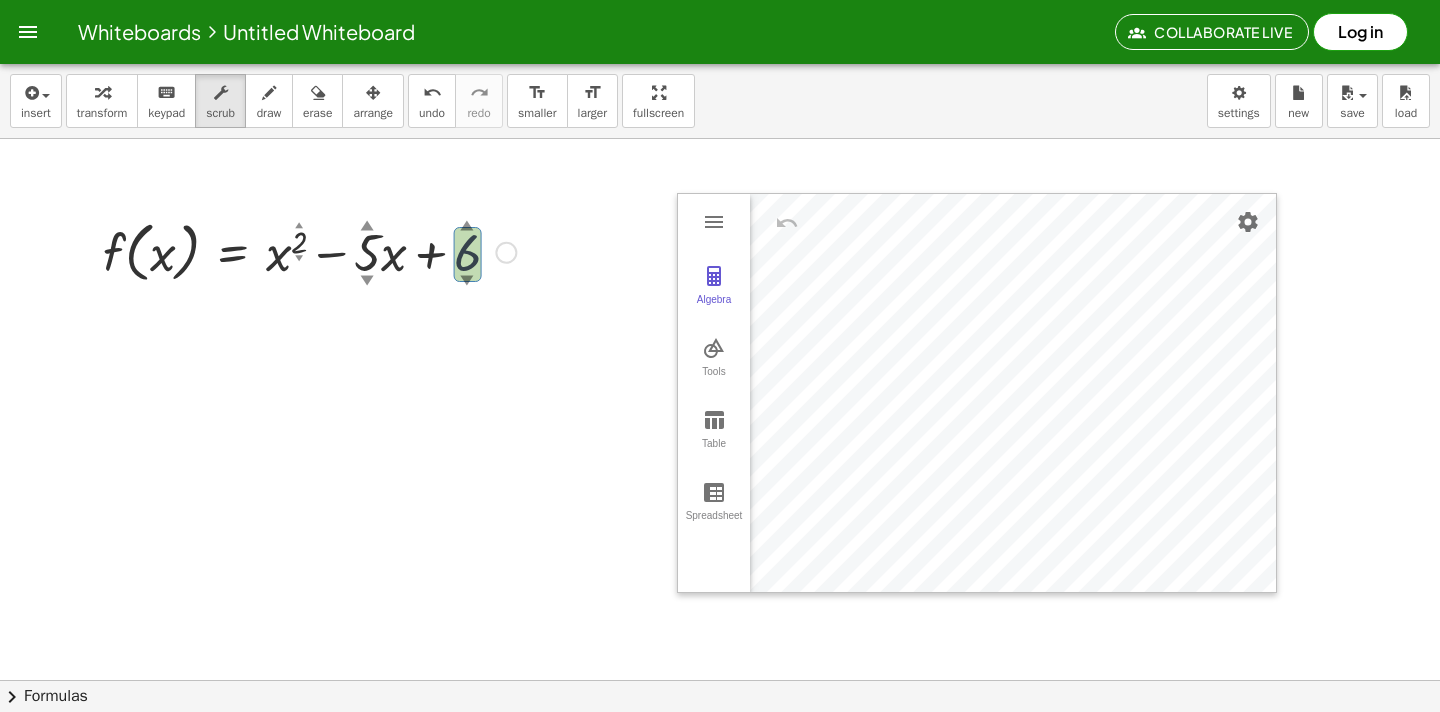click on "▲" at bounding box center [467, 227] 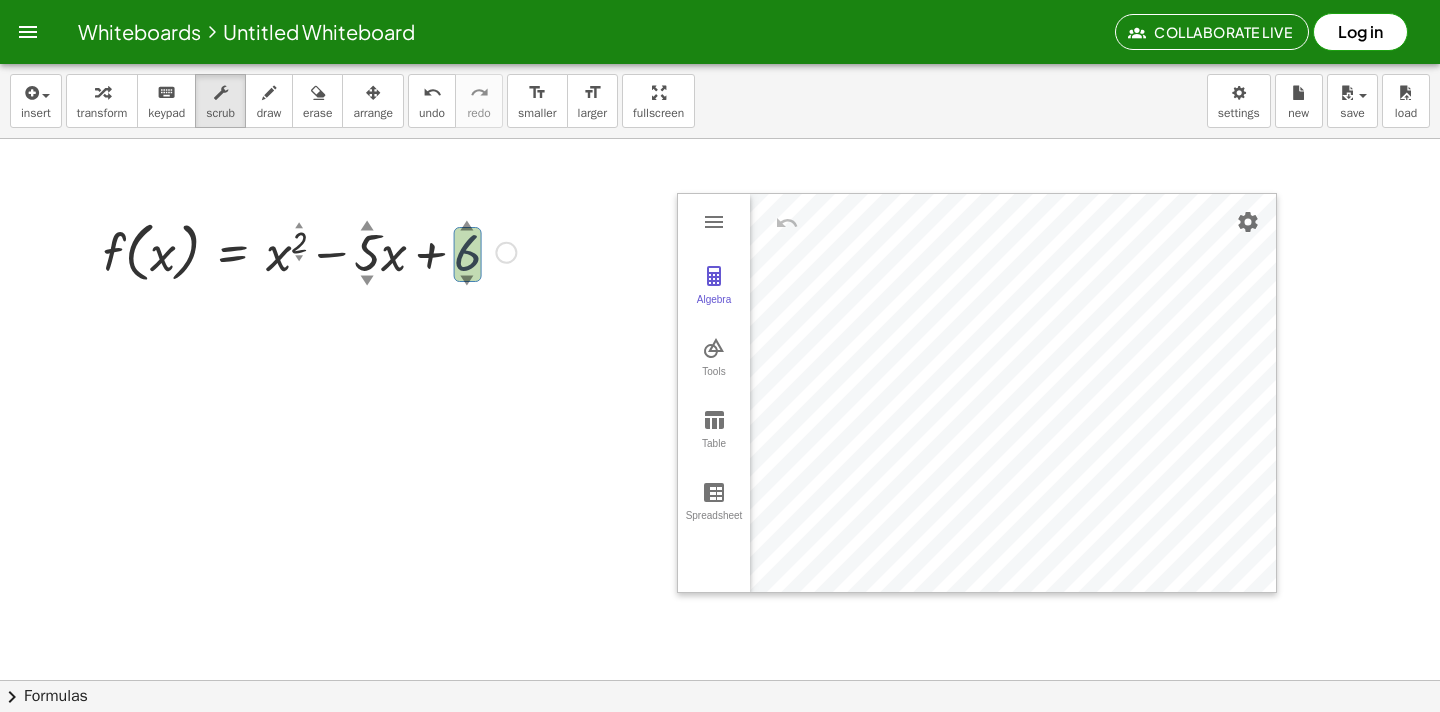 click on "▲" at bounding box center [467, 227] 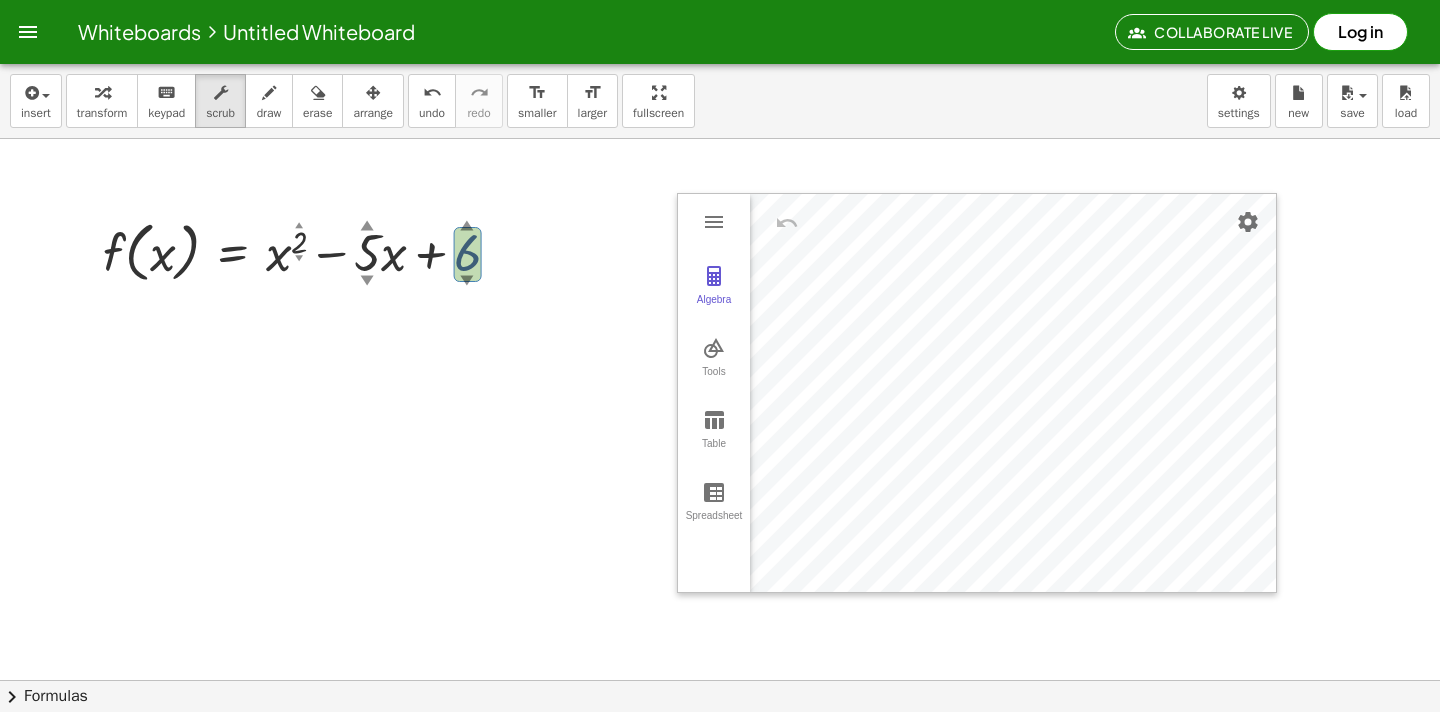 drag, startPoint x: 463, startPoint y: 229, endPoint x: 472, endPoint y: 223, distance: 10.816654 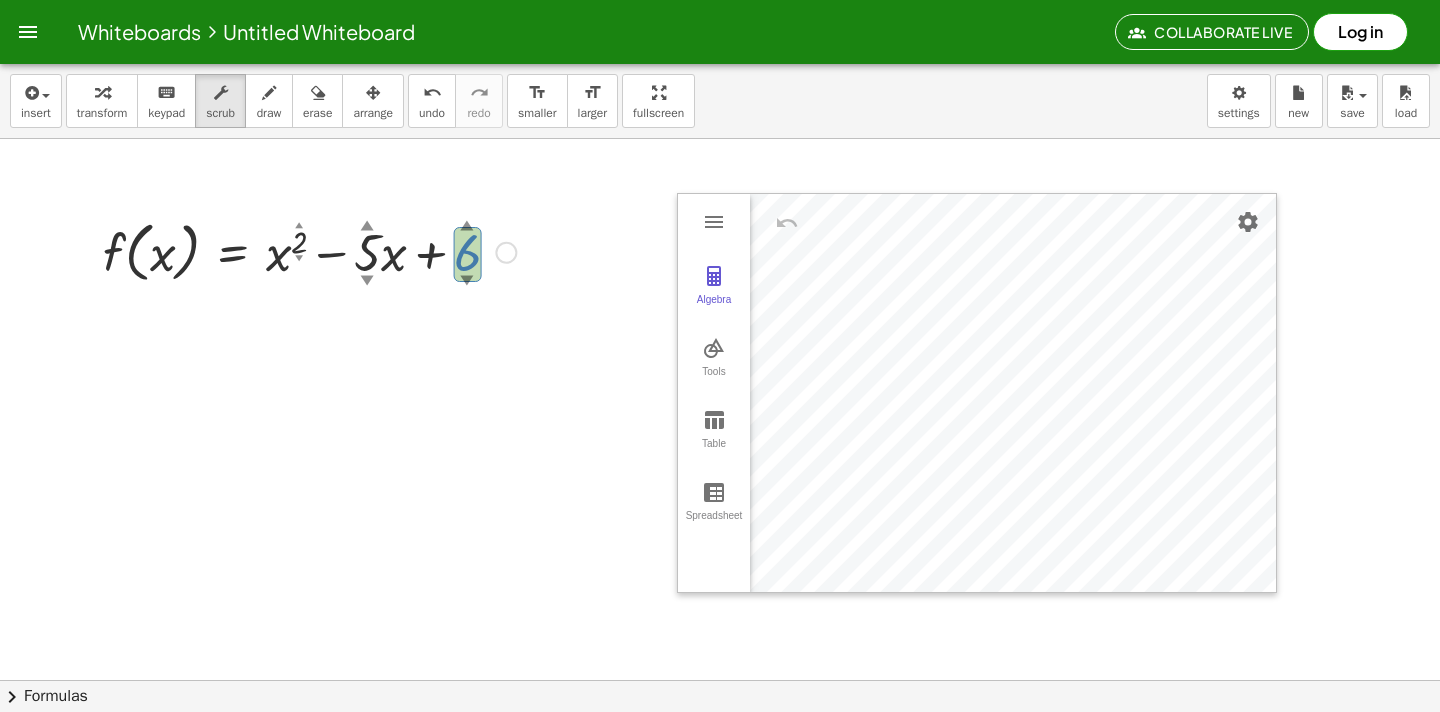 click on "▲" at bounding box center [467, 227] 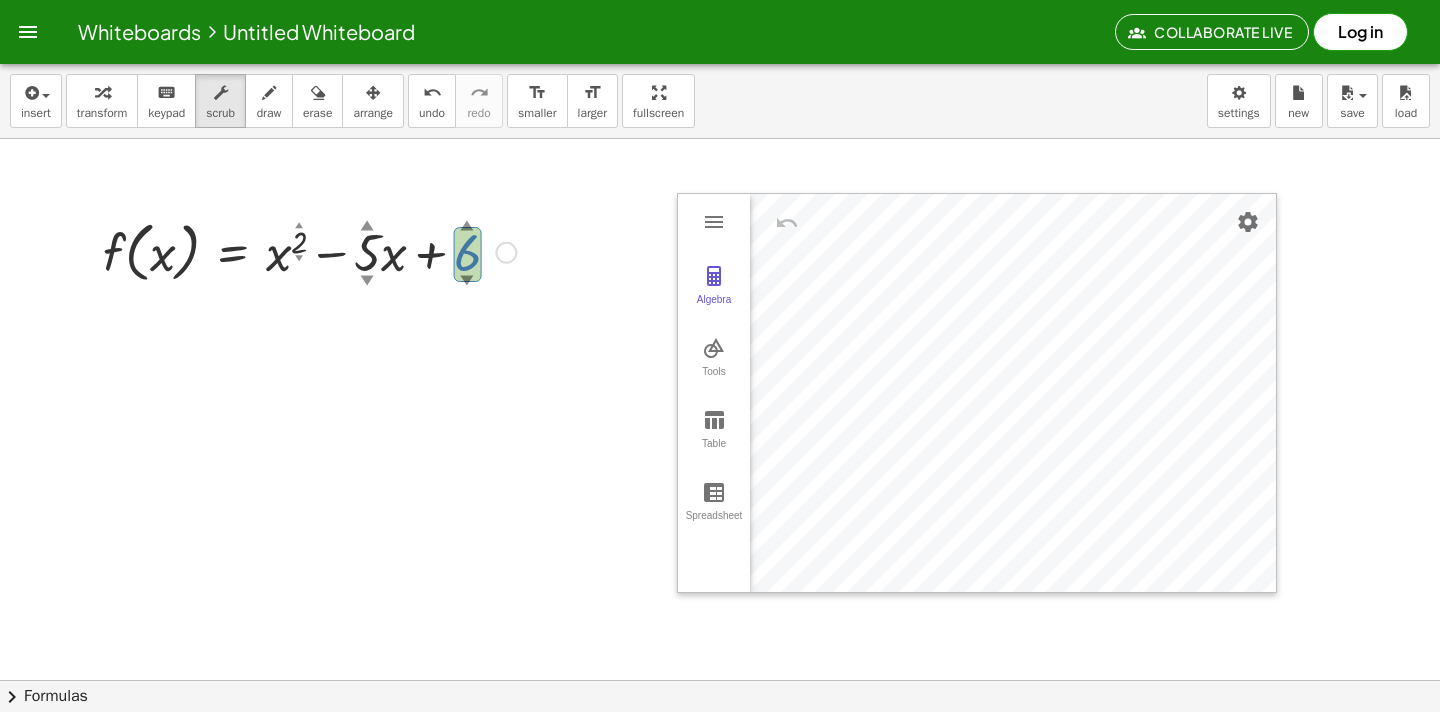 click on "▲" at bounding box center (467, 227) 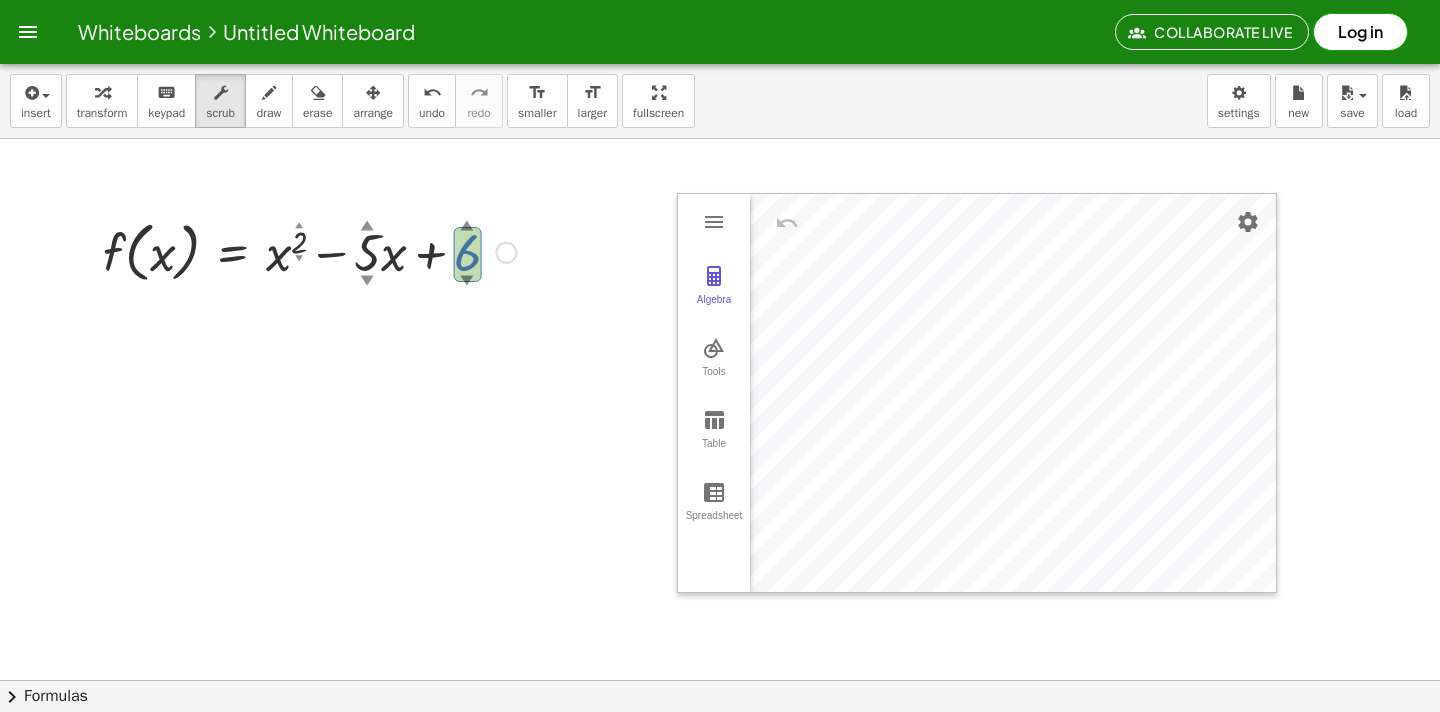 click on "▲" at bounding box center [467, 227] 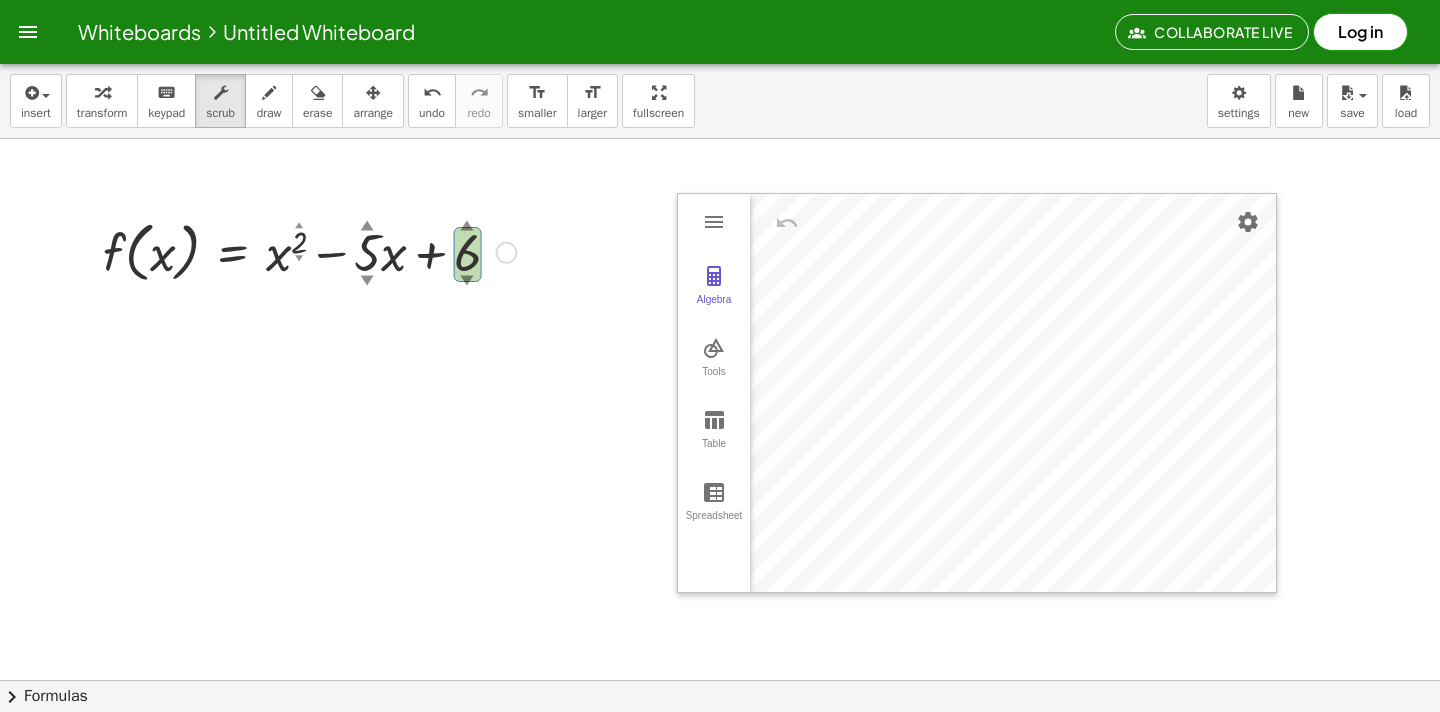 click on "▼" at bounding box center (467, 282) 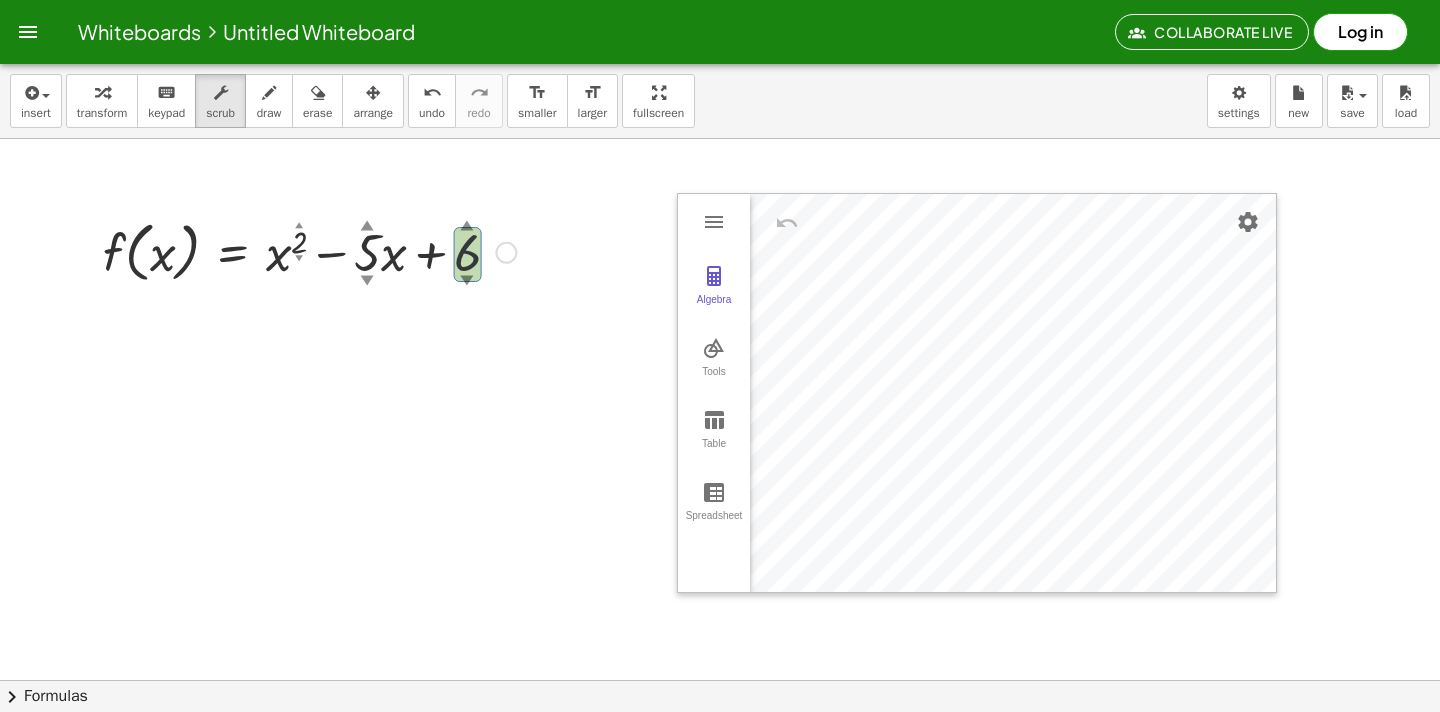 click on "▼" at bounding box center [467, 282] 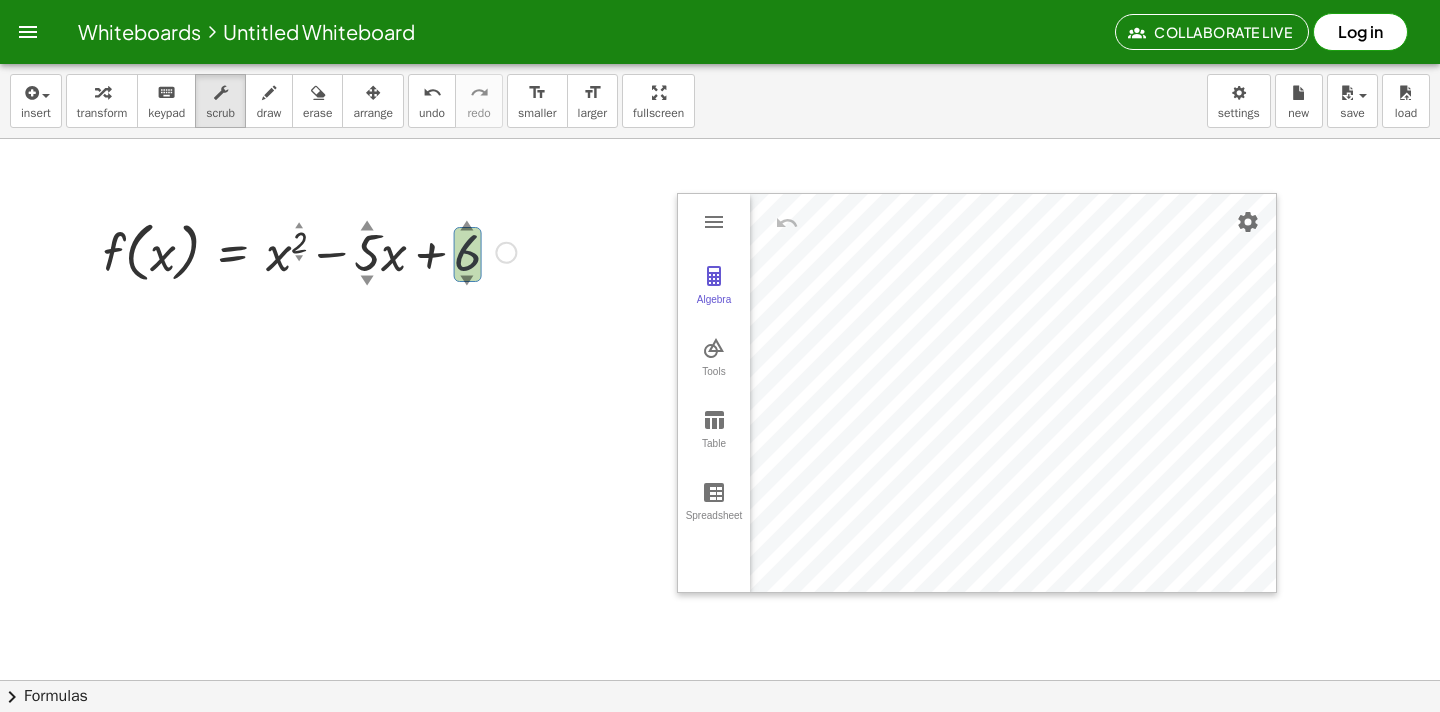 click on "▼" at bounding box center [467, 282] 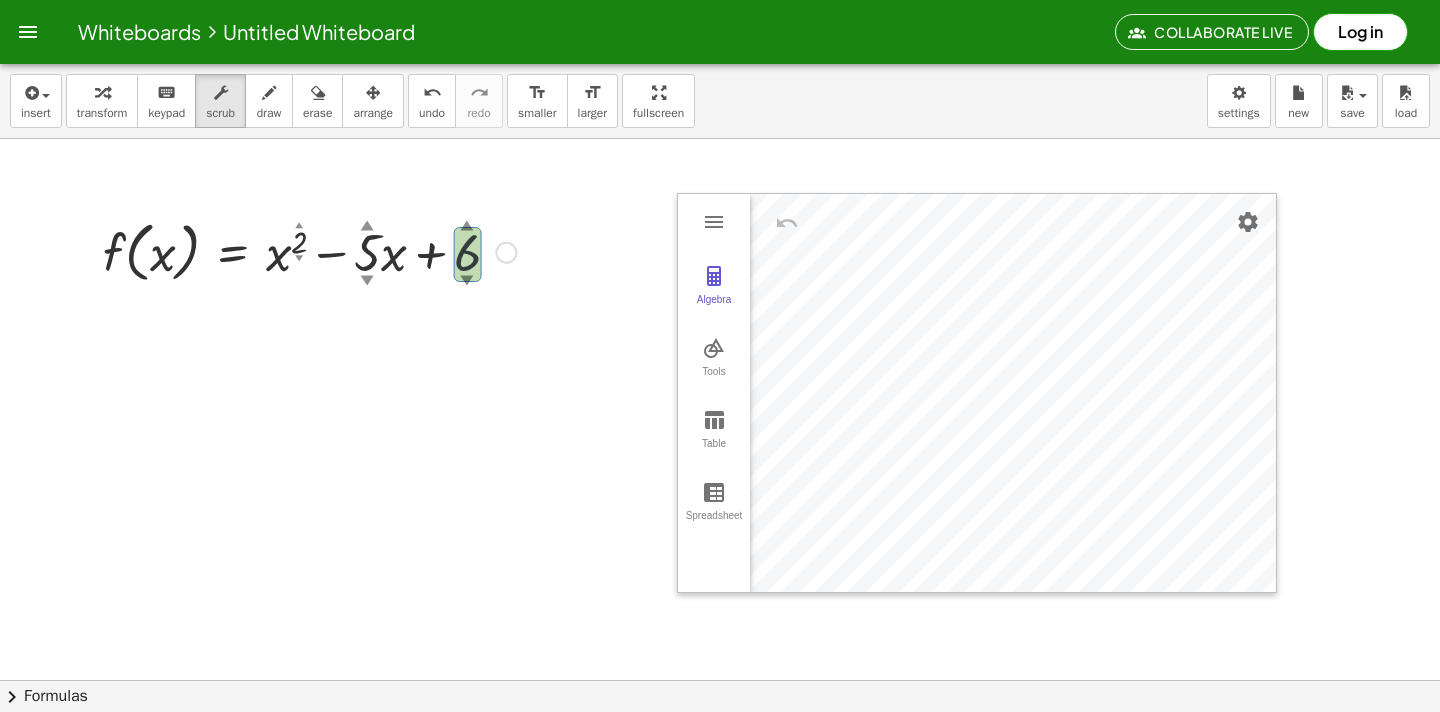 click on "▼" at bounding box center (467, 282) 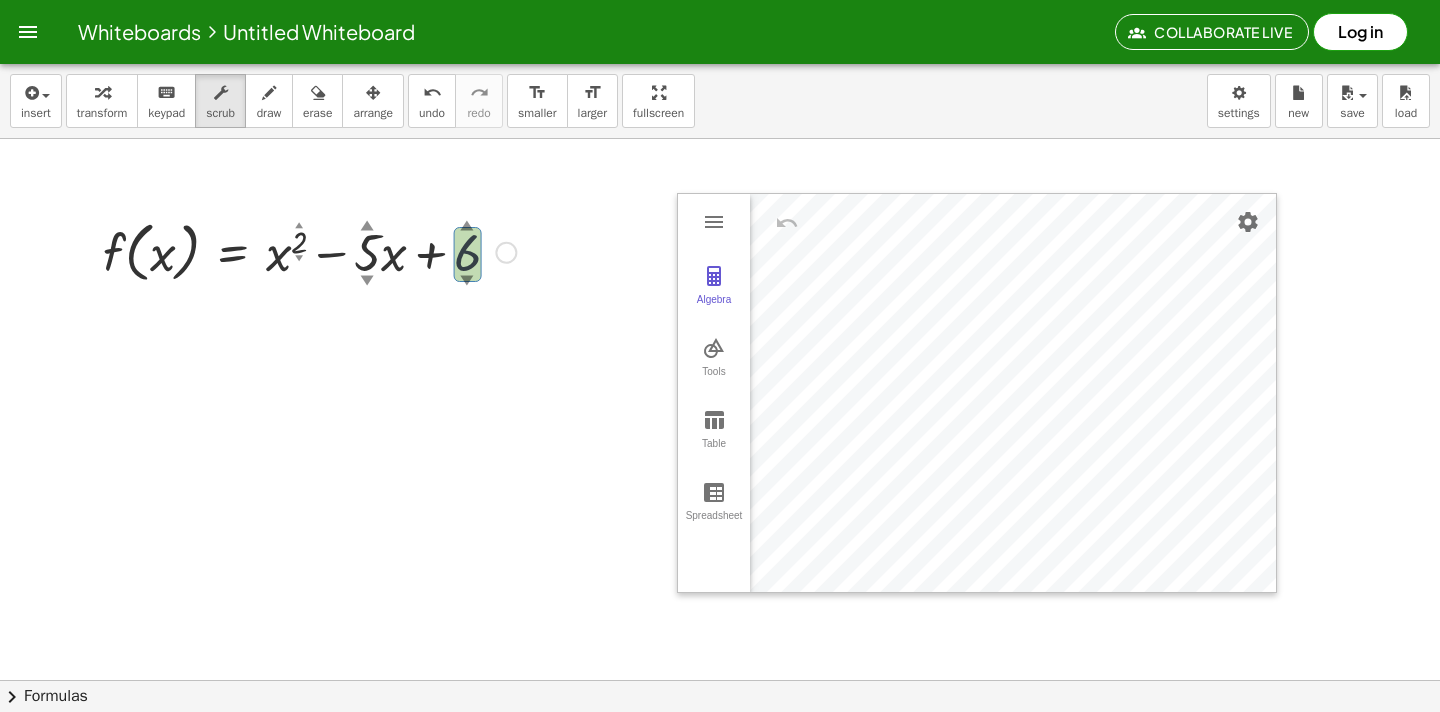 click on "▼" at bounding box center [467, 282] 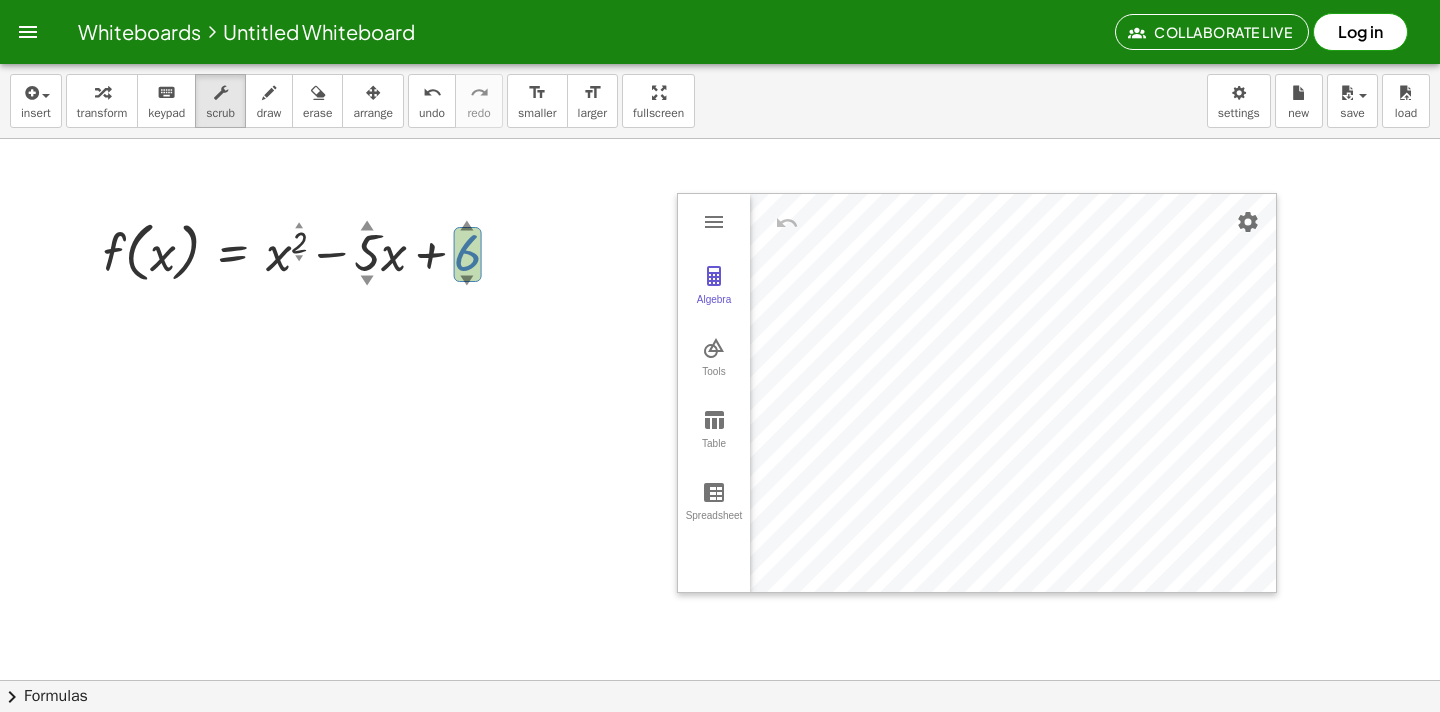 click on "▼" at bounding box center [467, 282] 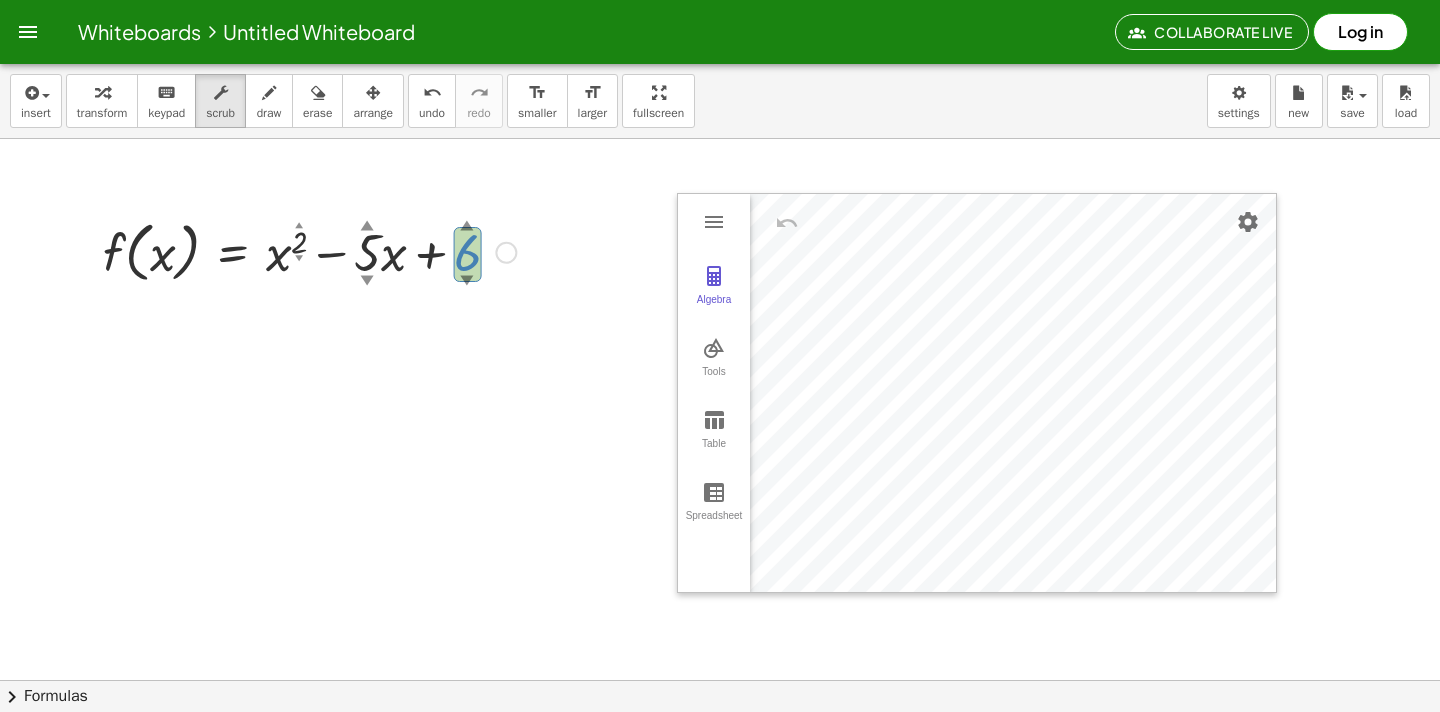 click on "▼" at bounding box center (467, 282) 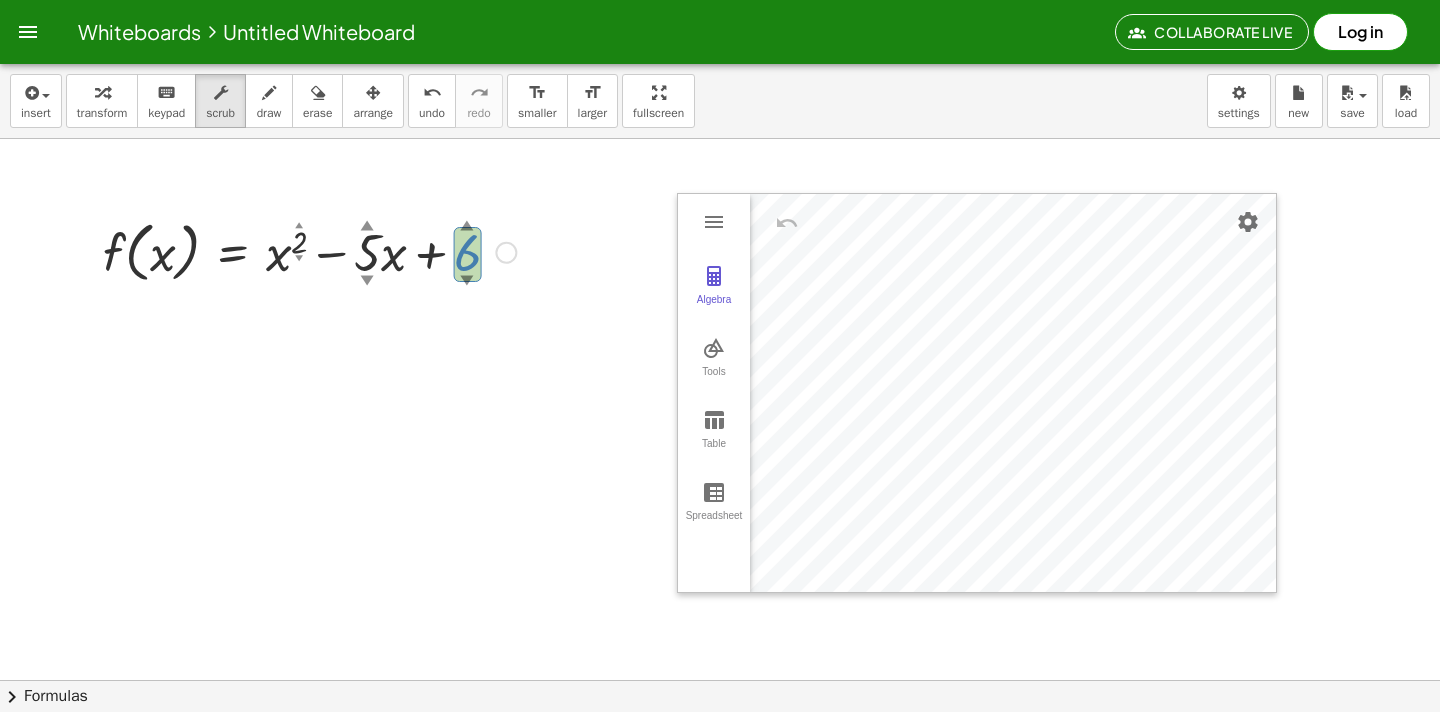 click on "▼" at bounding box center (467, 282) 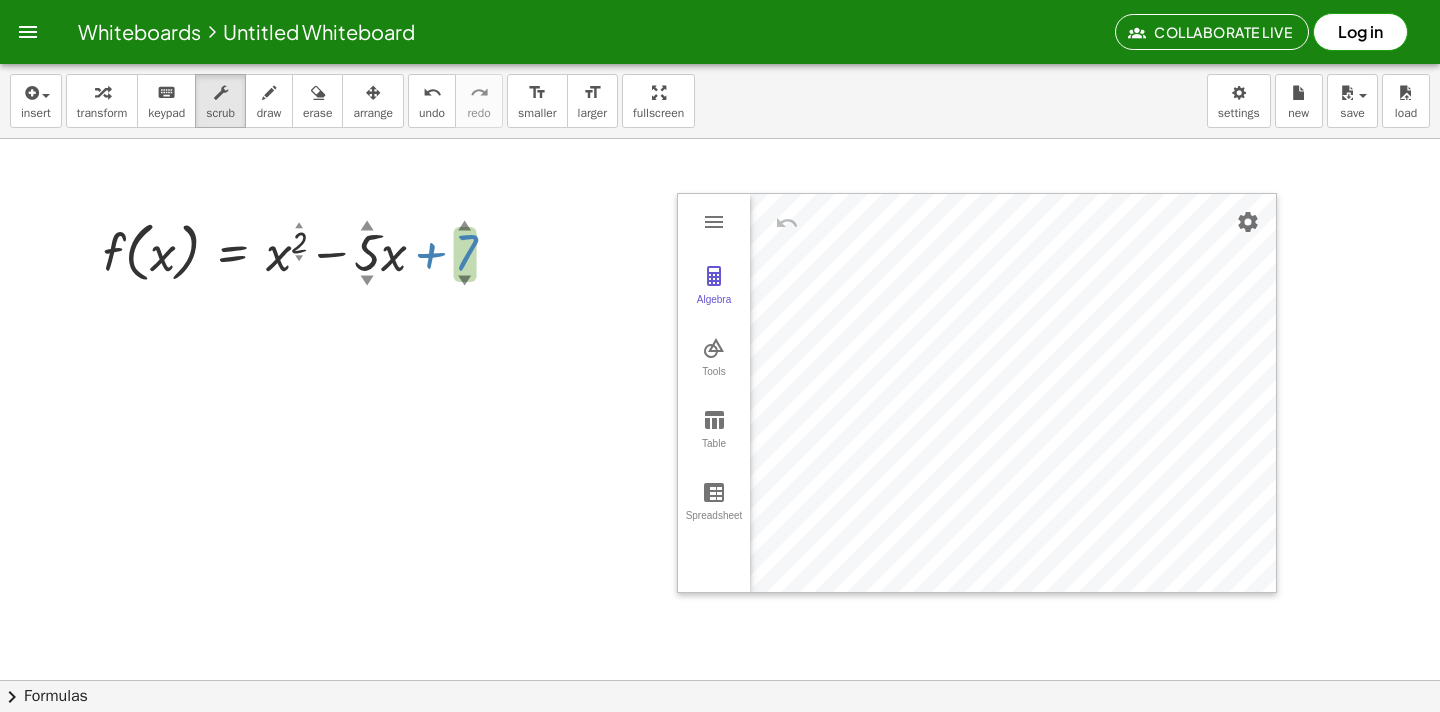 drag, startPoint x: 469, startPoint y: 279, endPoint x: 485, endPoint y: 264, distance: 21.931713 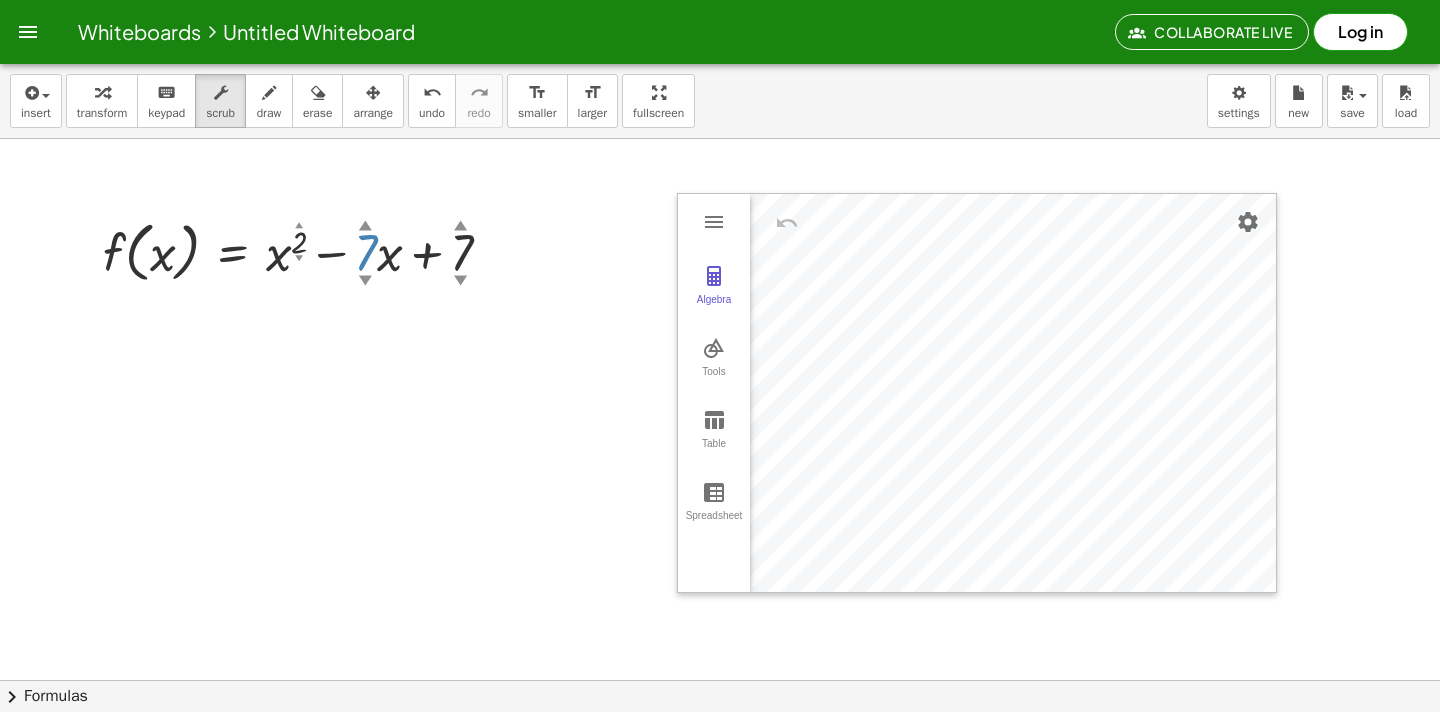 drag, startPoint x: 366, startPoint y: 248, endPoint x: 390, endPoint y: 275, distance: 36.124783 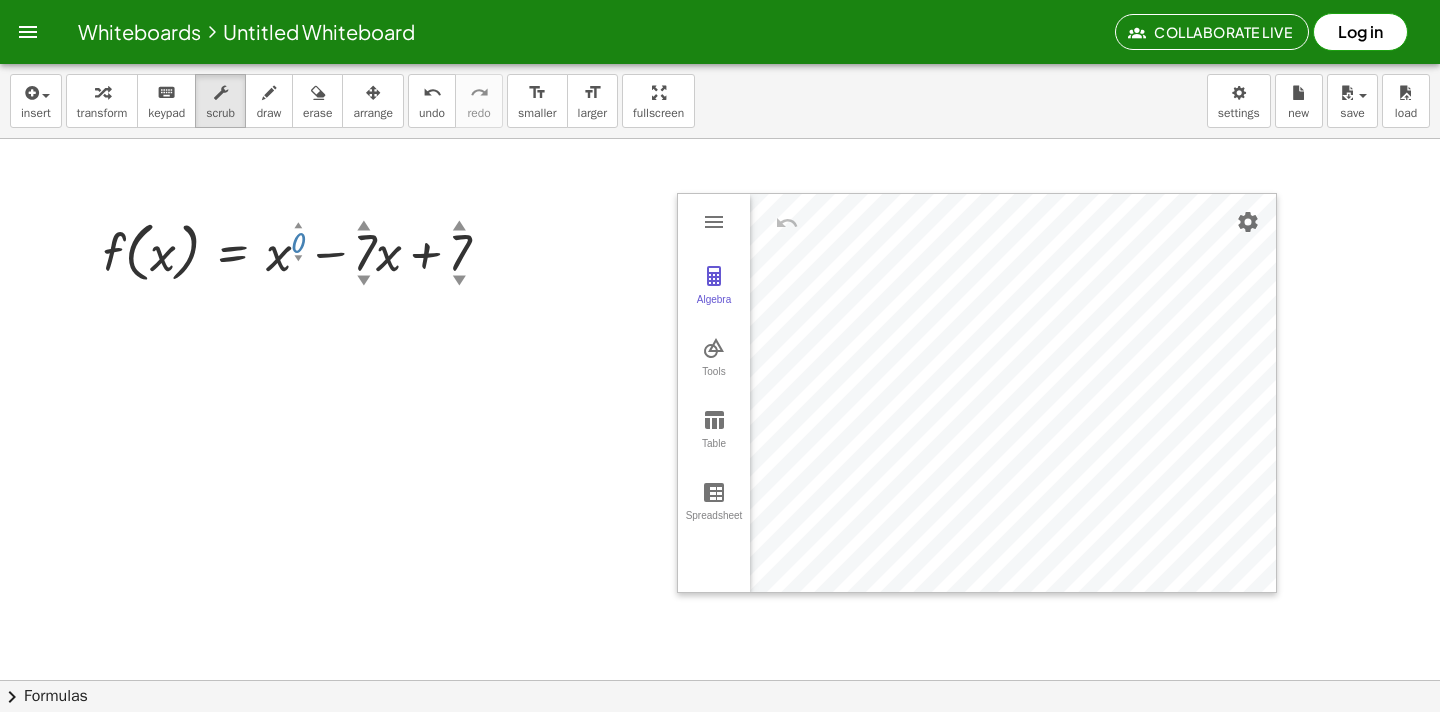 drag, startPoint x: 299, startPoint y: 233, endPoint x: 308, endPoint y: 261, distance: 29.410883 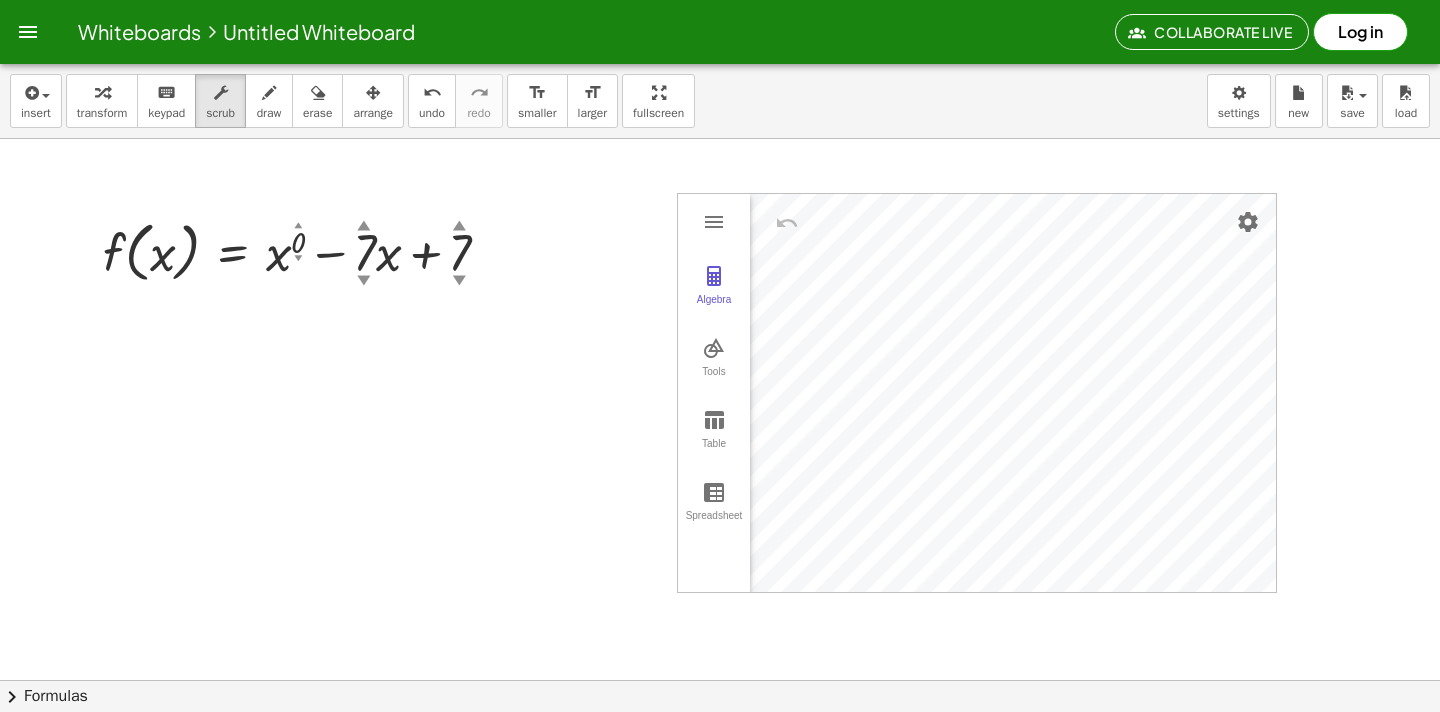 click at bounding box center (720, 743) 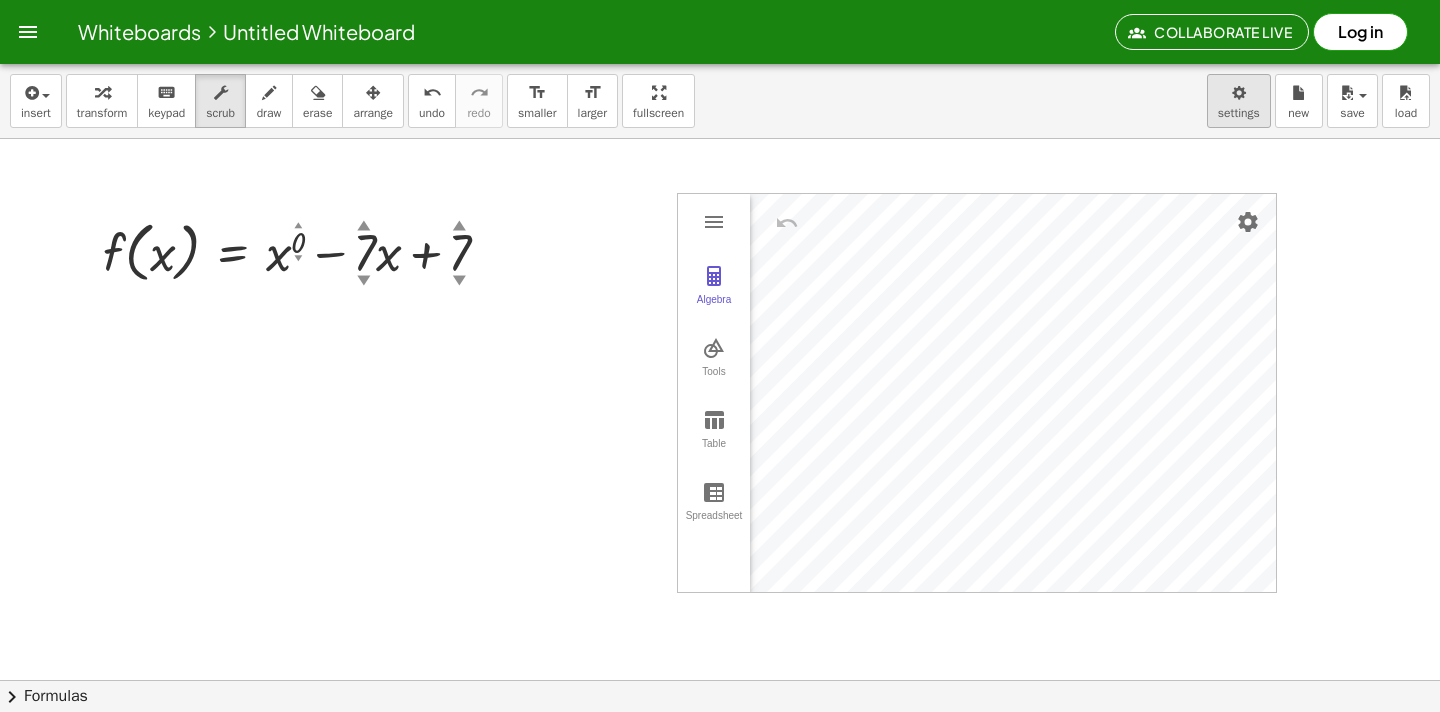 click on "Whiteboards     Untitled Whiteboard Collaborate Live  Log in  Graspable Math Activities Get Started Activity Bank Assigned Work Classes Whiteboards Reference   insert select one: Math Expression Function Text Youtube Video Graphing Geometry Geometry 3D transform keyboard keypad scrub draw erase arrange undo undo redo redo format_size smaller format_size larger fullscreen load   save new settings f ( , x ) = + x 0 ▲ ▼ − · 7 ▲ ▼ · x + 7 ▲ ▼     Algebra Tools Table Spreadsheet GeoGebra Graphing Calculator Basic Tools Move Point Slider Intersect Extremum Roots Best Fit Line Edit Select Objects Move Graphics View Delete Show / Hide Label Show / Hide Object Copy Visual Style Media Text Points Point Intersect Point on Object Attach / Detach Point Extremum Roots Complex Number List Lines Line Ray Vector Others Pen Freehand Function Button Check Box Input Box   × chevron_right  Formulas   Quadratic Formula
+ · a · x 2 + · b · x + c = 0 x = · ( b" at bounding box center [720, 356] 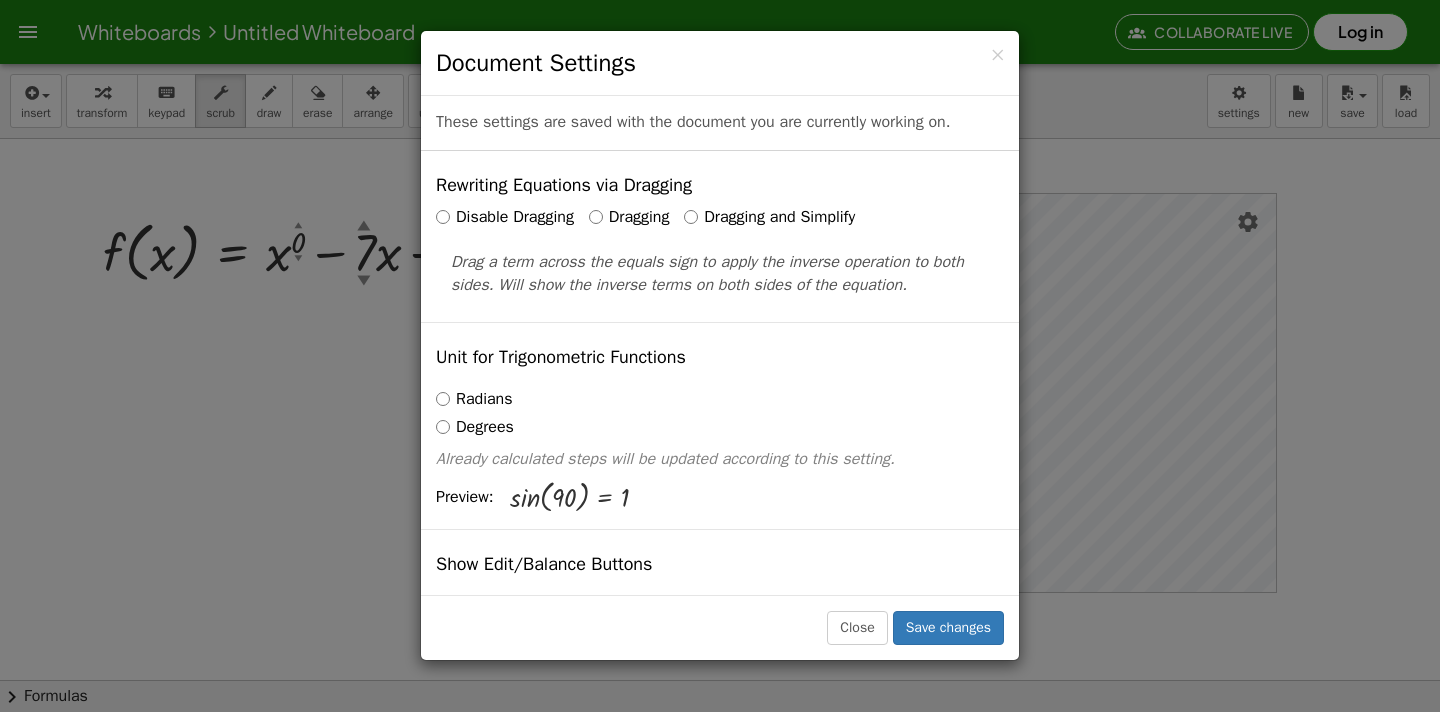 click on "× Document Settings These settings are saved with the document you are currently working on.
Rewriting Equations via Dragging
Disable Dragging
Dragging
Dragging and Simplify
Drag a term across the equals sign to apply the inverse operation to both sides. Will show the inverse terms on both sides of the equation.
Unit for Trigonometric Functions
Radians
Degrees
Already calculated steps will be updated according to this setting.
Preview:
sin ( , 90 ) = 1
Show Edit/Balance Buttons
Show Edit/Balance Buttons
Show or hide the edit or balance button beneath each derivation.
Substitute with parenthesis
+ a 2" at bounding box center (720, 356) 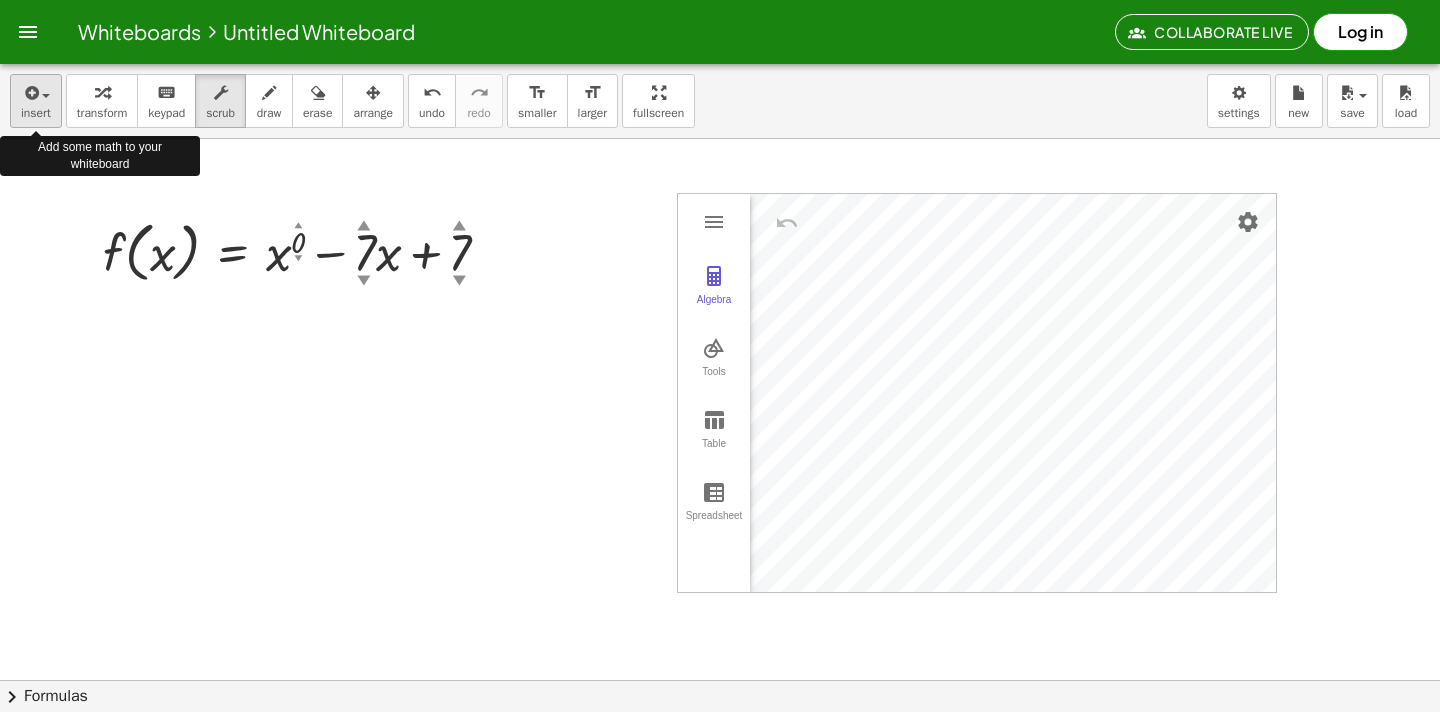 click at bounding box center [30, 93] 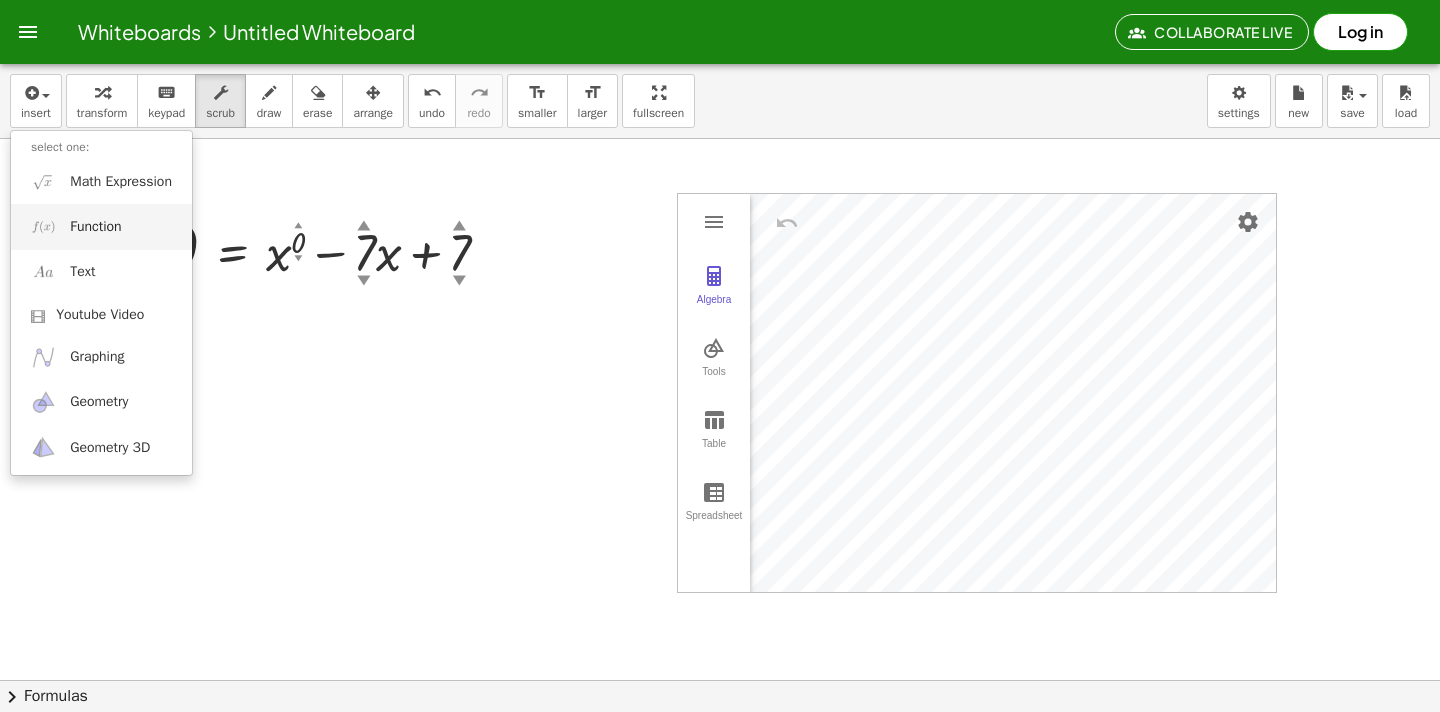 click on "Function" at bounding box center (95, 227) 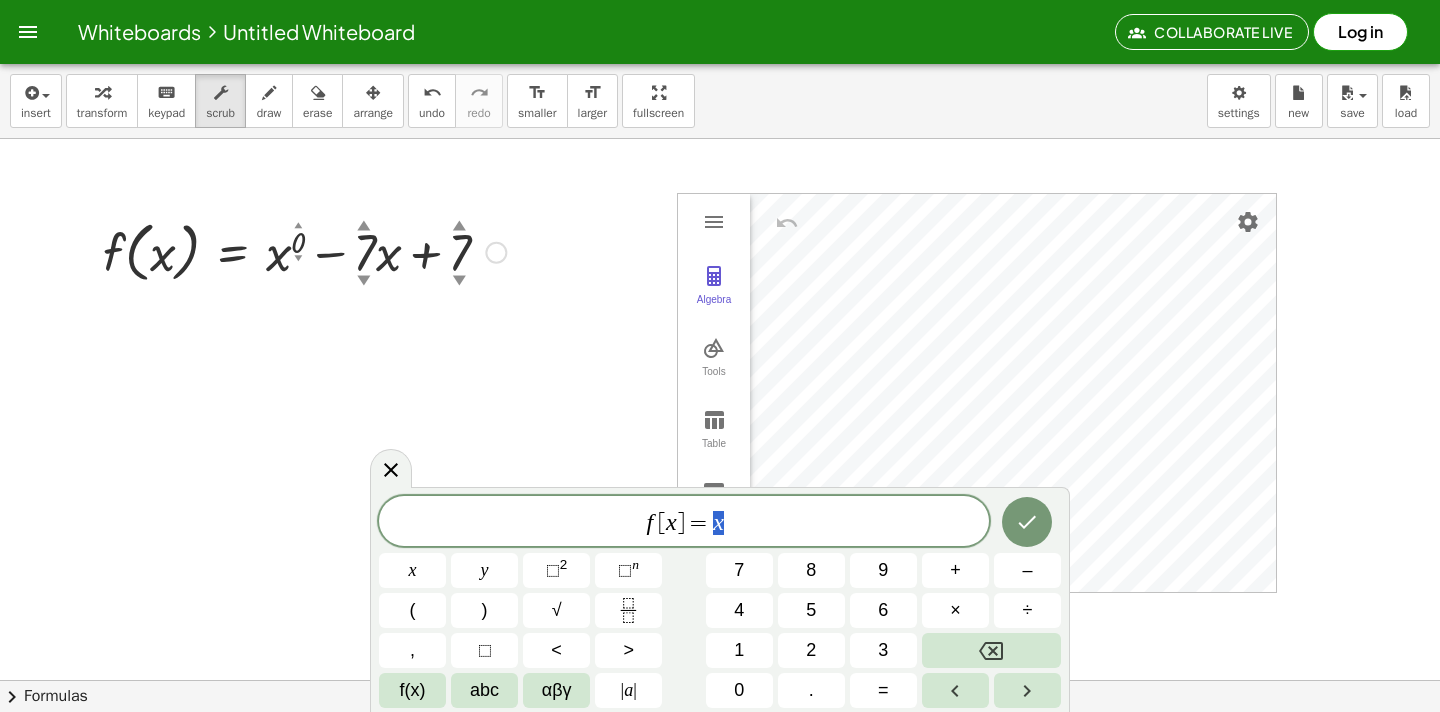 scroll, scrollTop: 18, scrollLeft: 0, axis: vertical 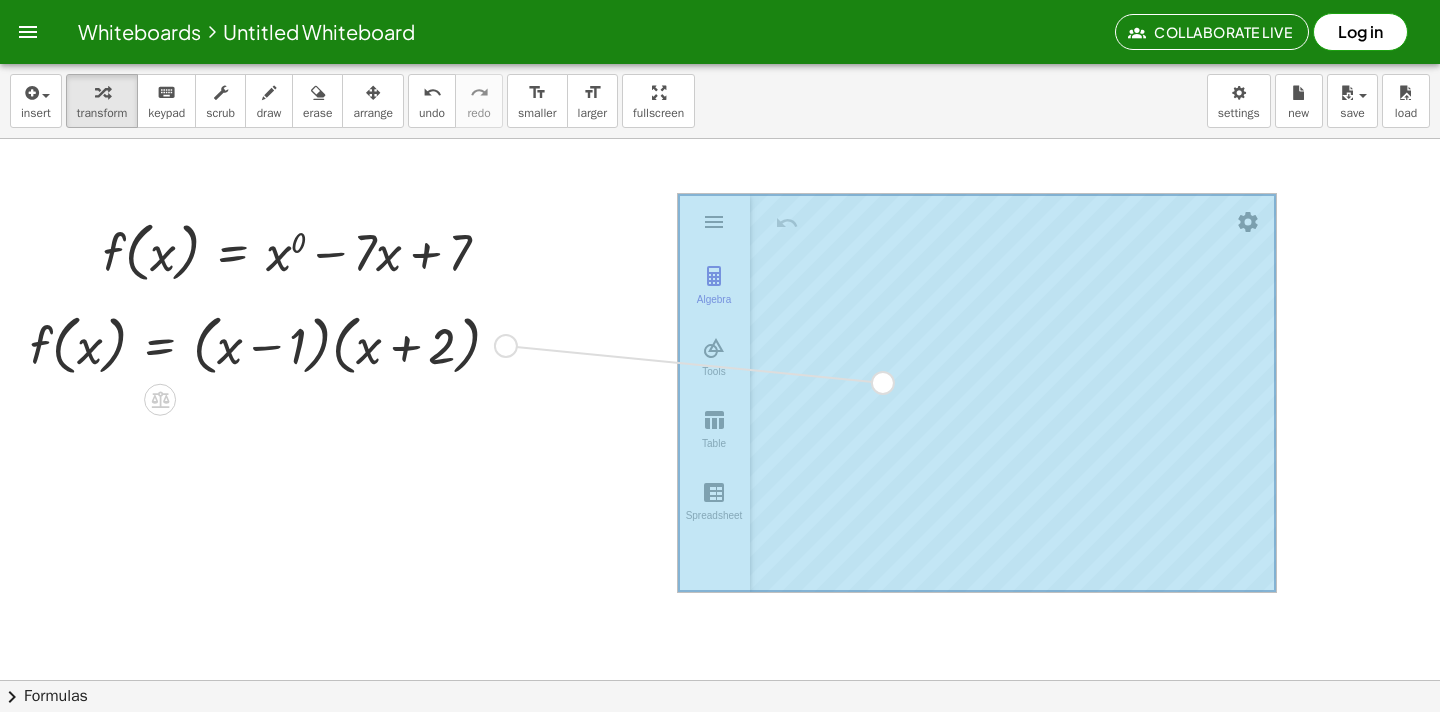 drag, startPoint x: 505, startPoint y: 343, endPoint x: 884, endPoint y: 380, distance: 380.8018 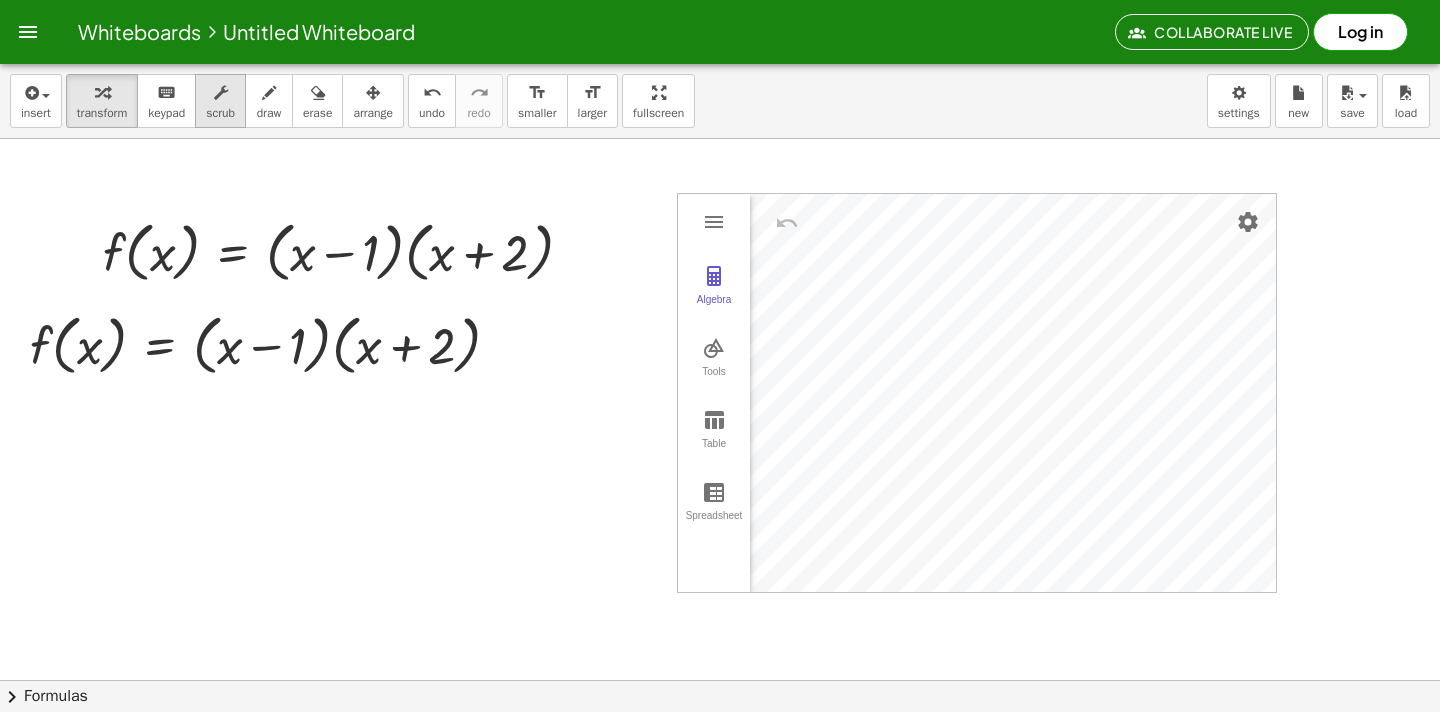 click at bounding box center (221, 93) 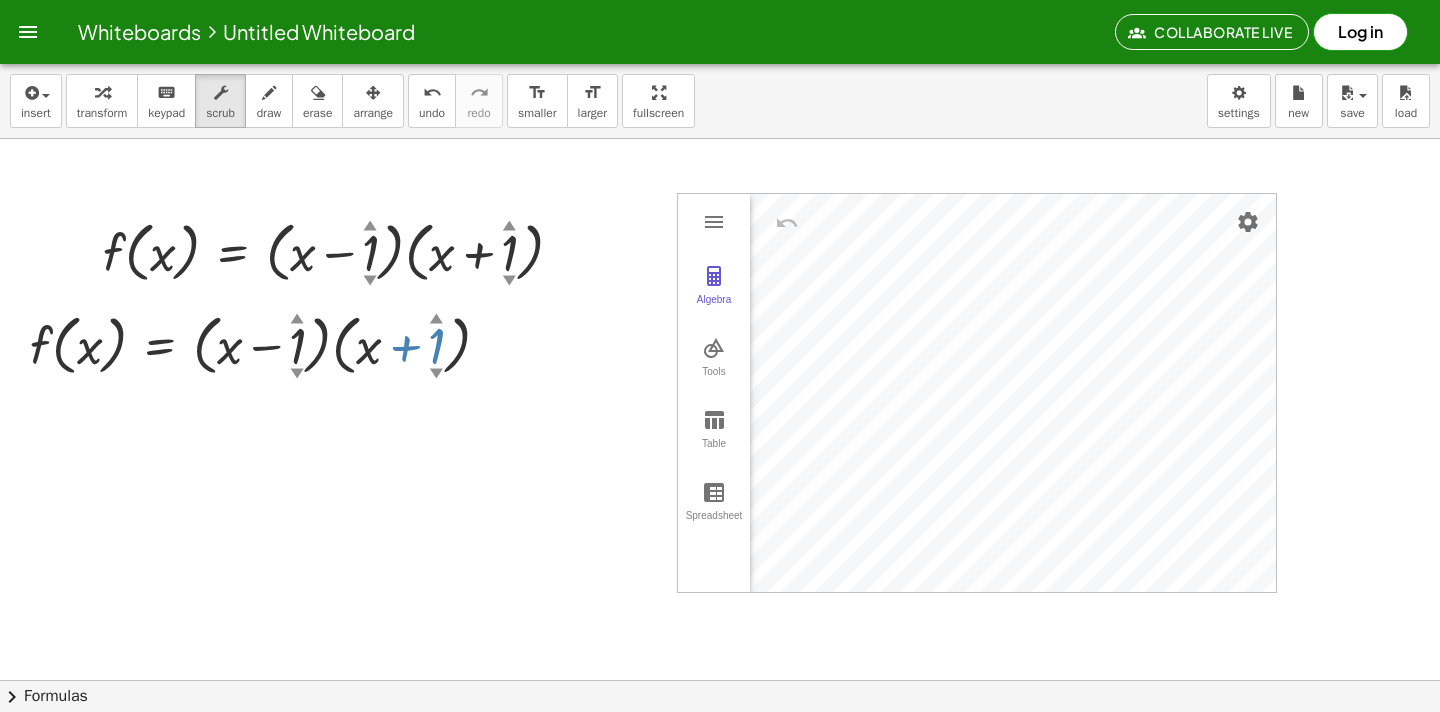 drag, startPoint x: 439, startPoint y: 323, endPoint x: 450, endPoint y: 342, distance: 21.954498 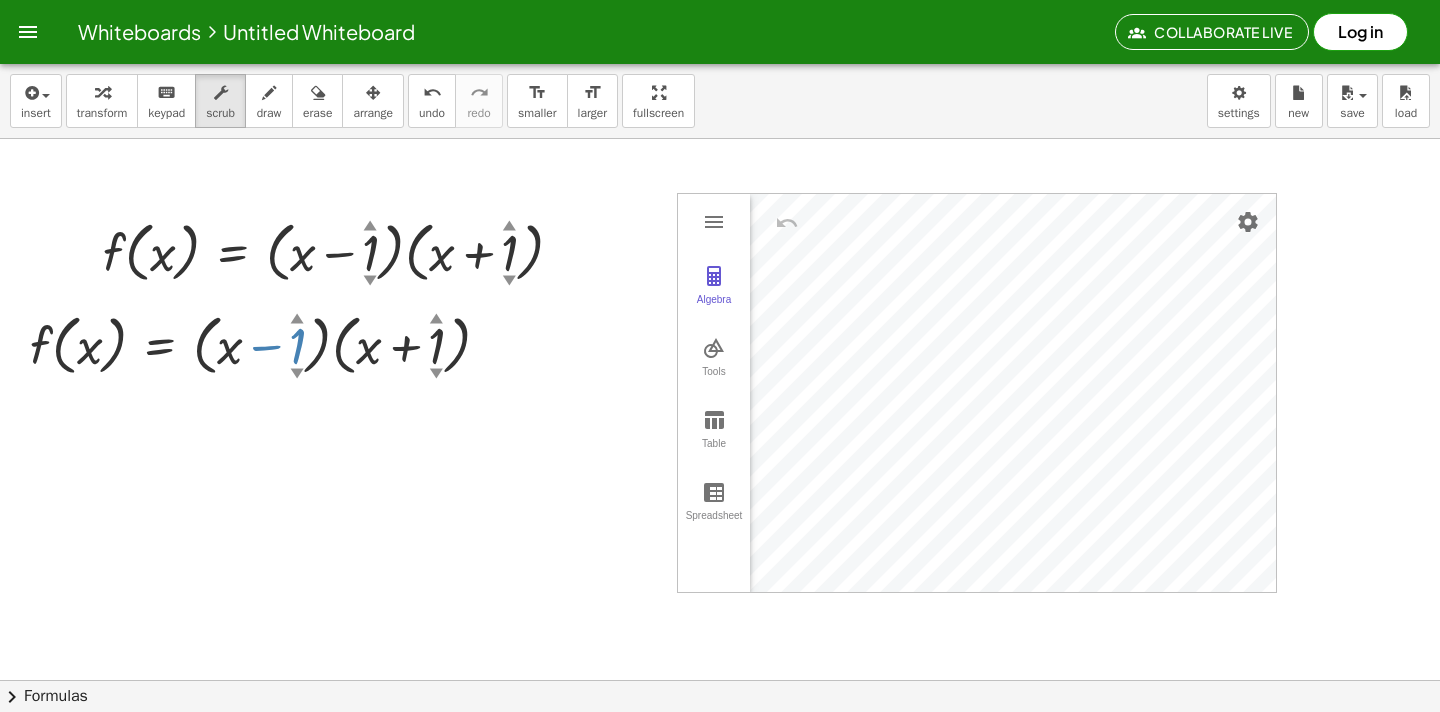 drag, startPoint x: 293, startPoint y: 323, endPoint x: 311, endPoint y: 331, distance: 19.697716 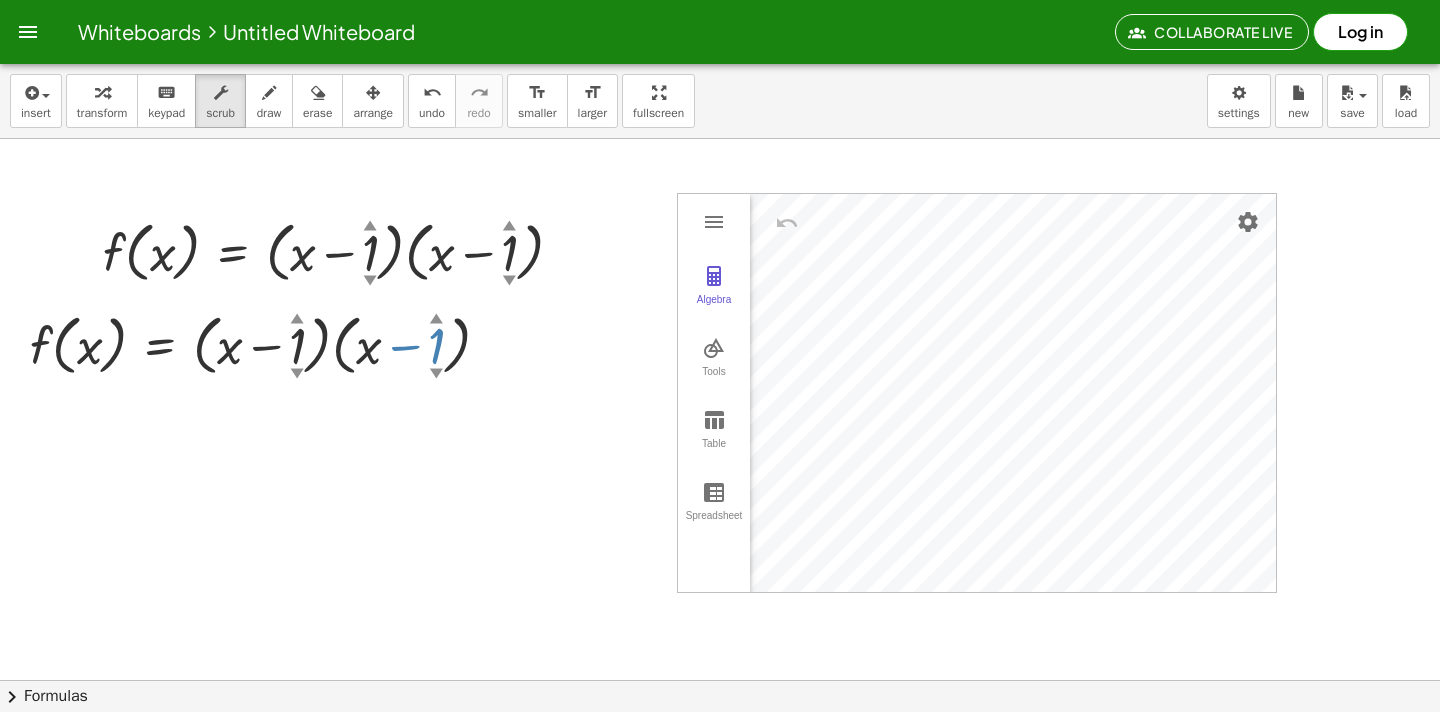 drag, startPoint x: 433, startPoint y: 321, endPoint x: 481, endPoint y: 348, distance: 55.072678 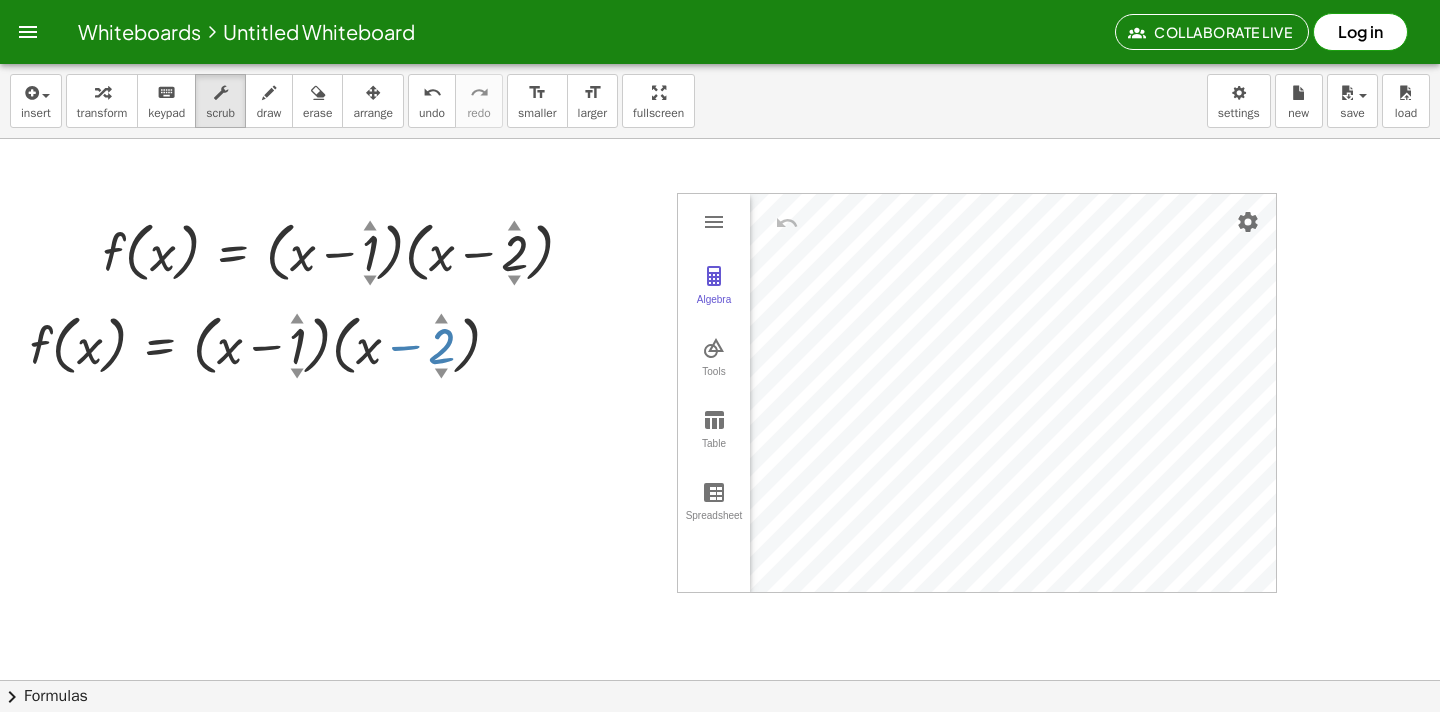 drag, startPoint x: 431, startPoint y: 322, endPoint x: 441, endPoint y: 345, distance: 25.079872 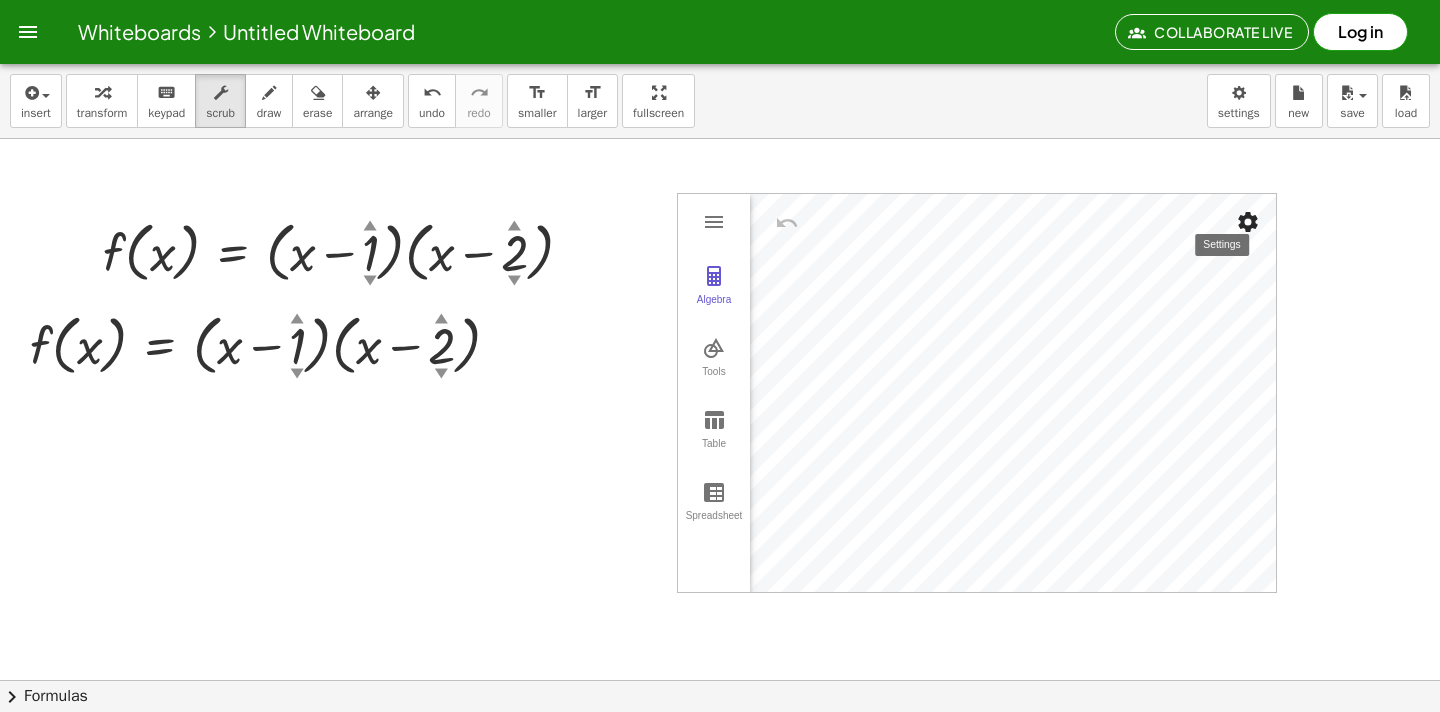 click at bounding box center (1248, 222) 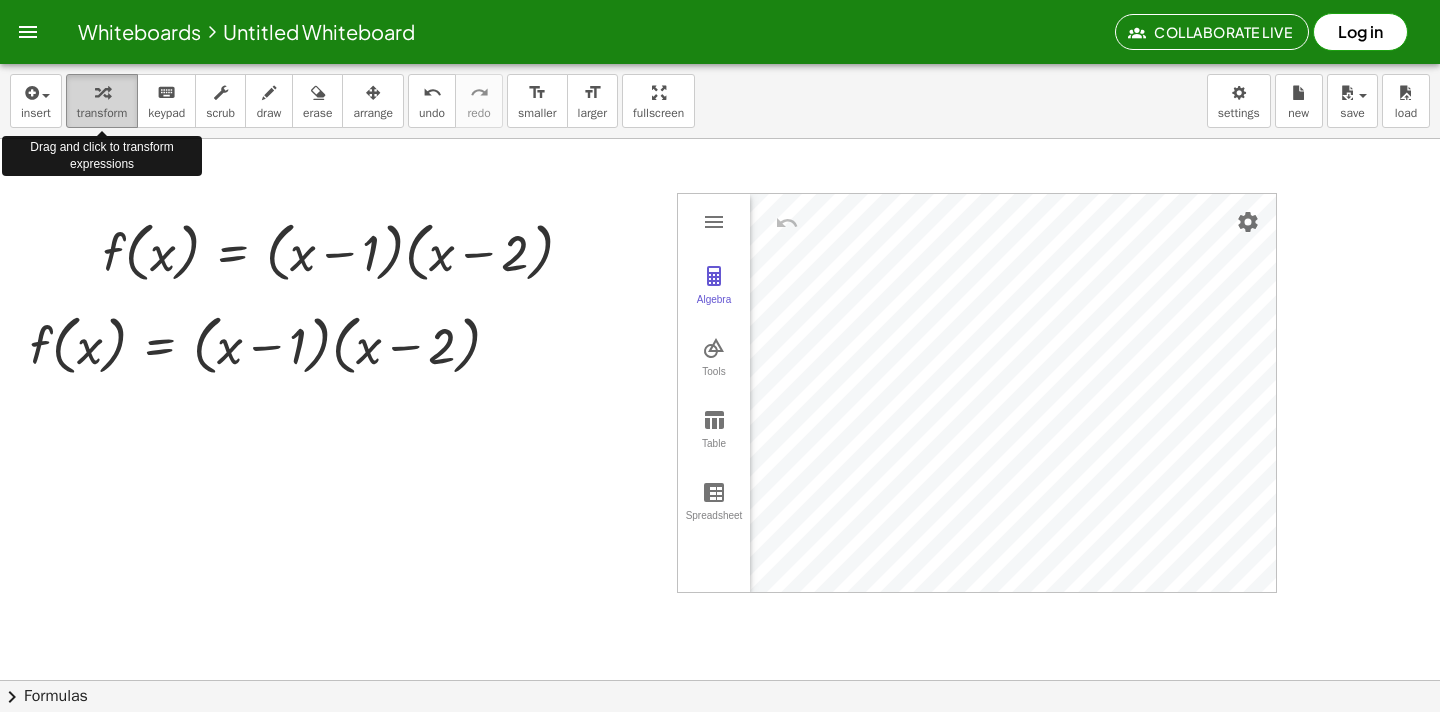 click on "transform" at bounding box center (102, 113) 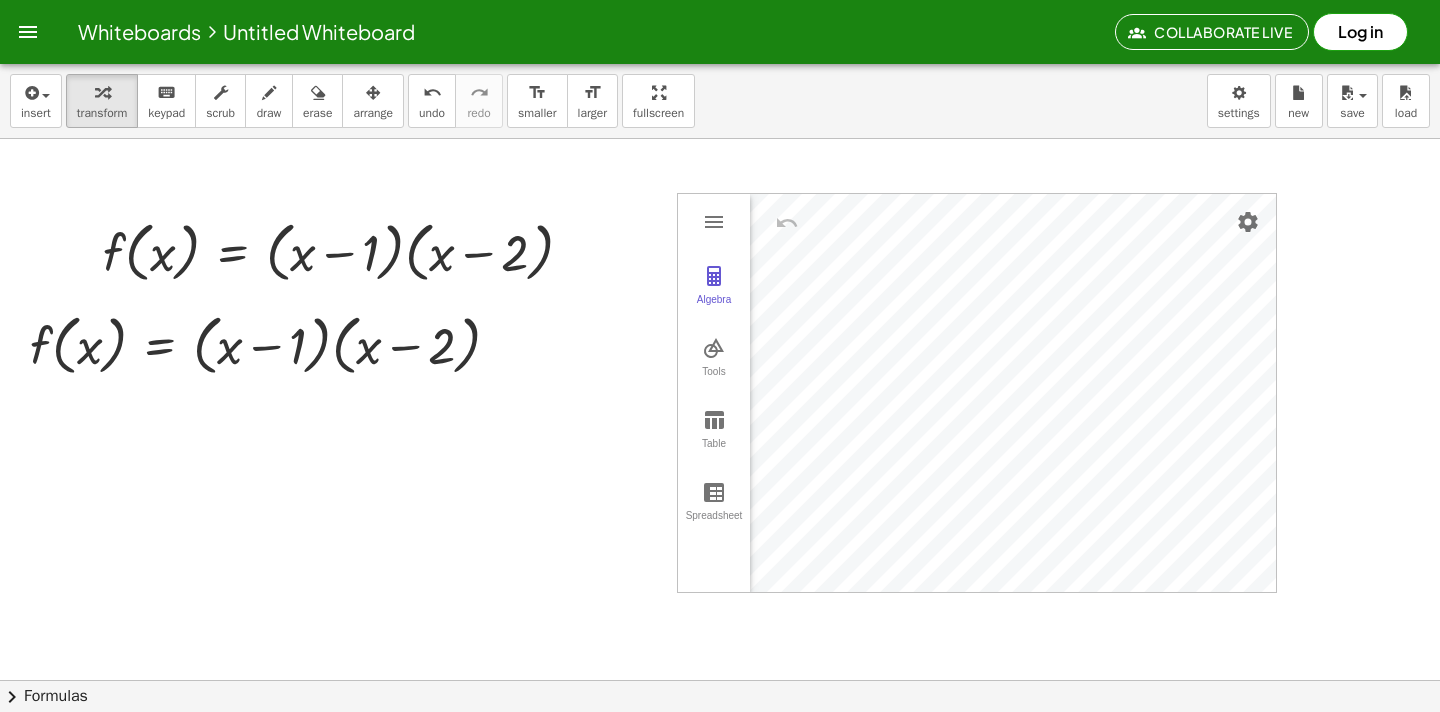 click on "f ( , x ) = · ( + x − 1 ) · ( + x − 2 )     Algebra Tools Table Spreadsheet GeoGebra Graphing Calculator Basic Tools Move Point Slider Intersect Extremum Roots Best Fit Line Edit Select Objects Move Graphics View Delete Show / Hide Label Show / Hide Object Copy Visual Style Media Text Points Point Intersect Point on Object Attach / Detach Point Extremum Roots Complex Number List Lines Line Ray Vector Others Pen Freehand Function Button Check Box Input Box   f ( , x ) = · ( + x − 1 ) · ( + x − 2 )" at bounding box center [720, 743] 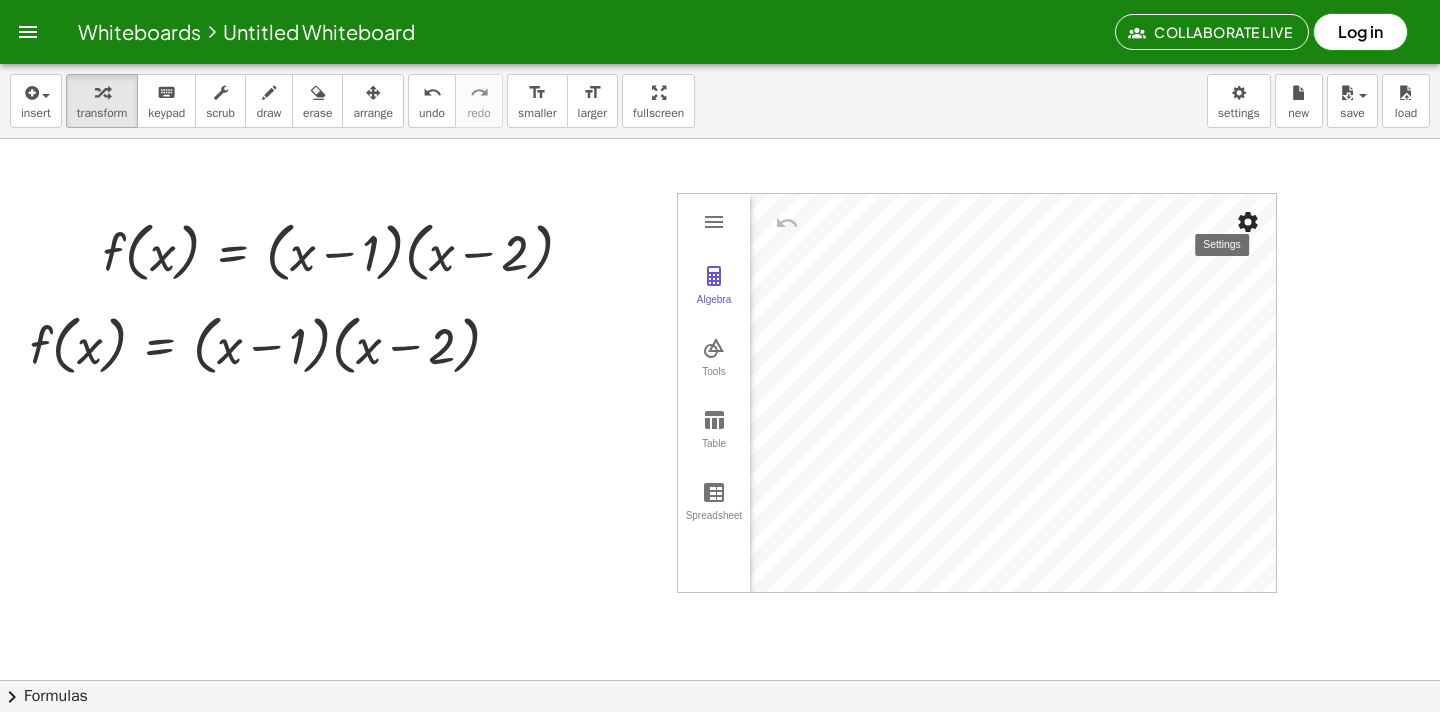 click at bounding box center (1248, 222) 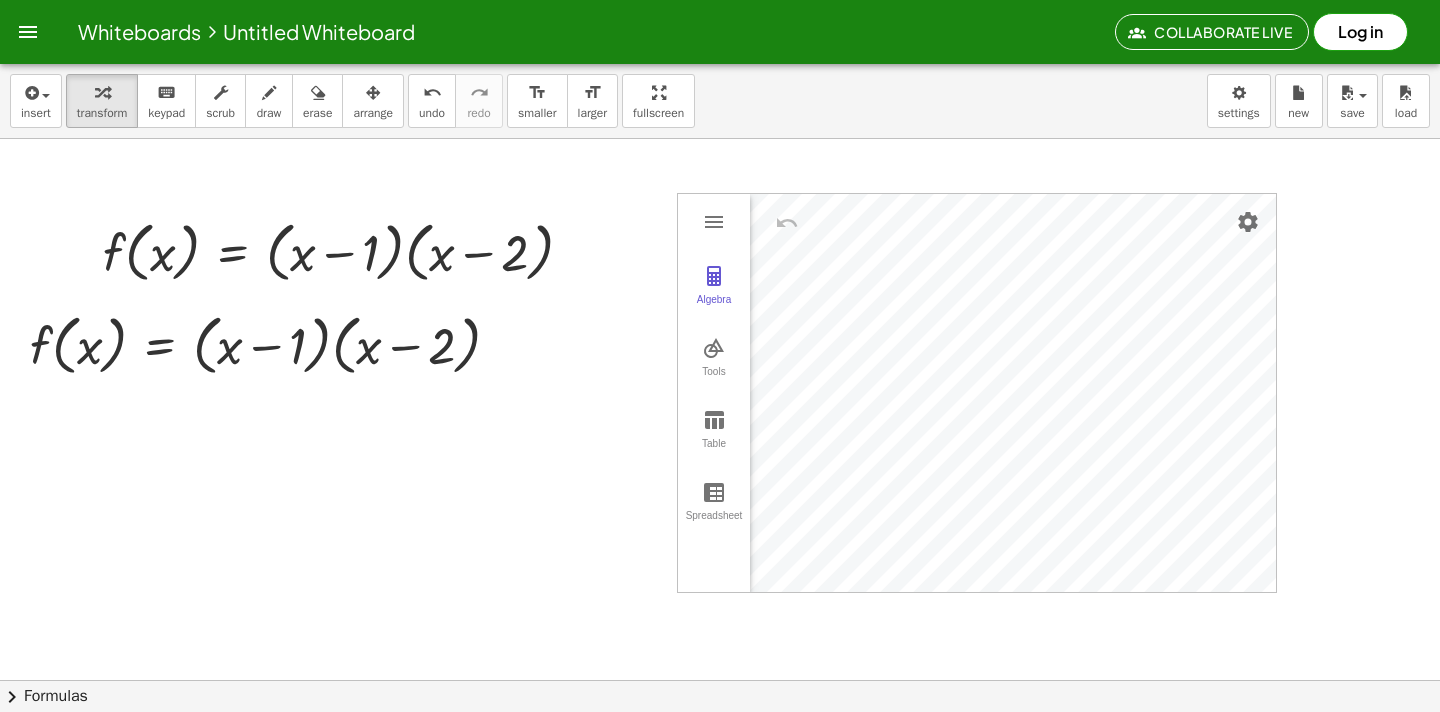drag, startPoint x: 1312, startPoint y: 430, endPoint x: 1276, endPoint y: 434, distance: 36.221542 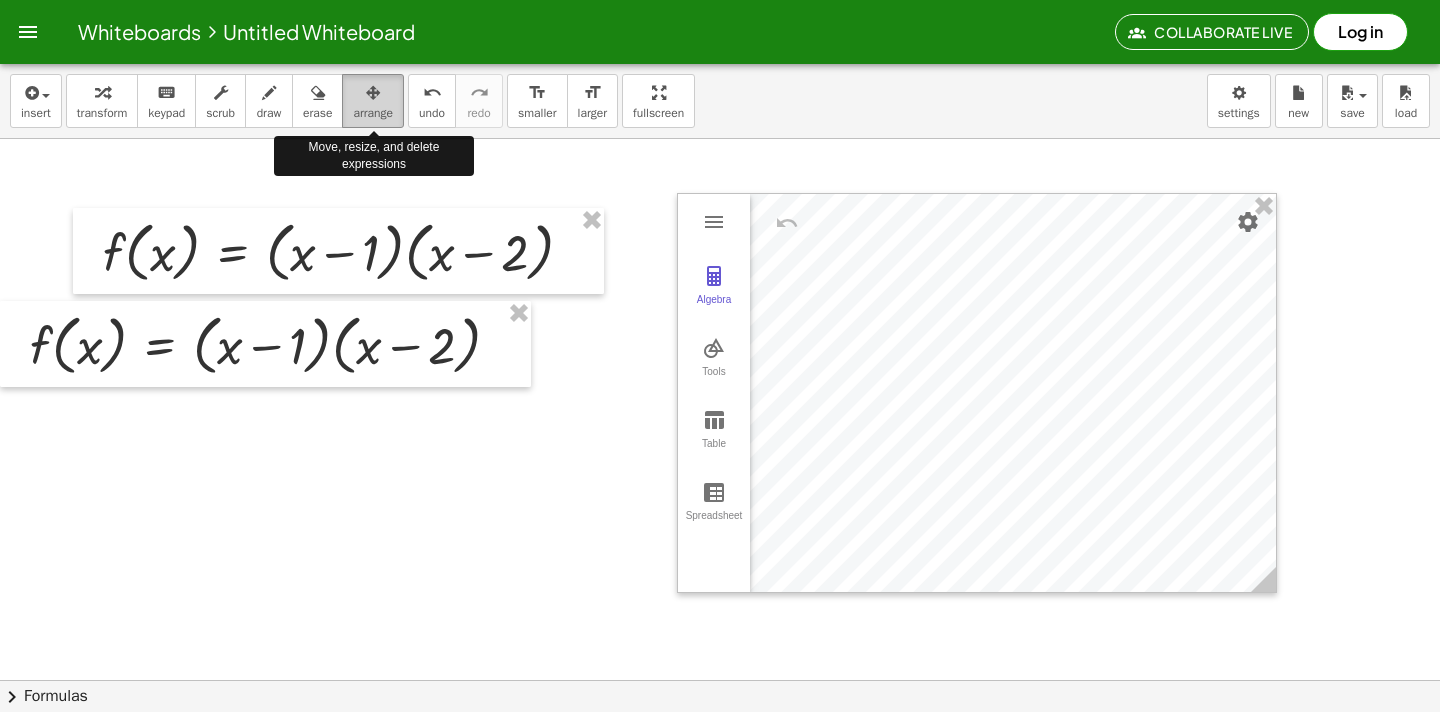 click at bounding box center [373, 93] 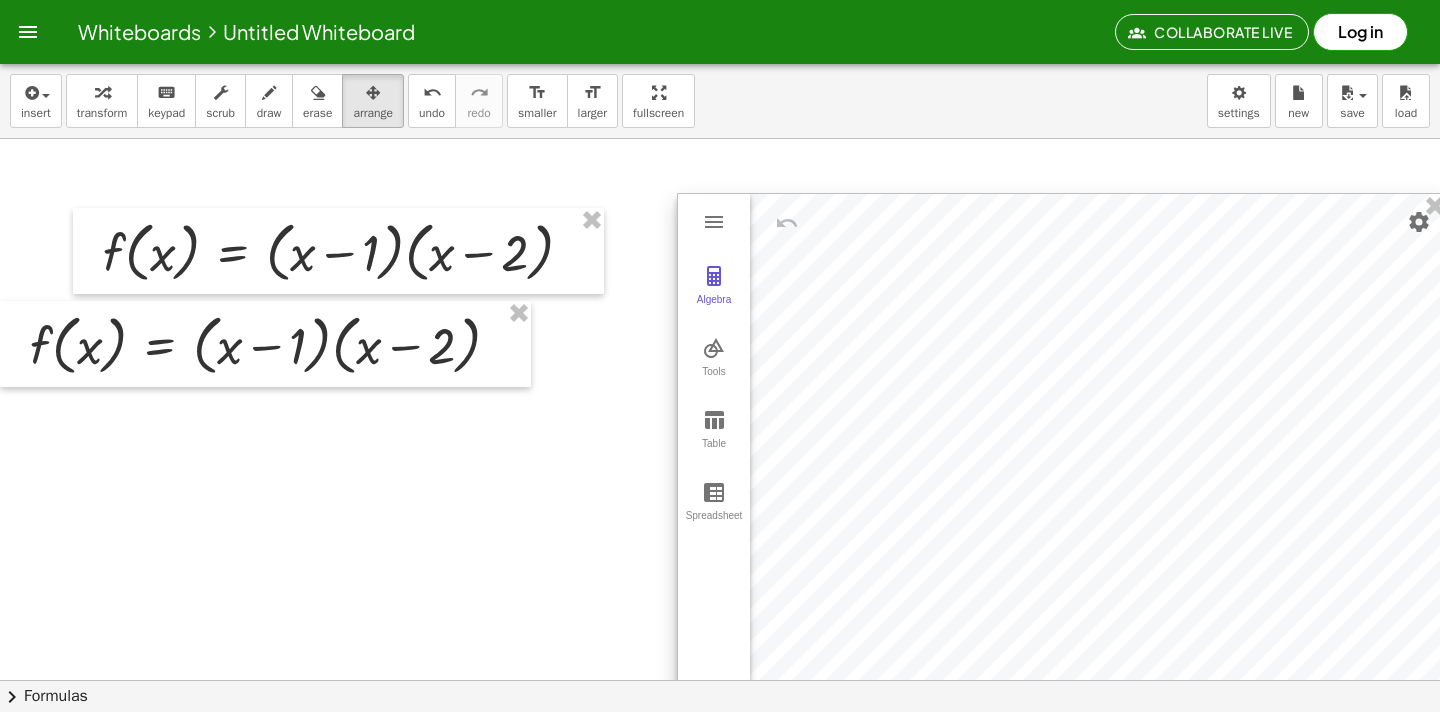 drag, startPoint x: 1269, startPoint y: 584, endPoint x: 1440, endPoint y: 696, distance: 204.4138 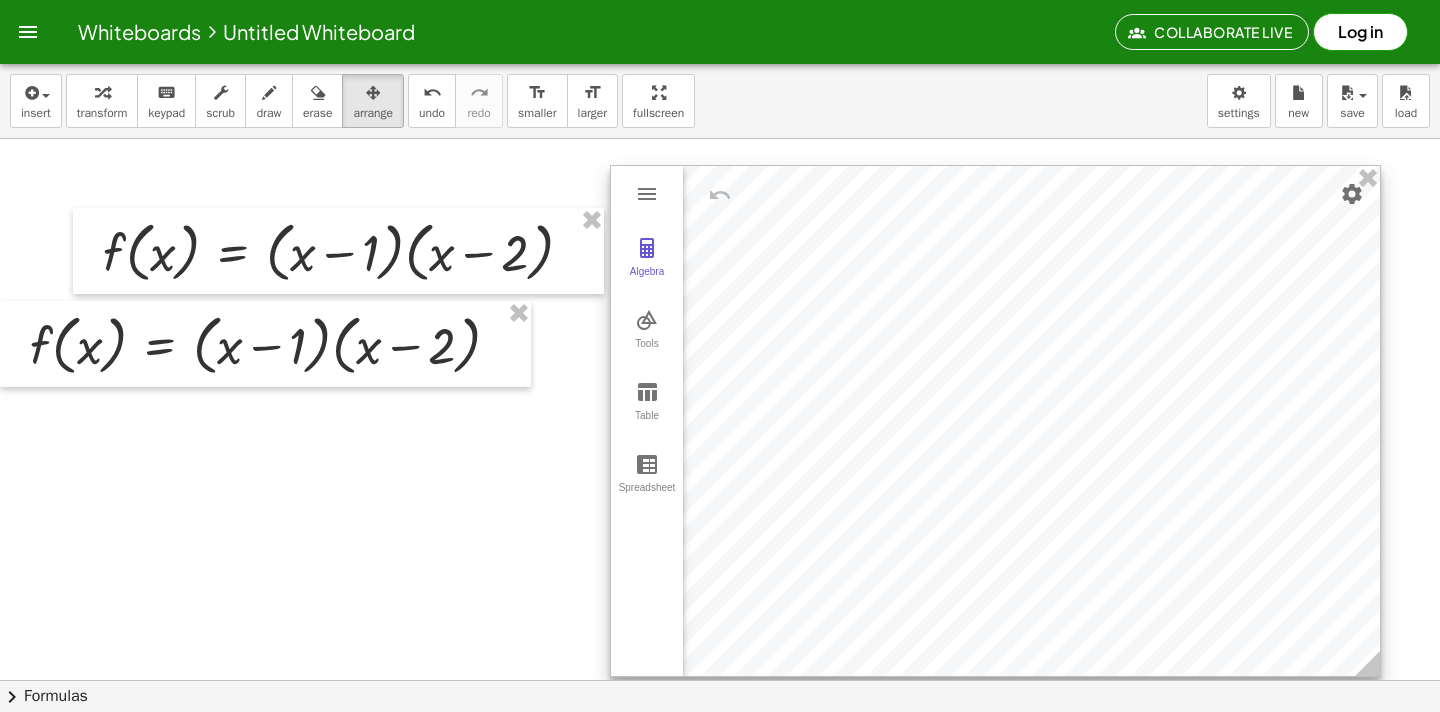 drag, startPoint x: 856, startPoint y: 491, endPoint x: 789, endPoint y: 463, distance: 72.615425 